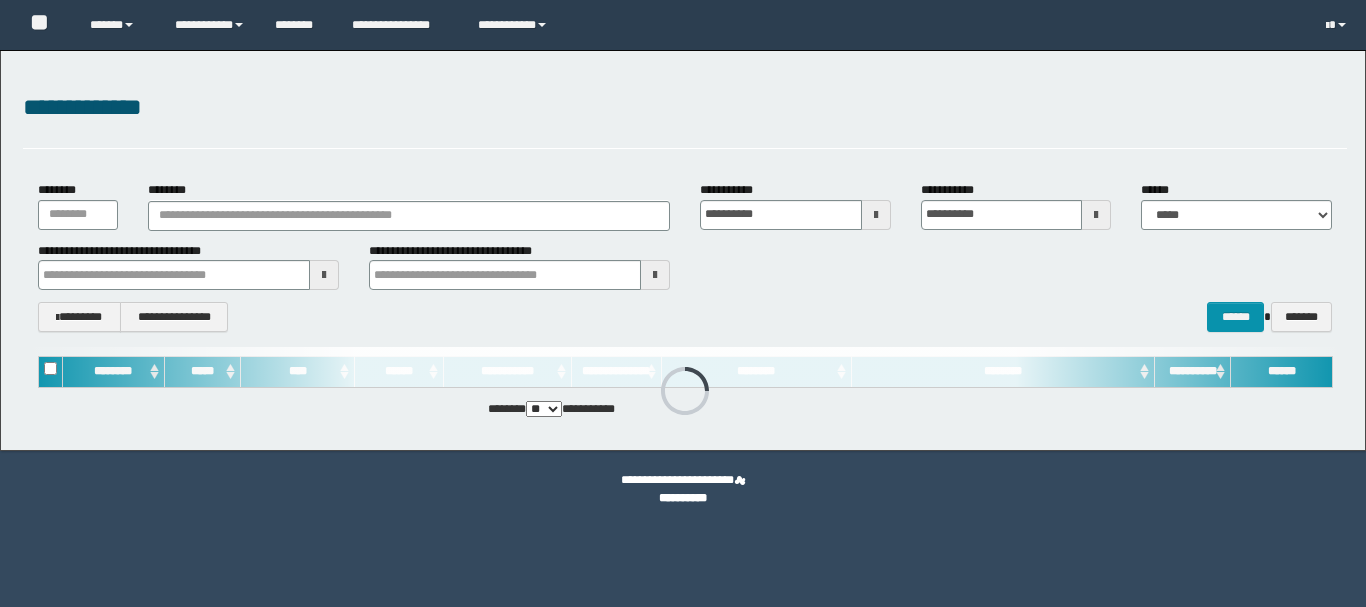 scroll, scrollTop: 0, scrollLeft: 0, axis: both 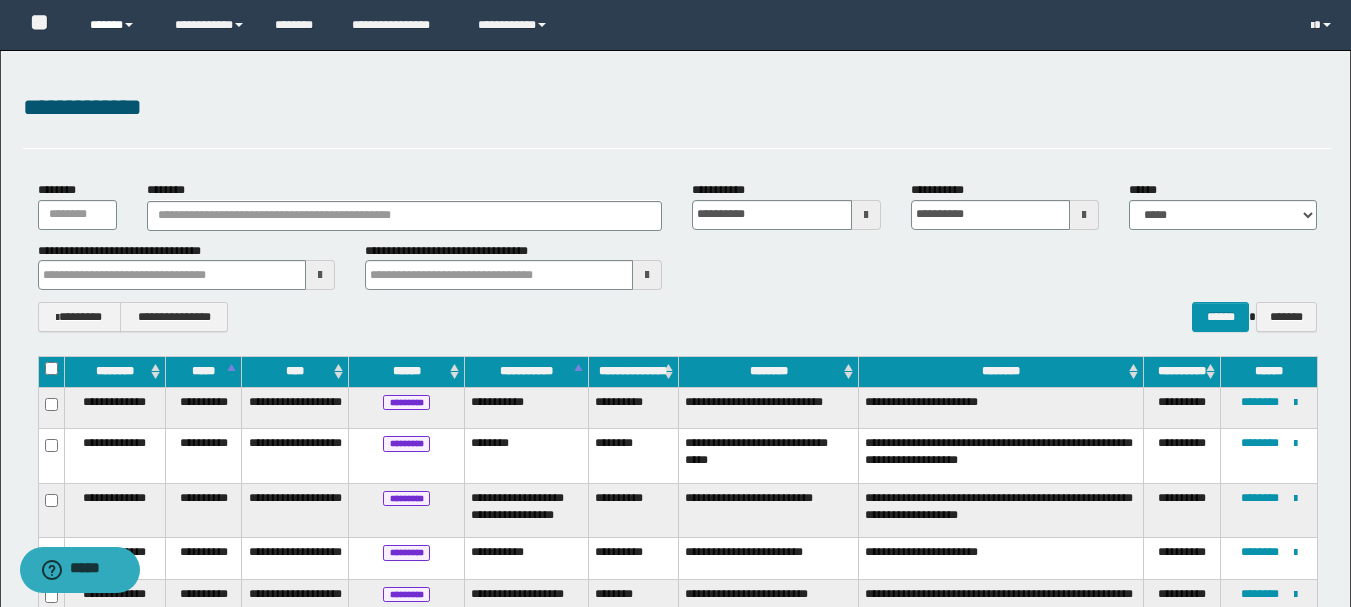 click on "******" at bounding box center [117, 25] 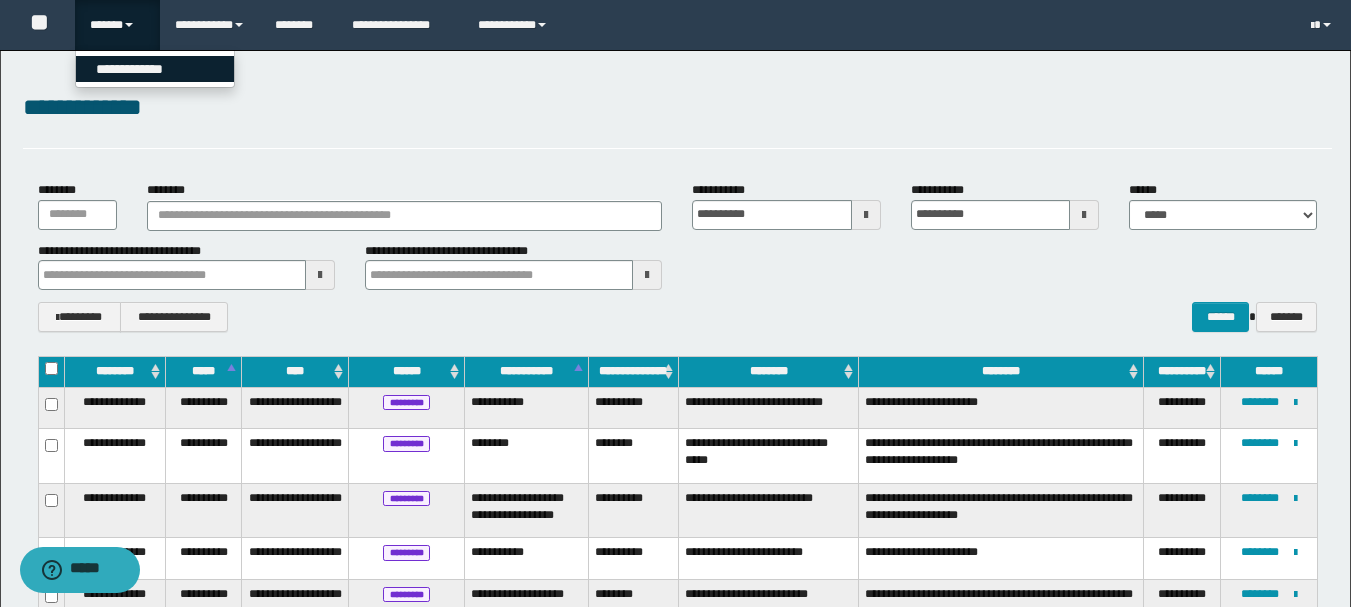 click on "**********" at bounding box center (155, 69) 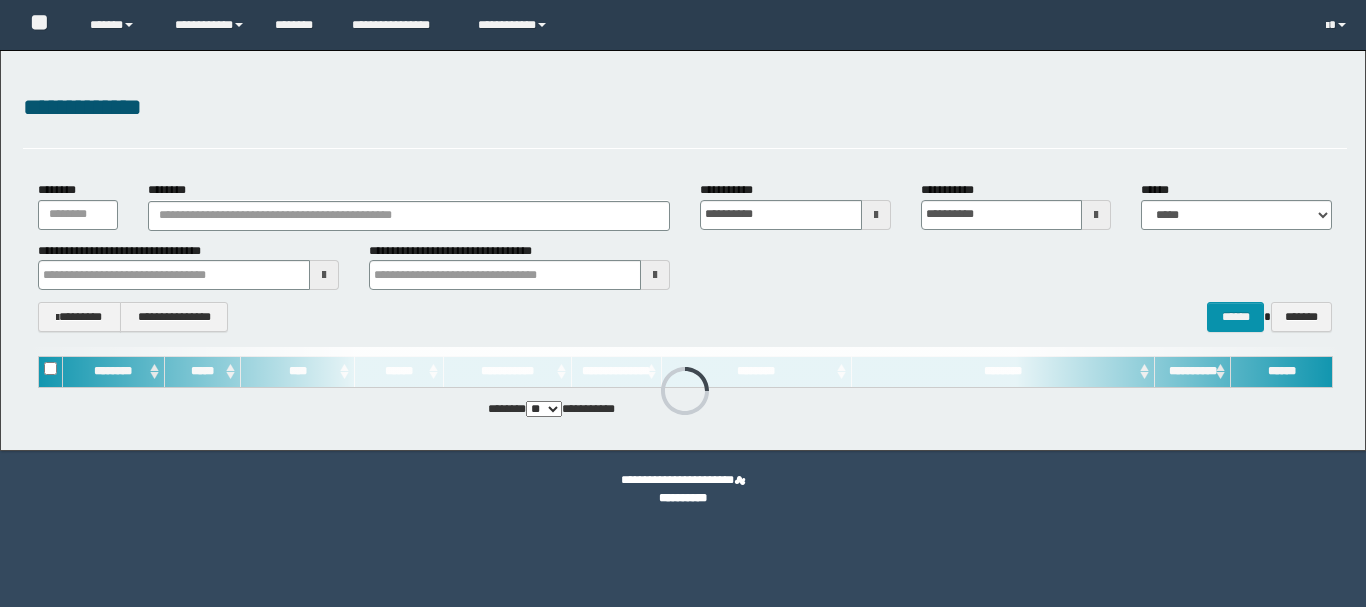 scroll, scrollTop: 0, scrollLeft: 0, axis: both 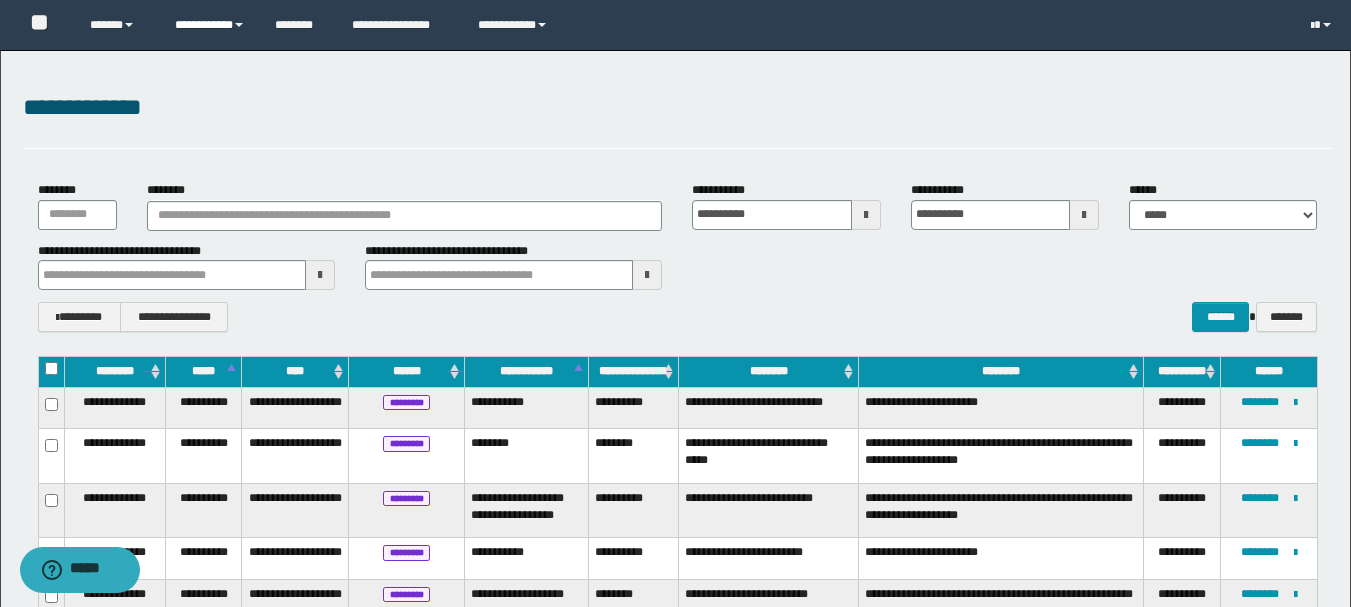 click on "**********" at bounding box center (210, 25) 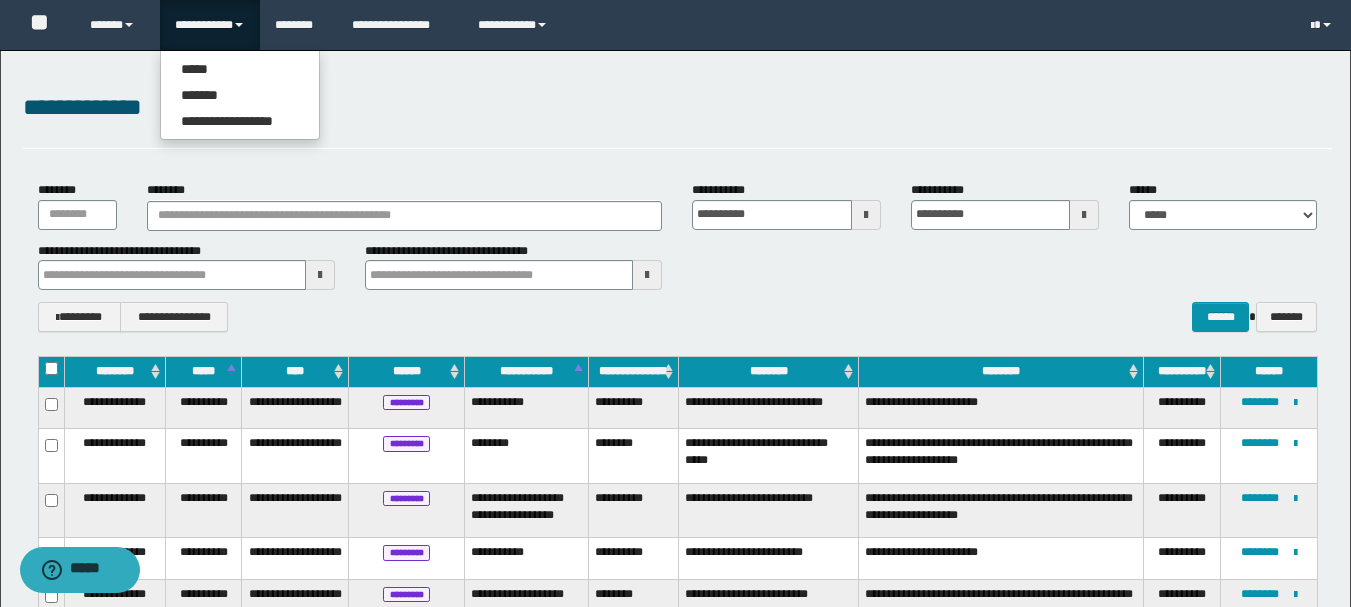 click on "**********" at bounding box center [675, 1517] 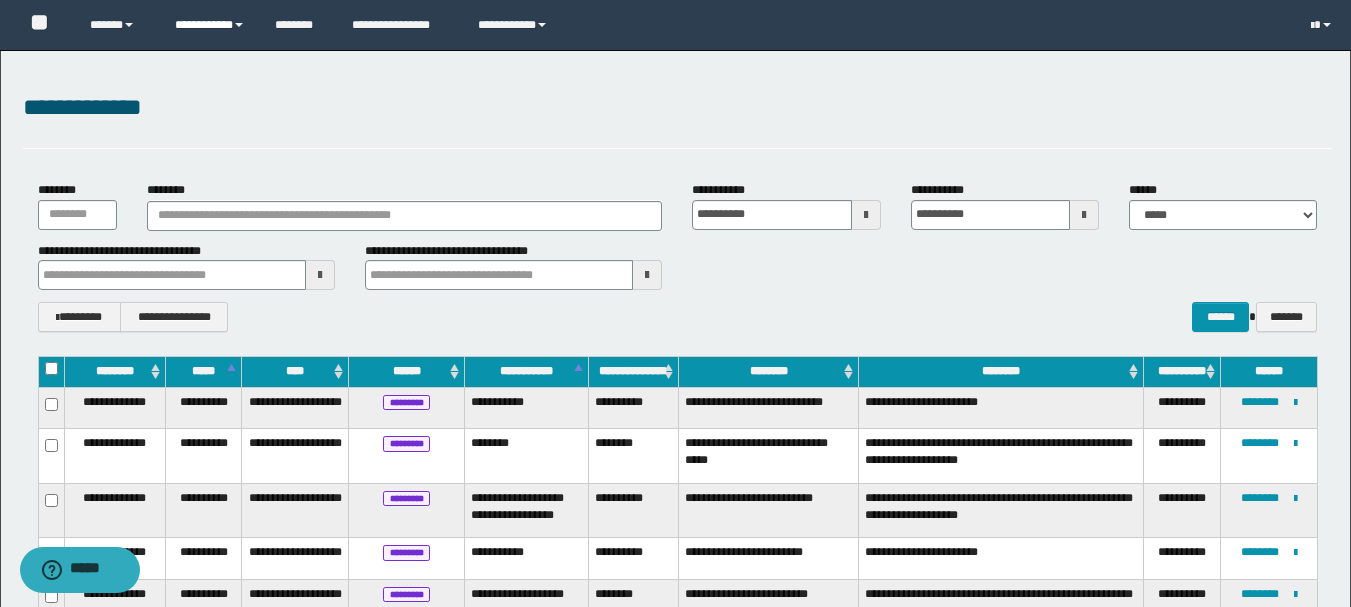 click on "**********" at bounding box center [210, 25] 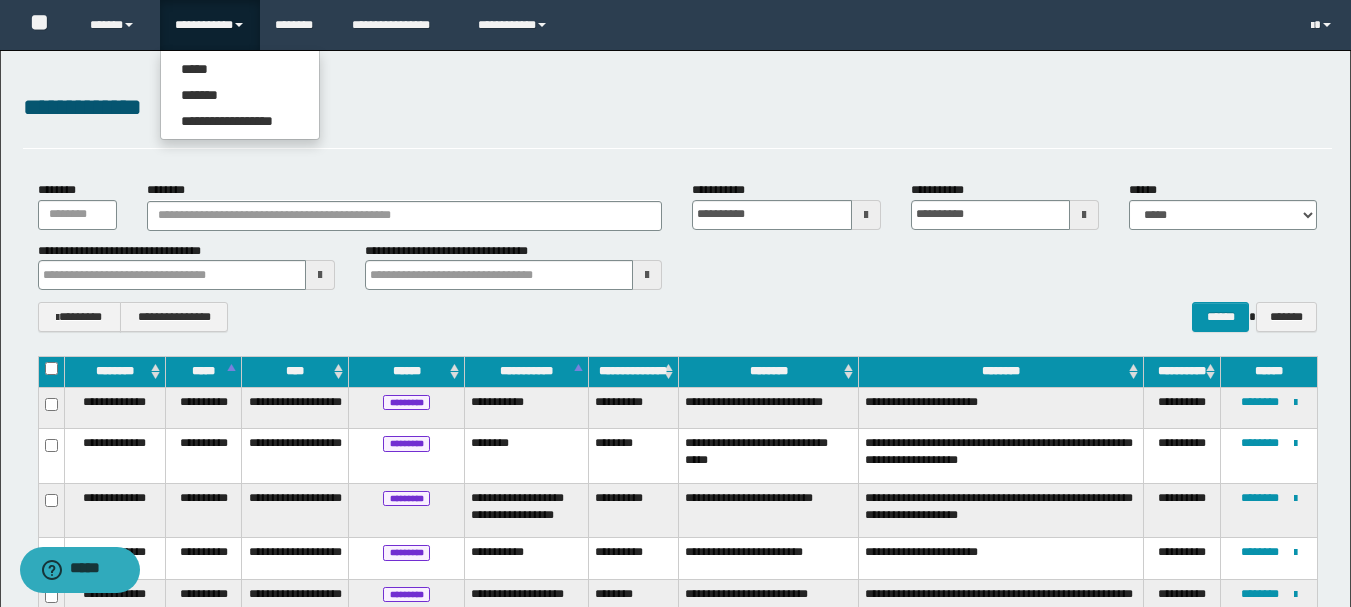 click on "**********" at bounding box center (677, 108) 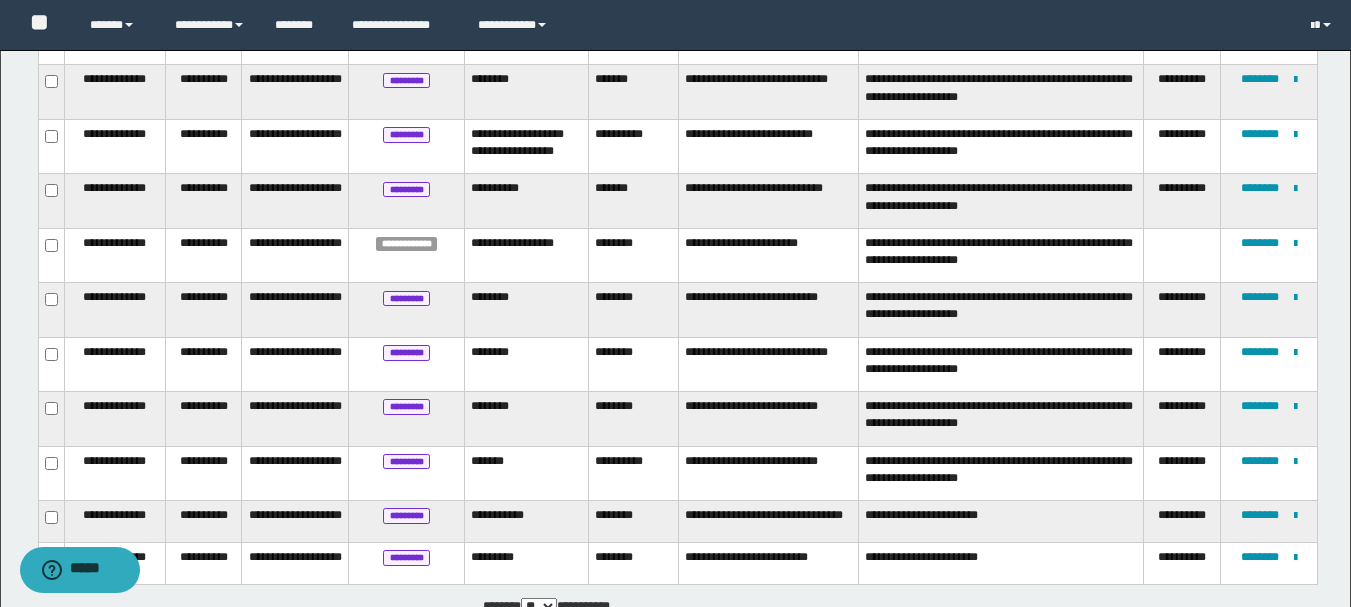 scroll, scrollTop: 2455, scrollLeft: 0, axis: vertical 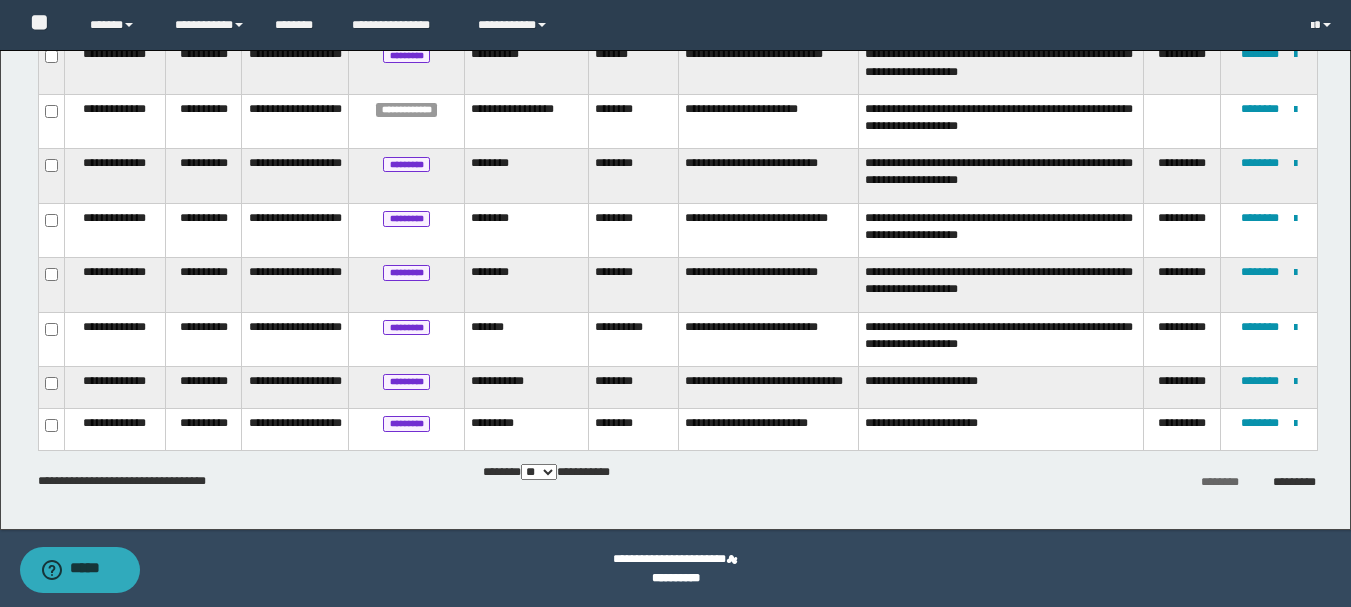 click on "**********" at bounding box center (546, 473) 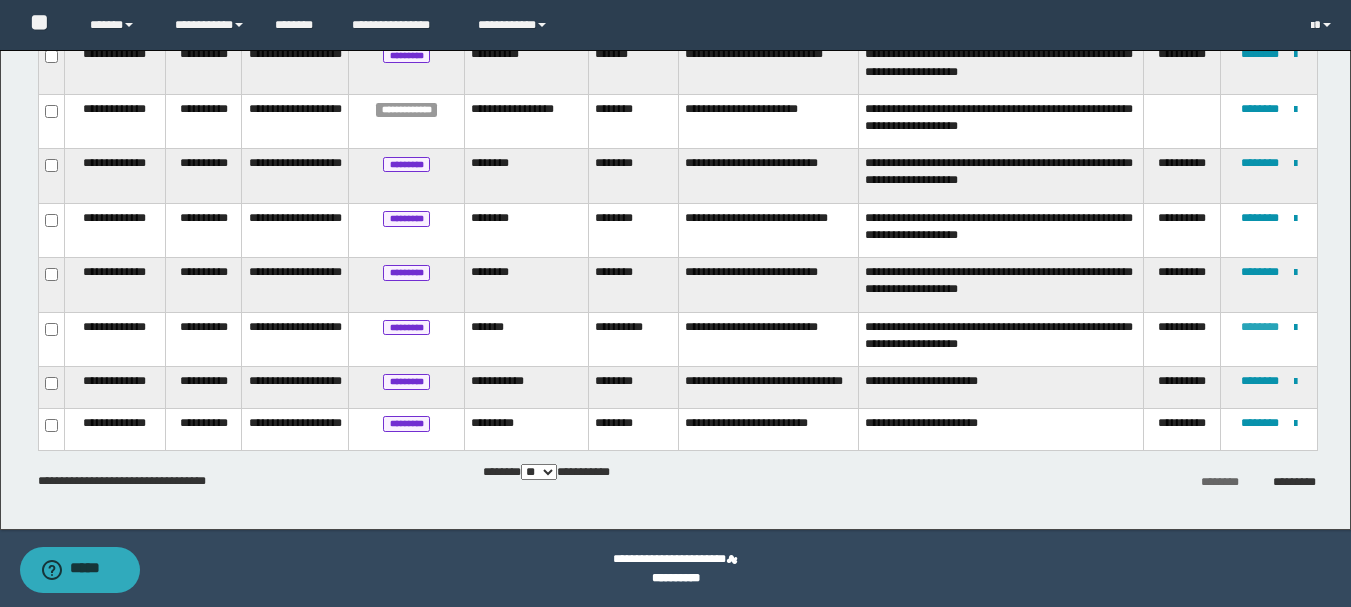 click on "********" at bounding box center (1260, 327) 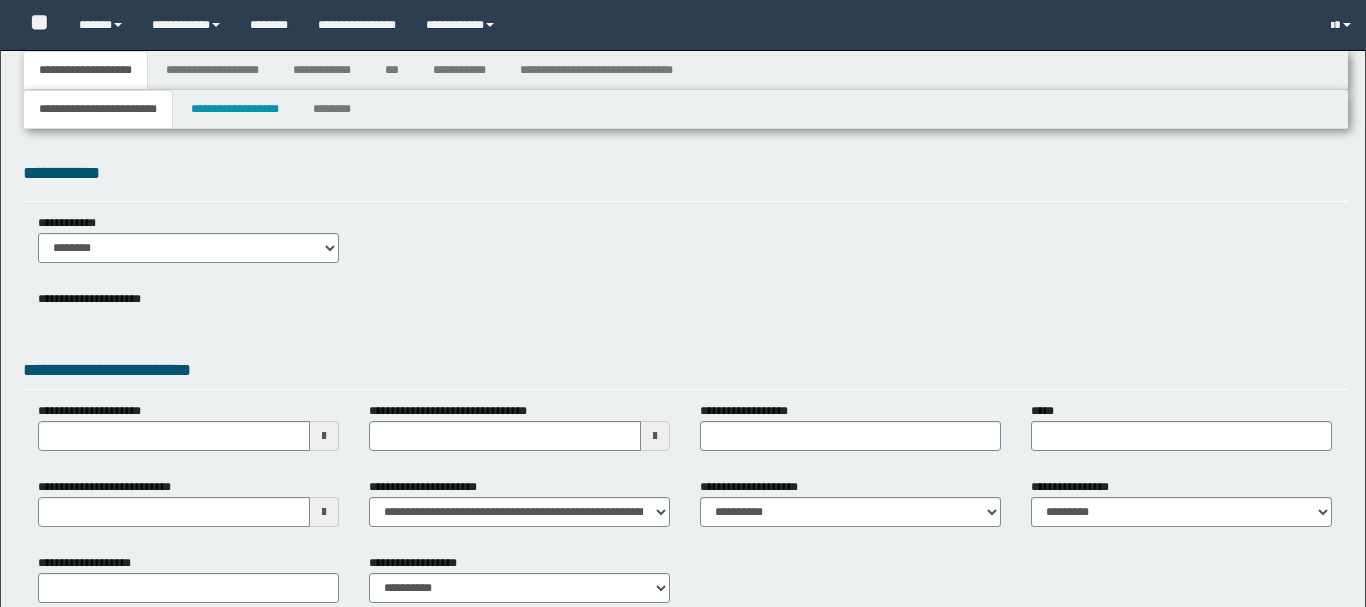 type 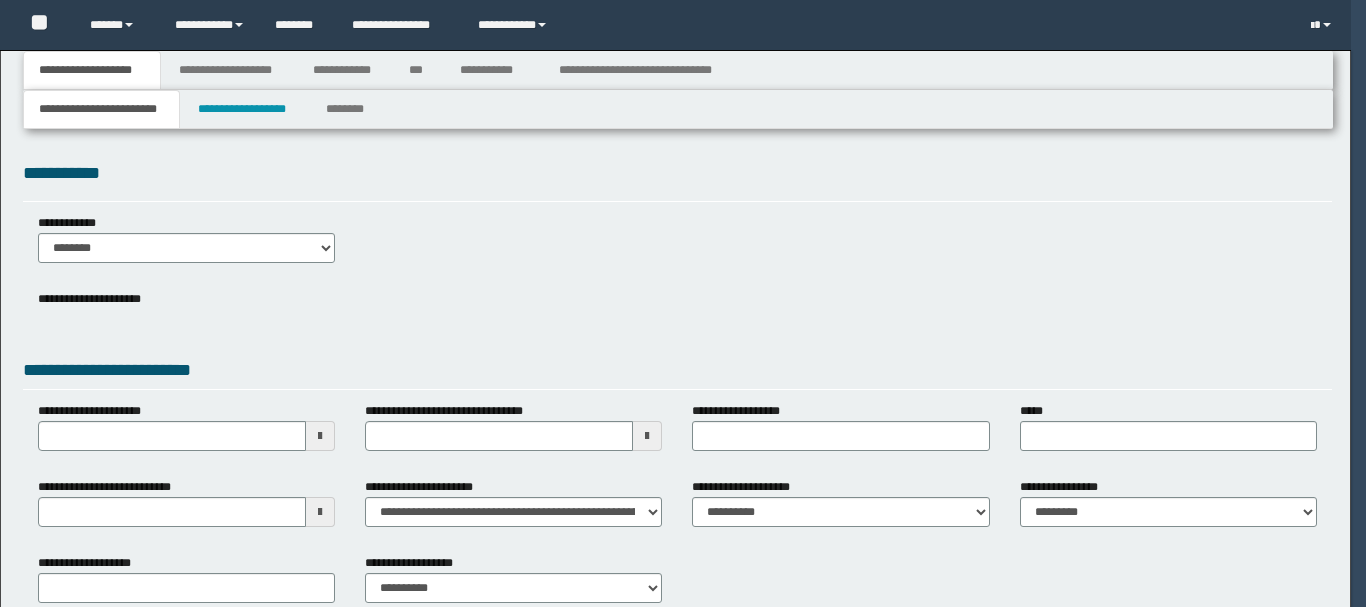 scroll, scrollTop: 0, scrollLeft: 0, axis: both 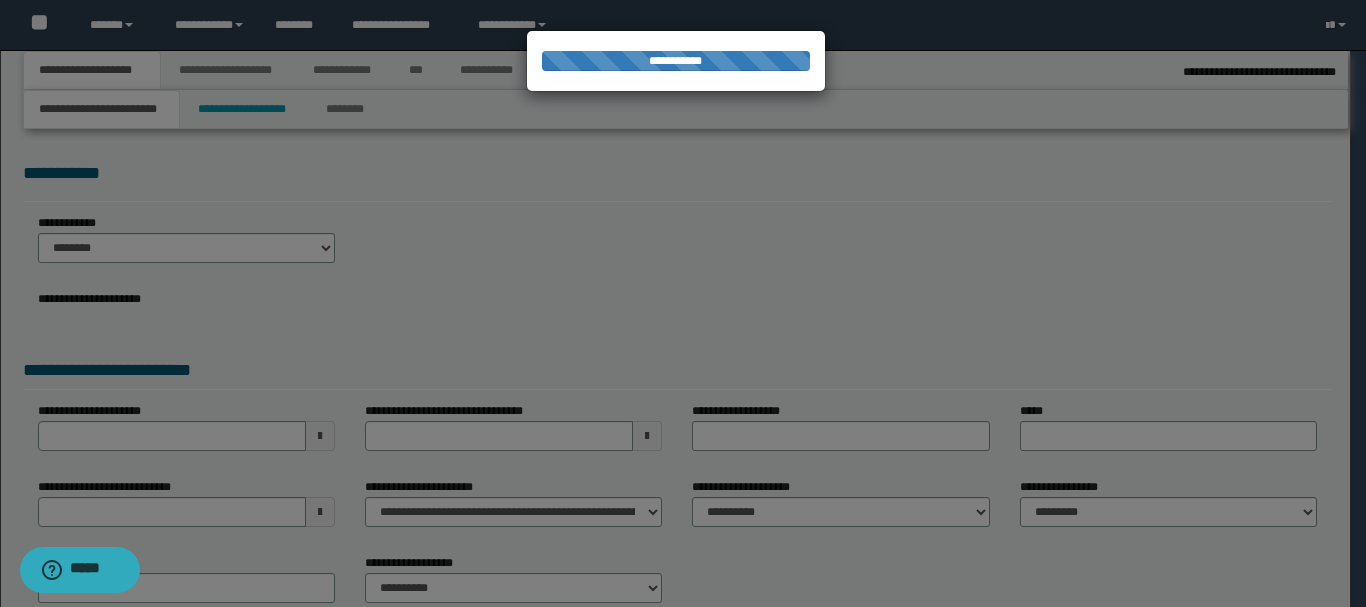 type on "**********" 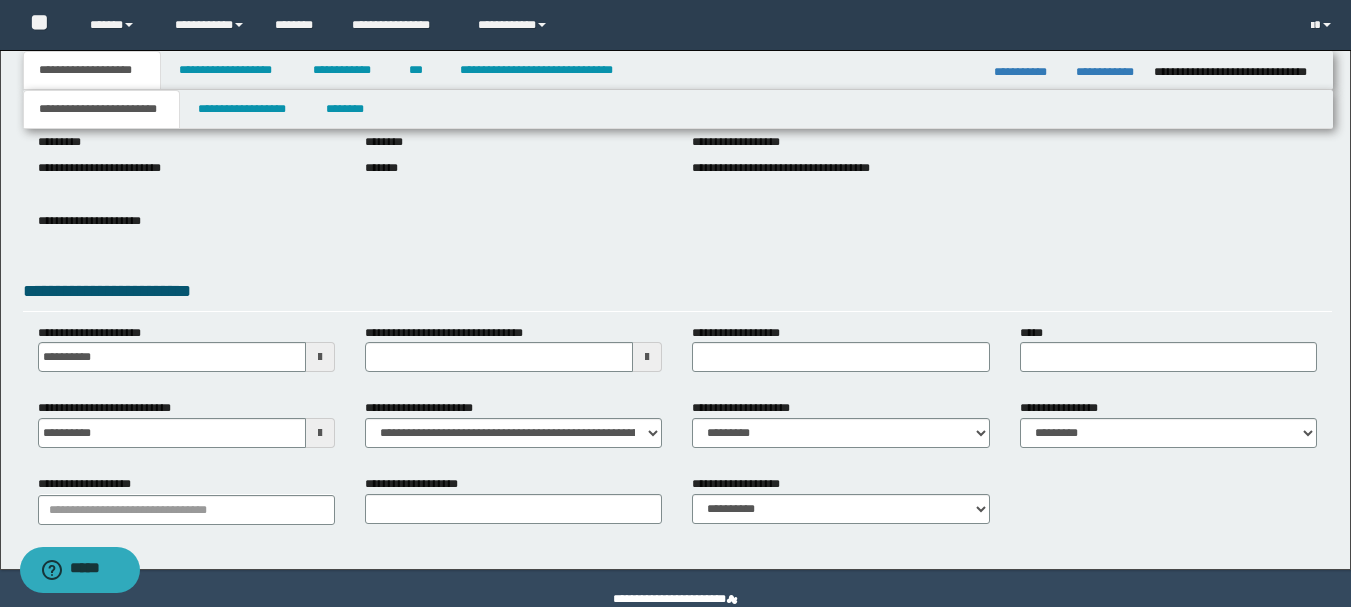 scroll, scrollTop: 277, scrollLeft: 0, axis: vertical 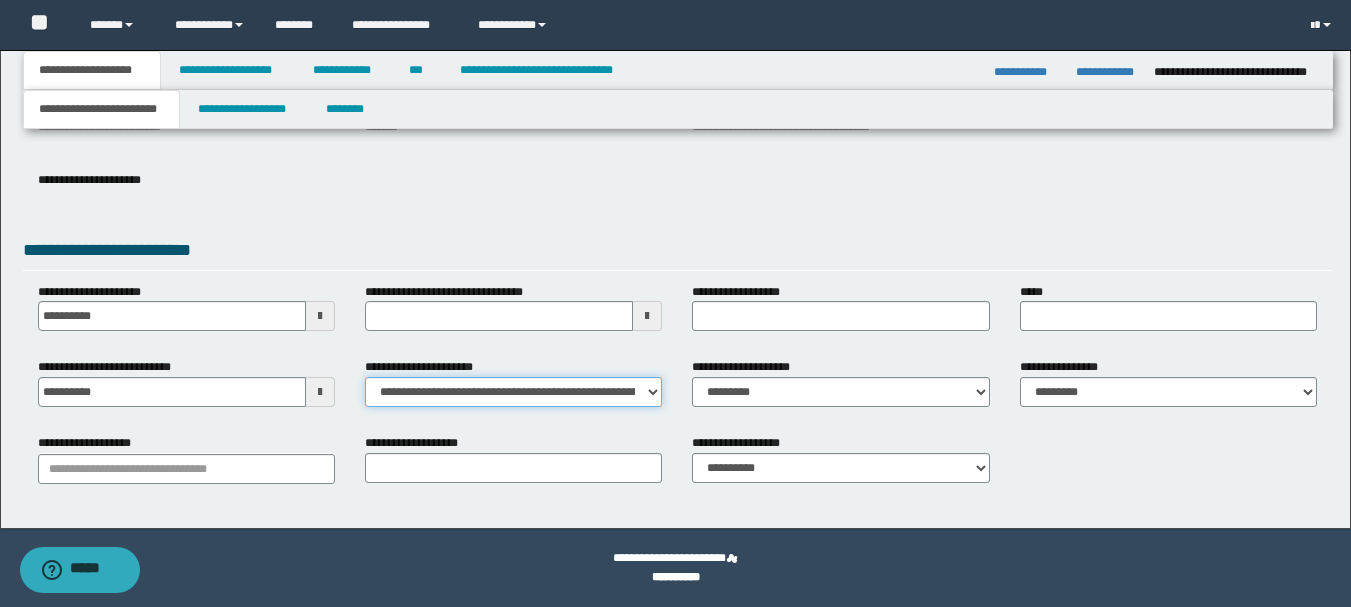 click on "**********" at bounding box center [513, 392] 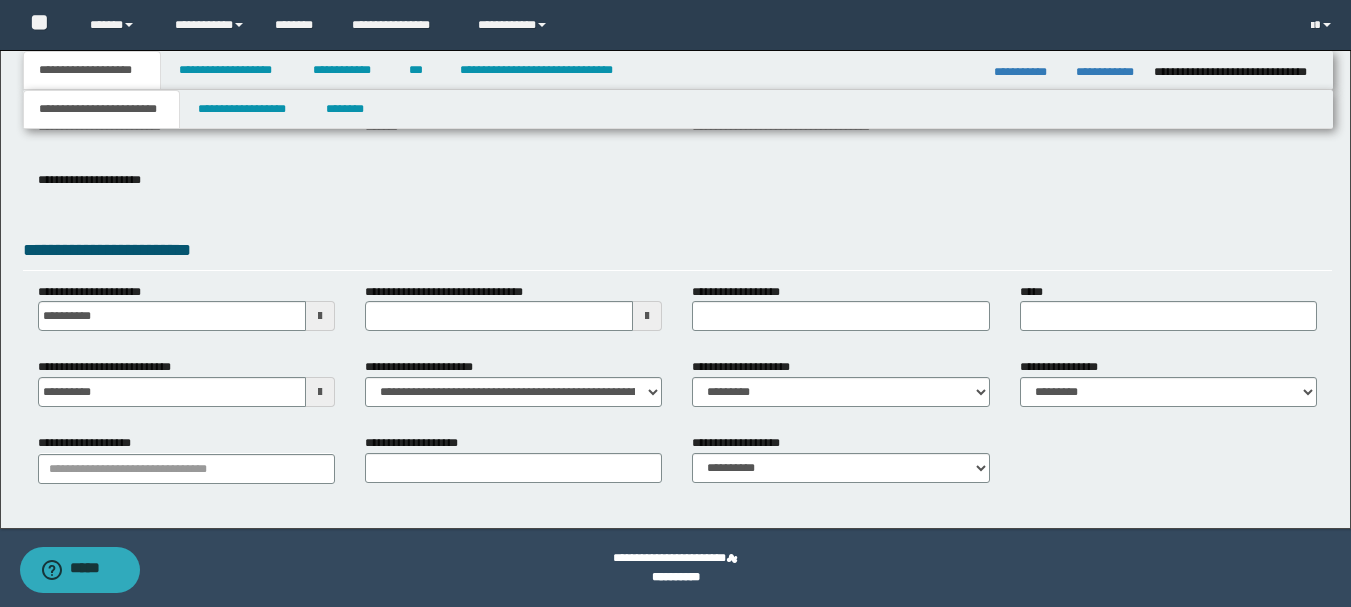 click on "**********" at bounding box center (513, 390) 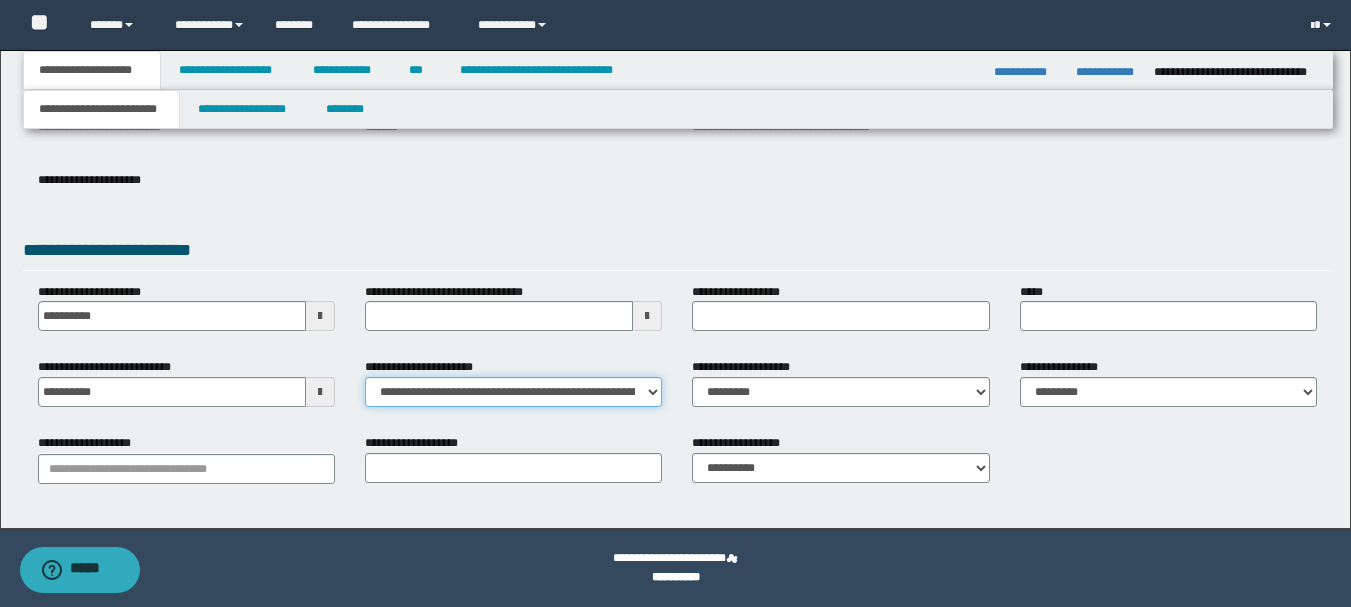 click on "**********" at bounding box center (513, 392) 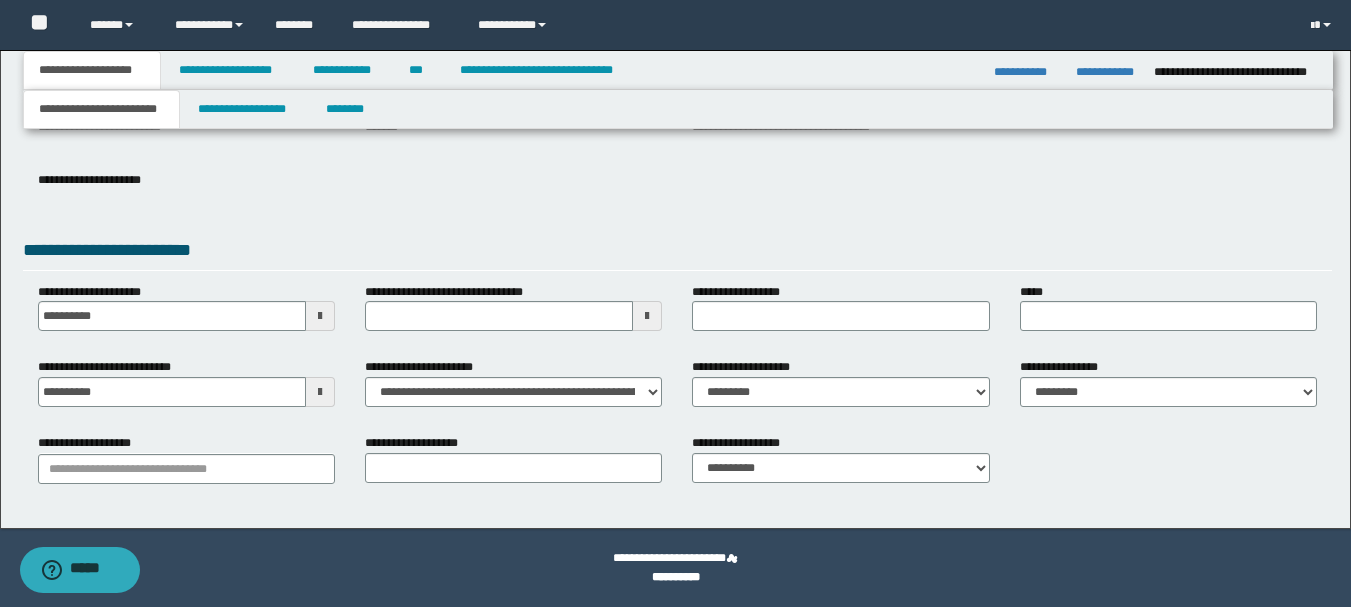click on "**********" at bounding box center (677, 190) 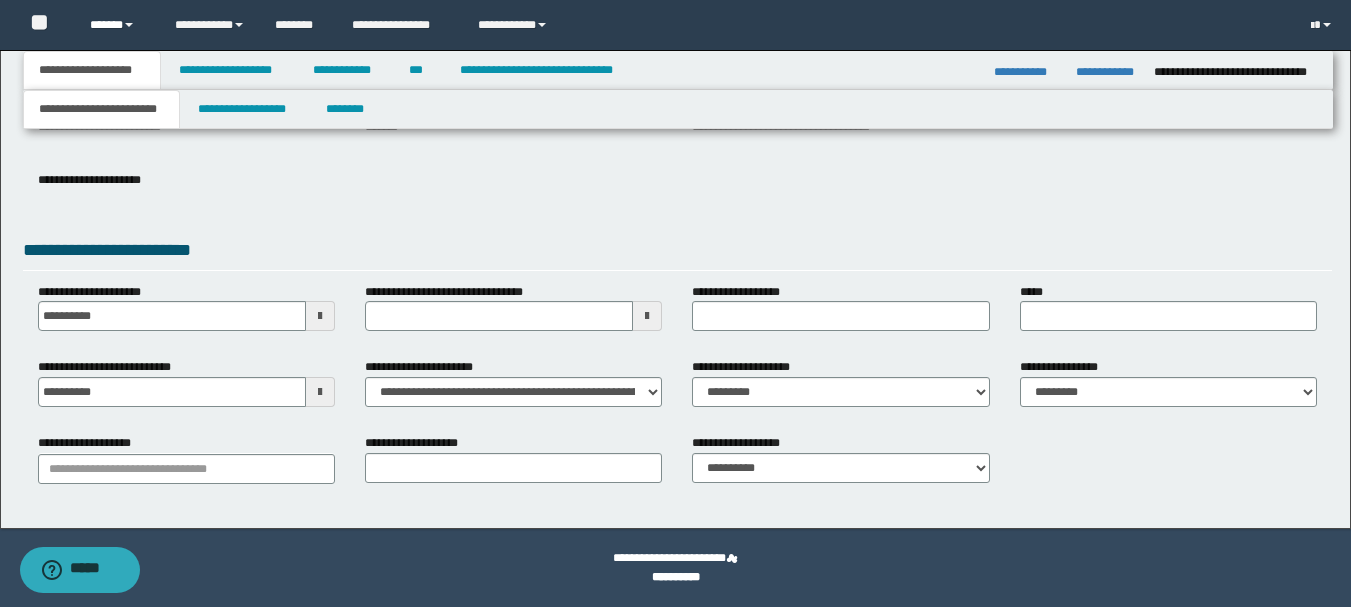 scroll, scrollTop: 0, scrollLeft: 0, axis: both 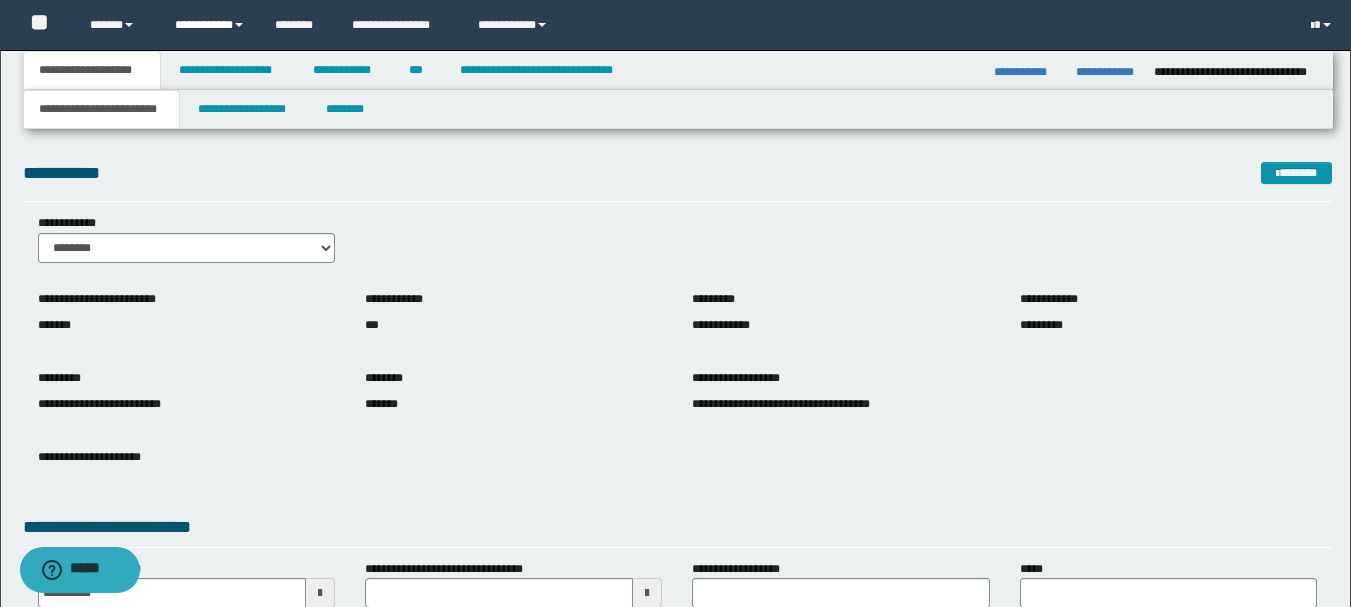click on "**********" at bounding box center [210, 25] 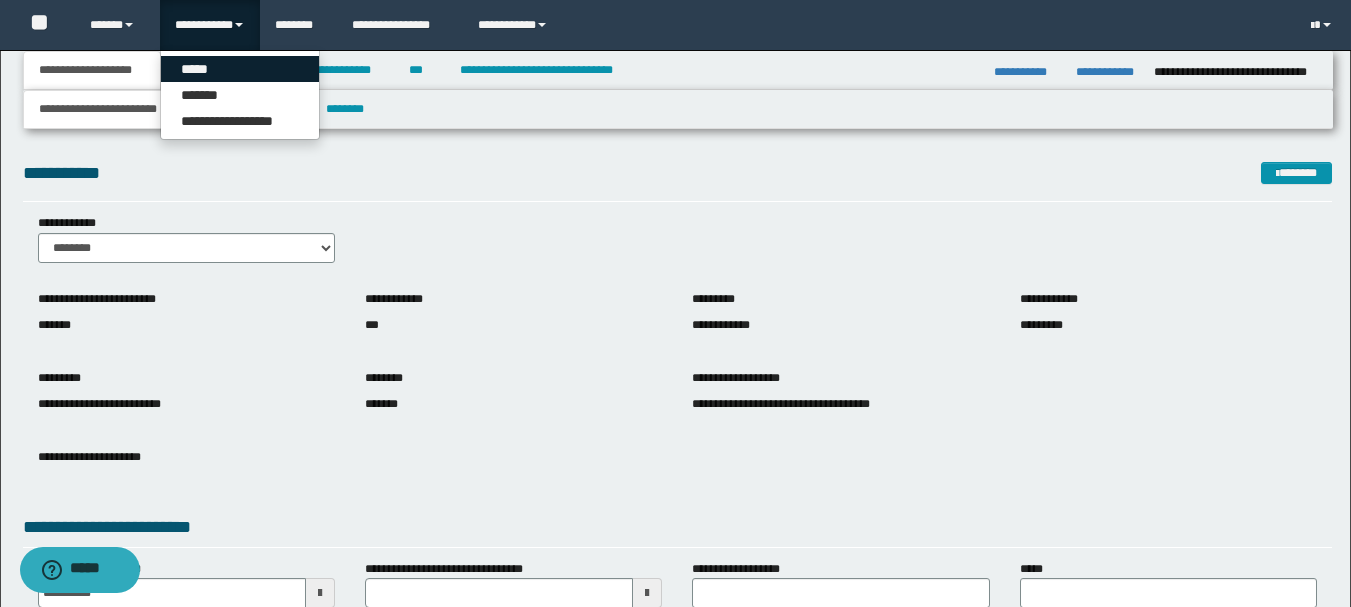 click on "*****" at bounding box center (240, 69) 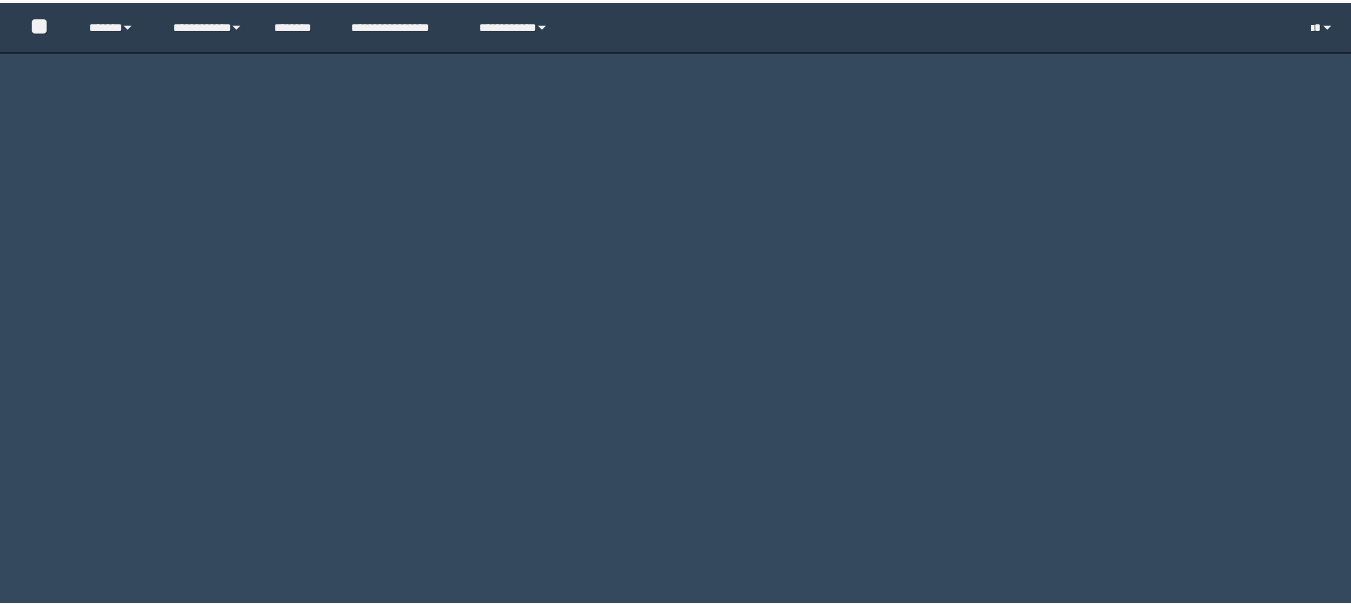 scroll, scrollTop: 0, scrollLeft: 0, axis: both 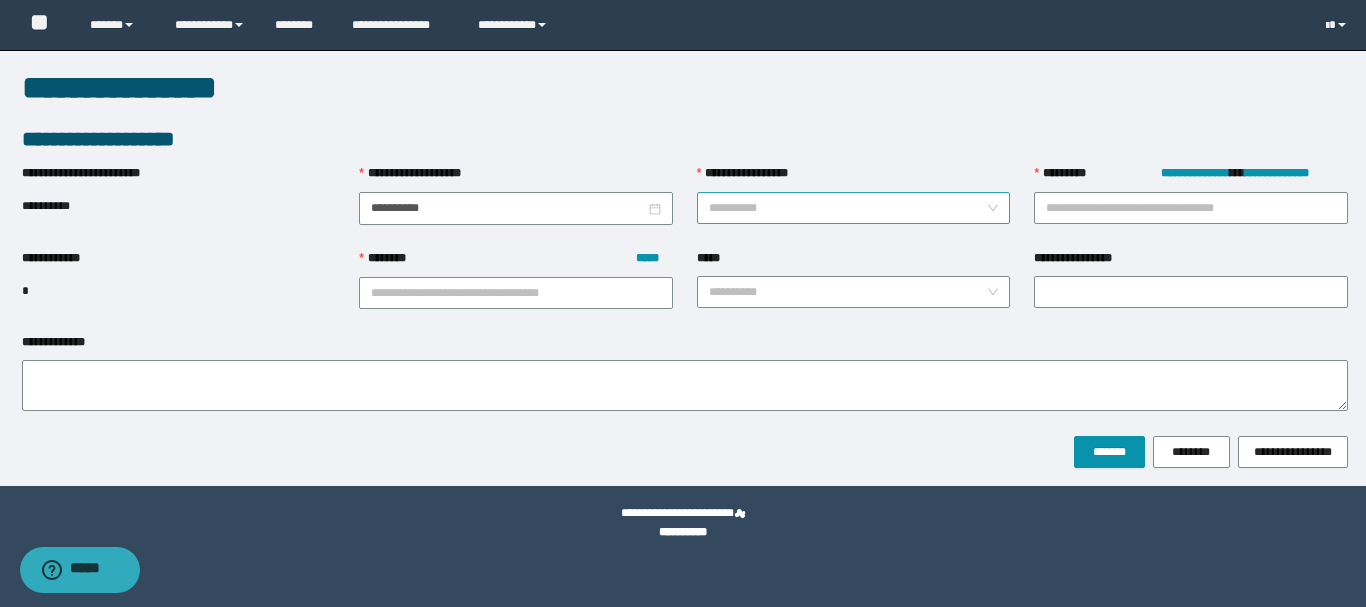 click on "**********" at bounding box center (848, 208) 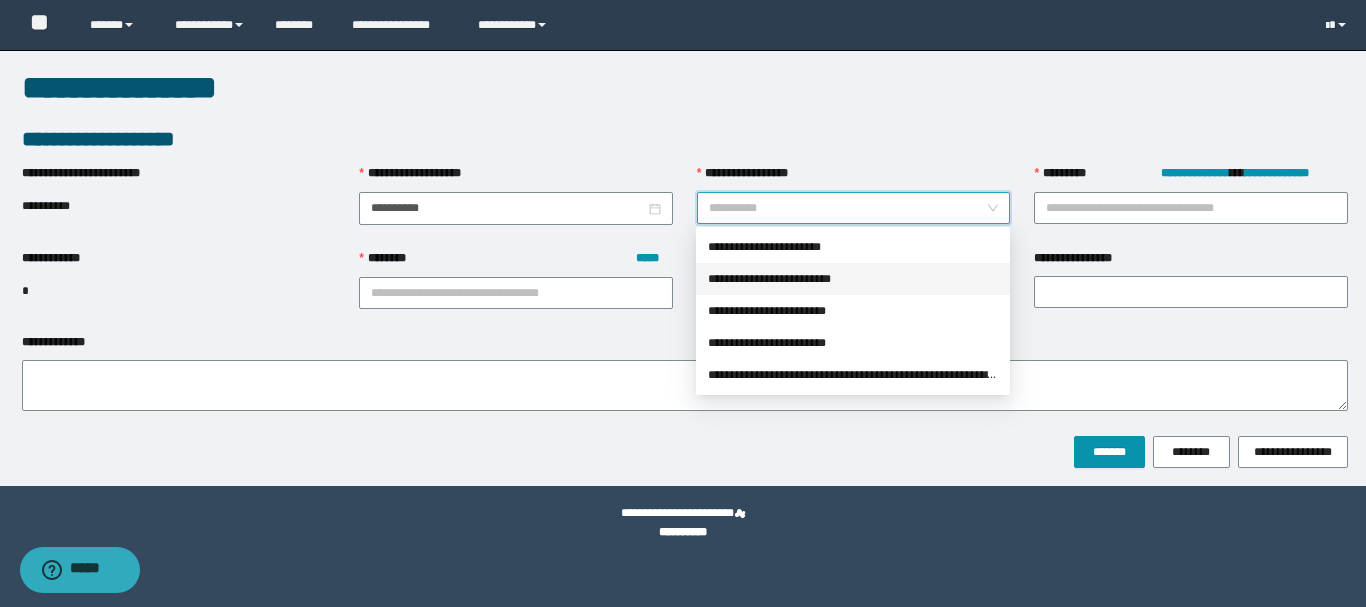 click on "**********" at bounding box center [853, 279] 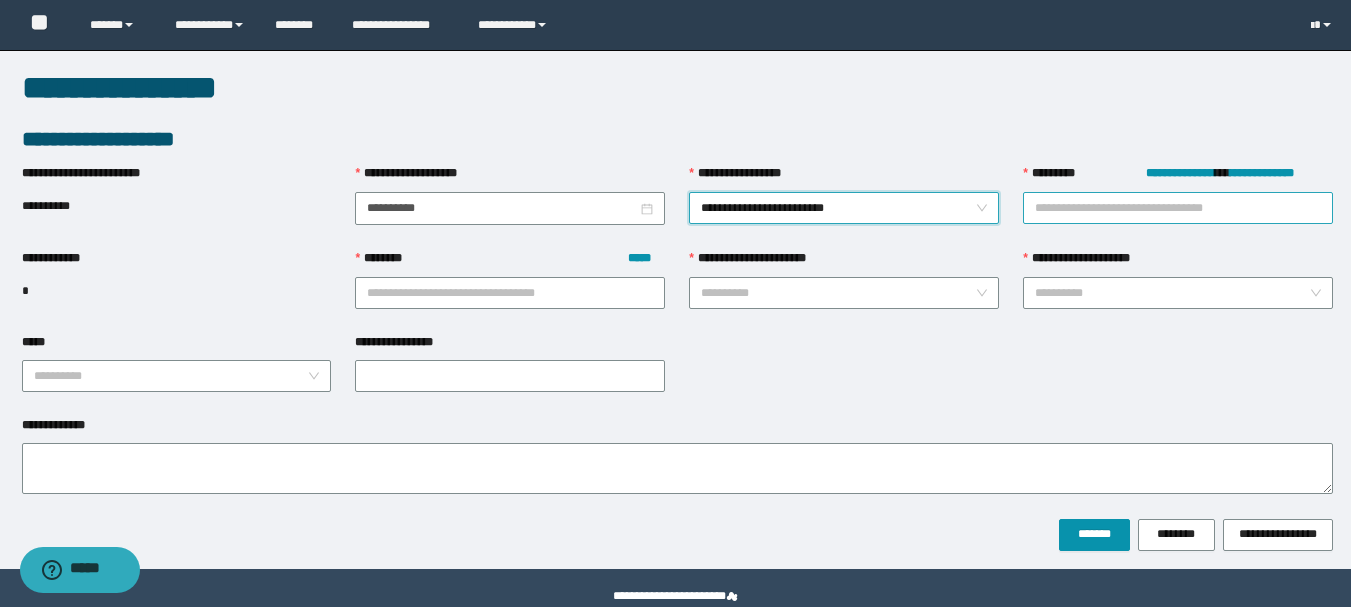 click on "**********" at bounding box center (1178, 208) 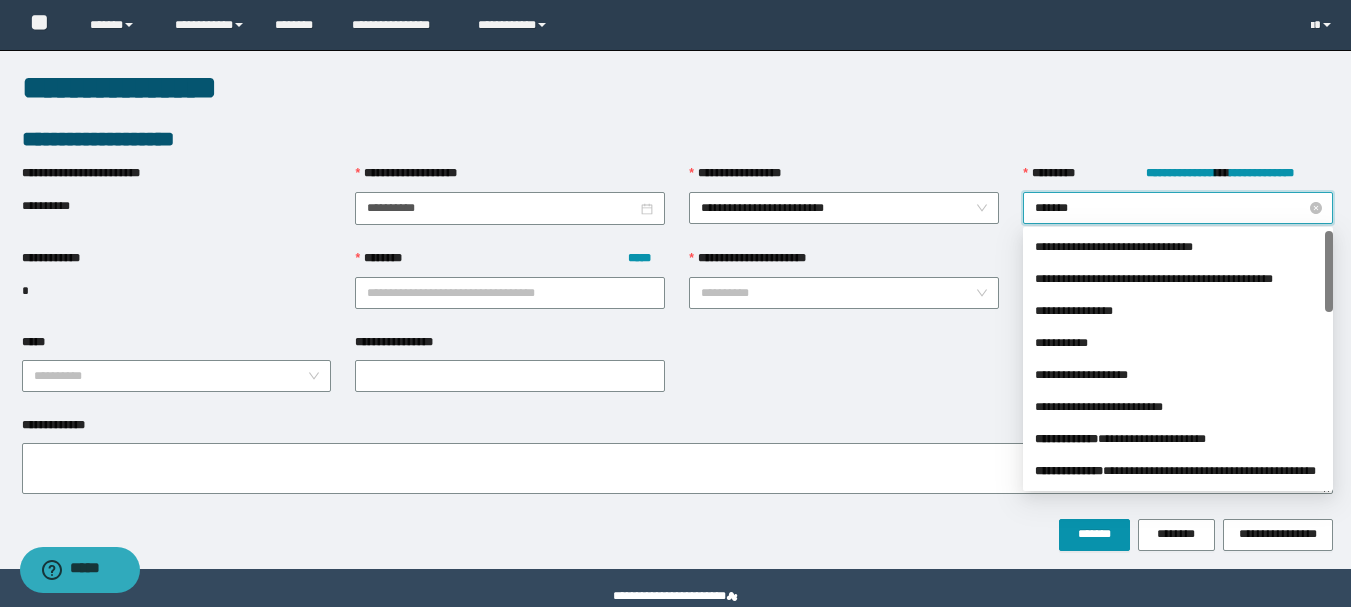 type on "********" 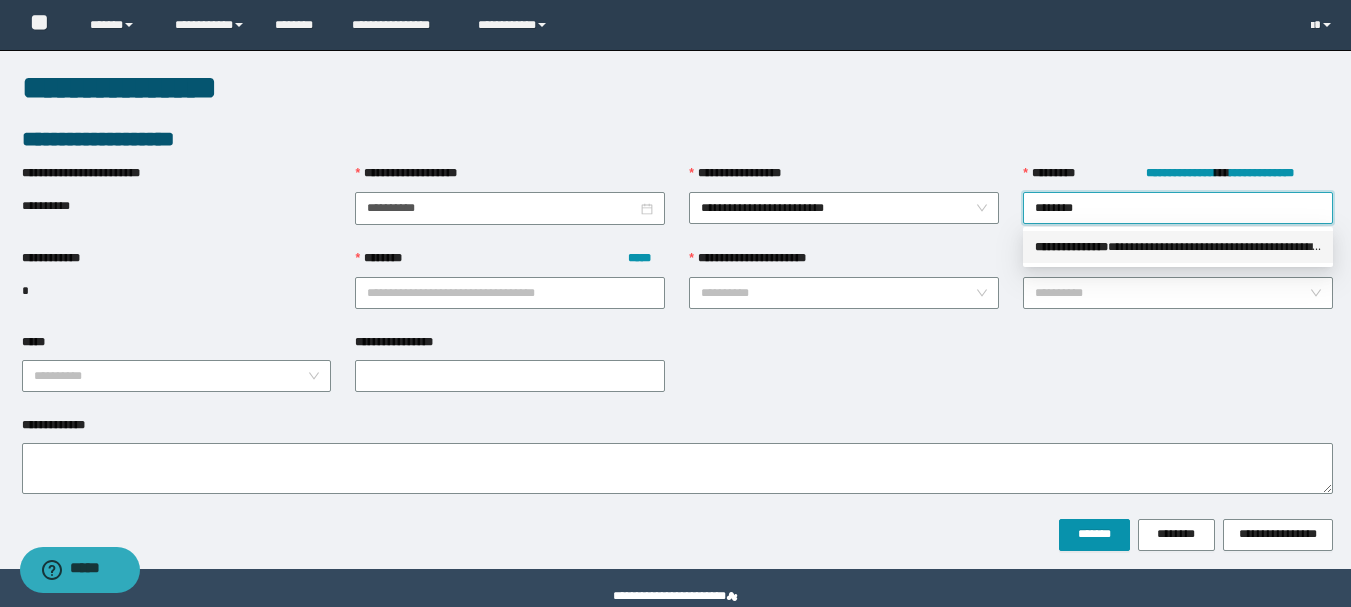 click on "**********" at bounding box center (1178, 247) 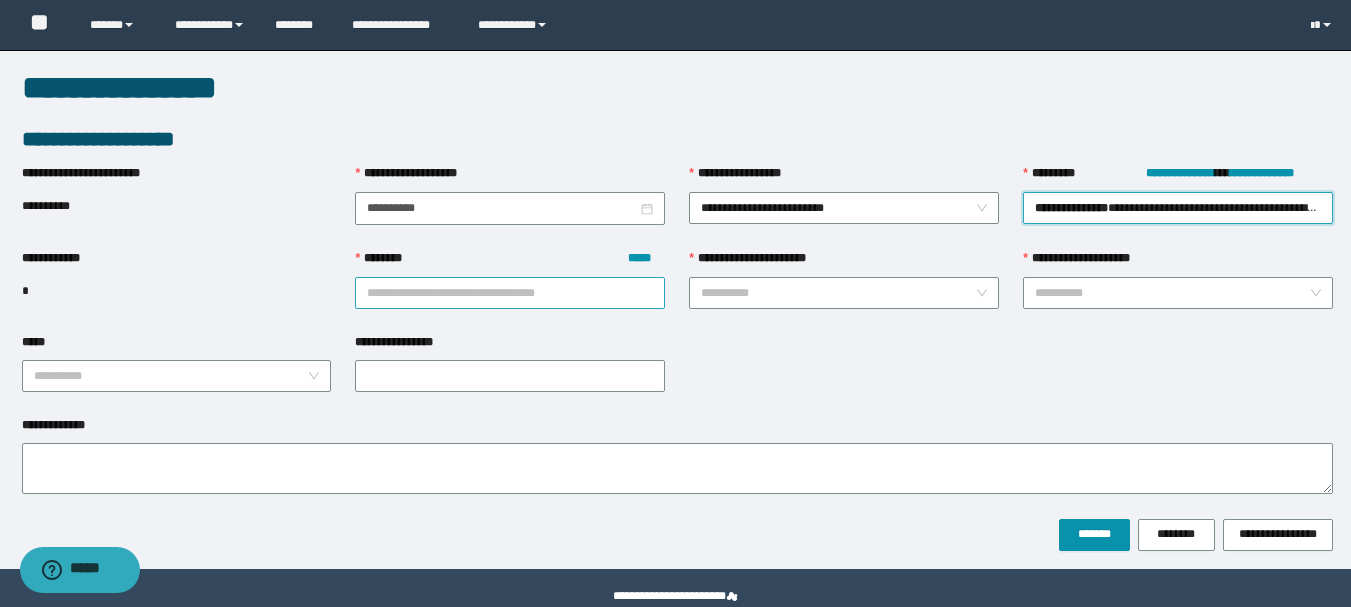 click on "******** *****" at bounding box center [510, 293] 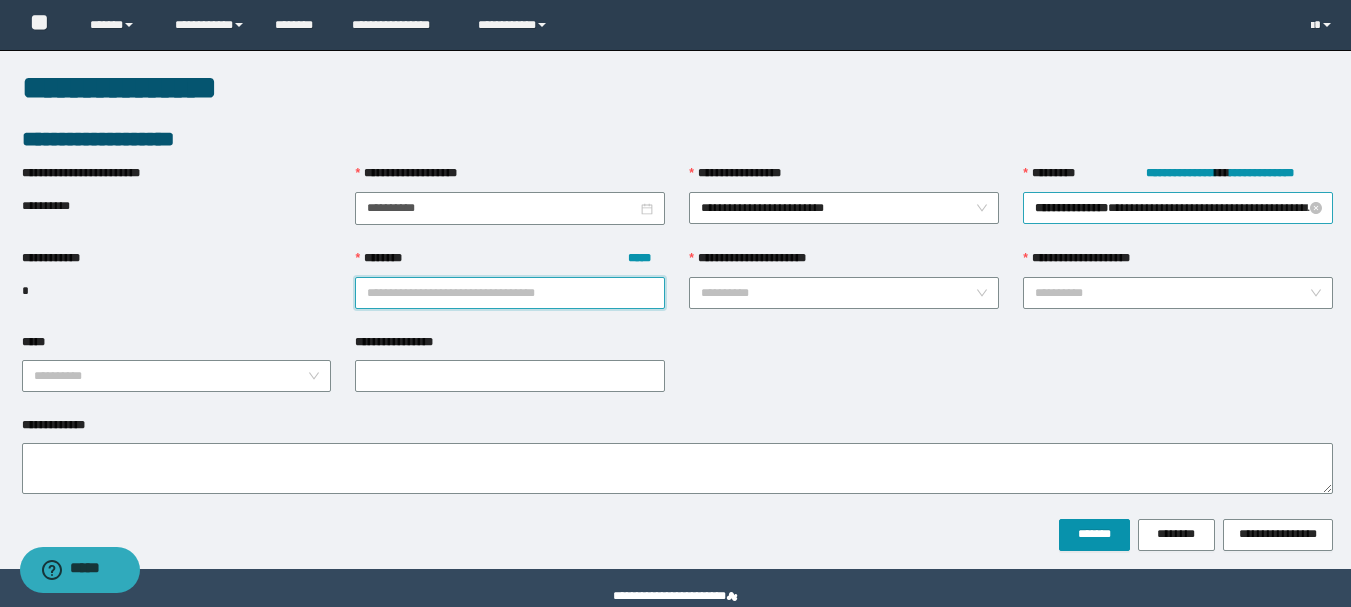 click on "**********" at bounding box center (1178, 208) 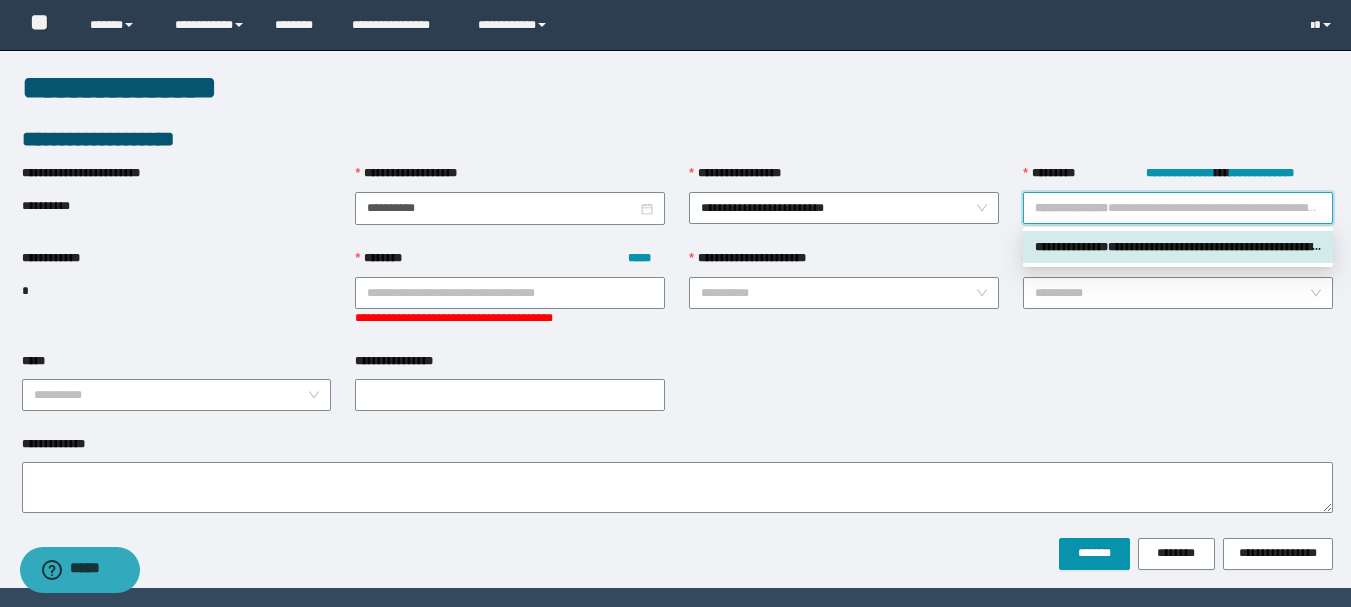 click on "**********" at bounding box center [1178, 247] 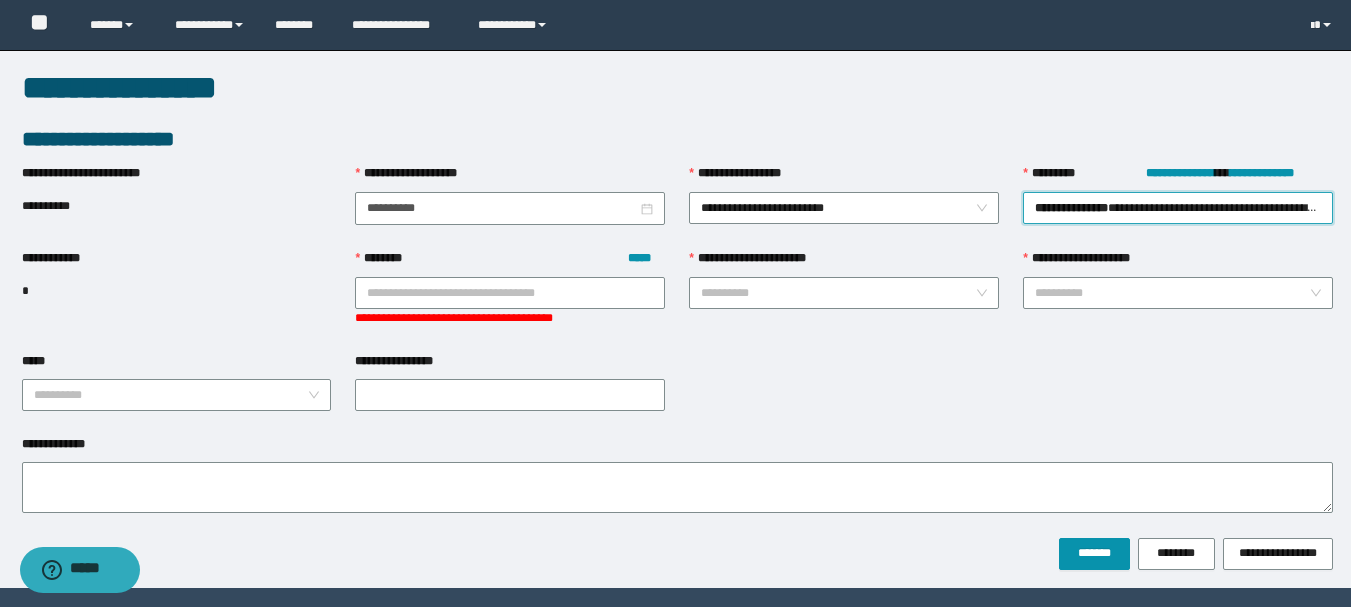 click on "******** *****" at bounding box center [510, 263] 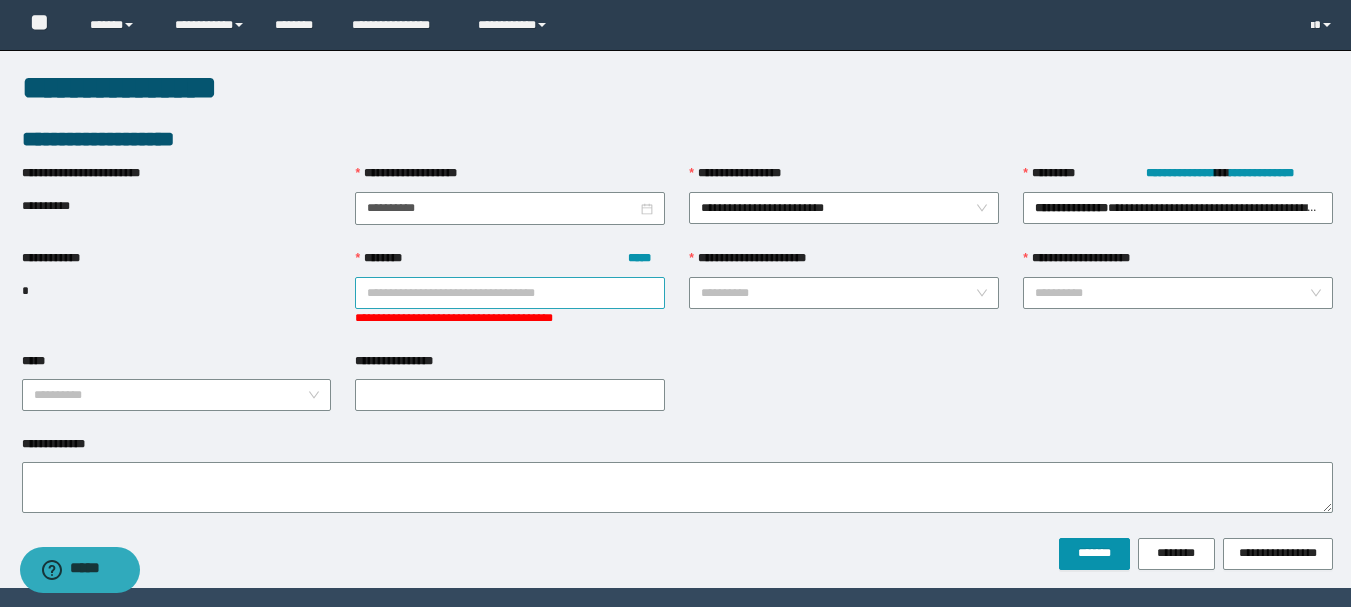 click on "******** *****" at bounding box center [510, 293] 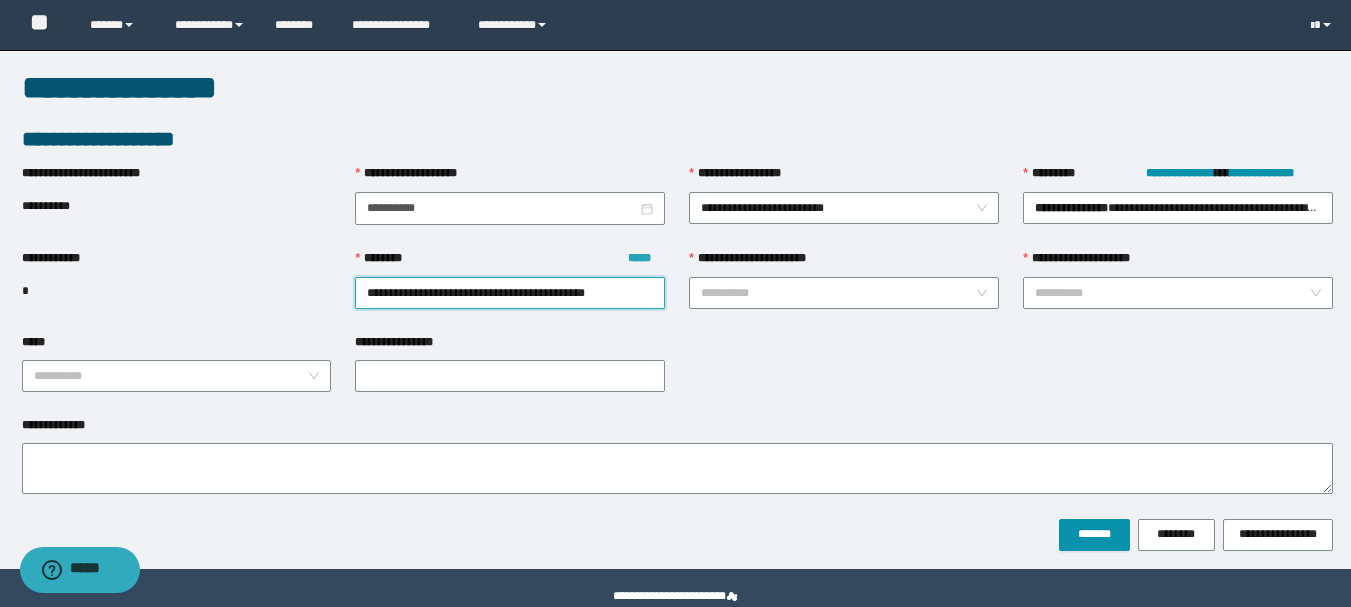 type on "**********" 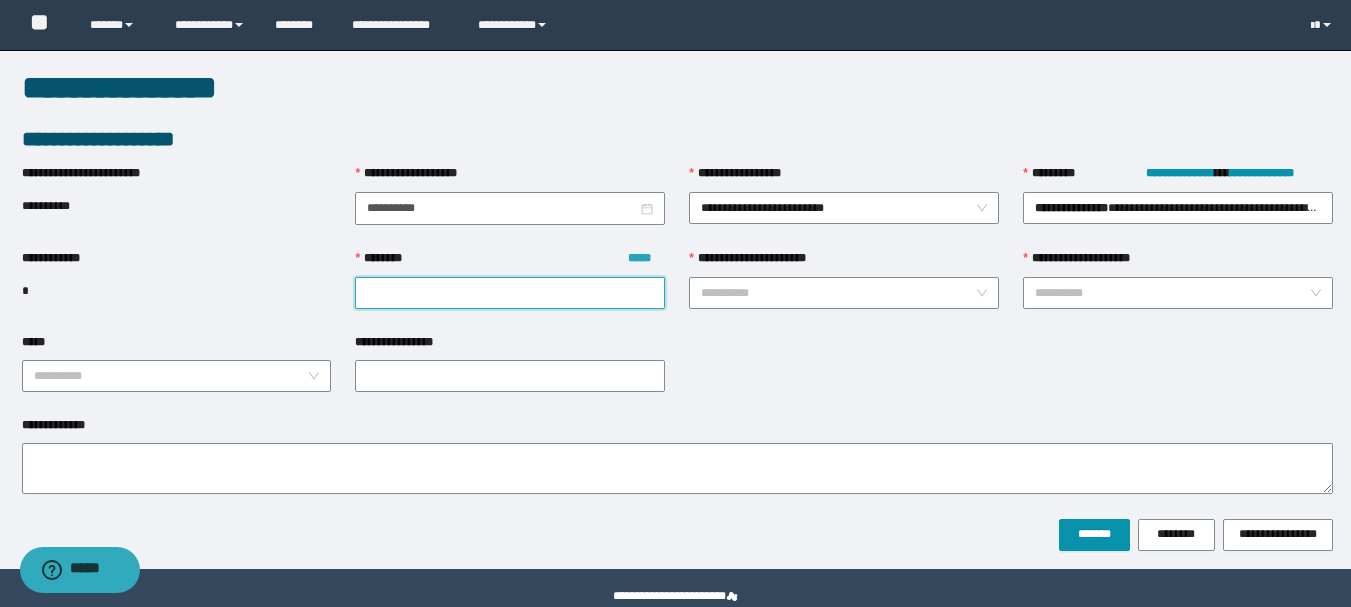 click on "*****" at bounding box center [646, 258] 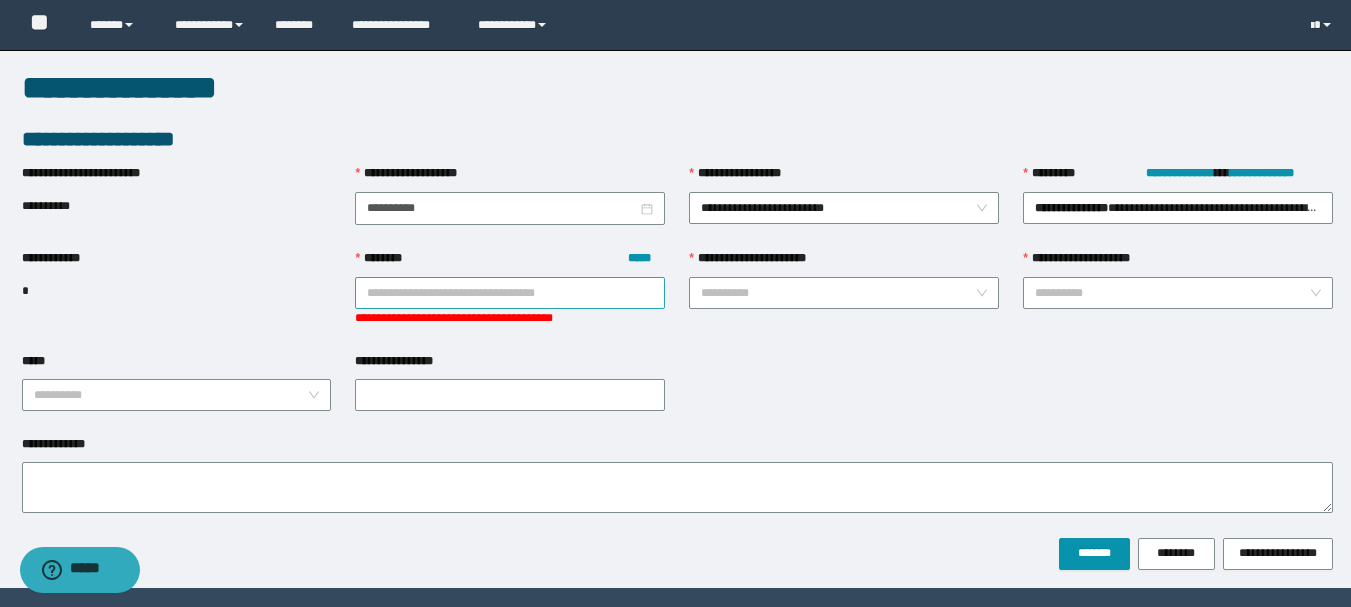 click on "******** *****" at bounding box center (510, 293) 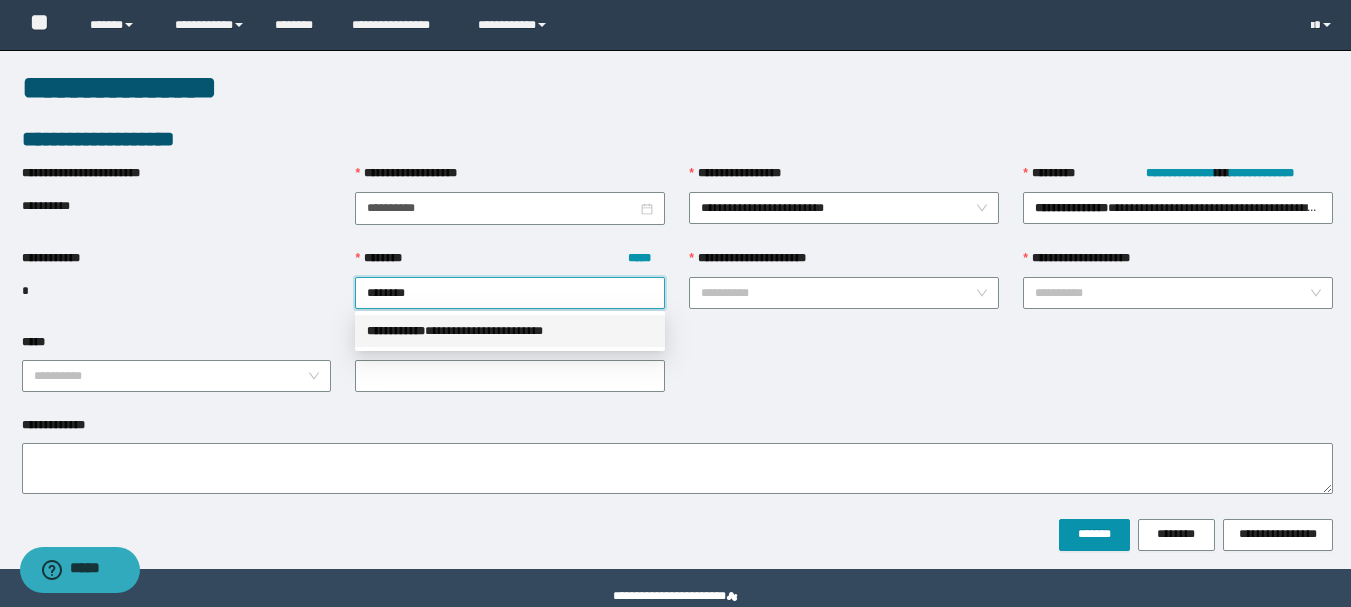 type on "********" 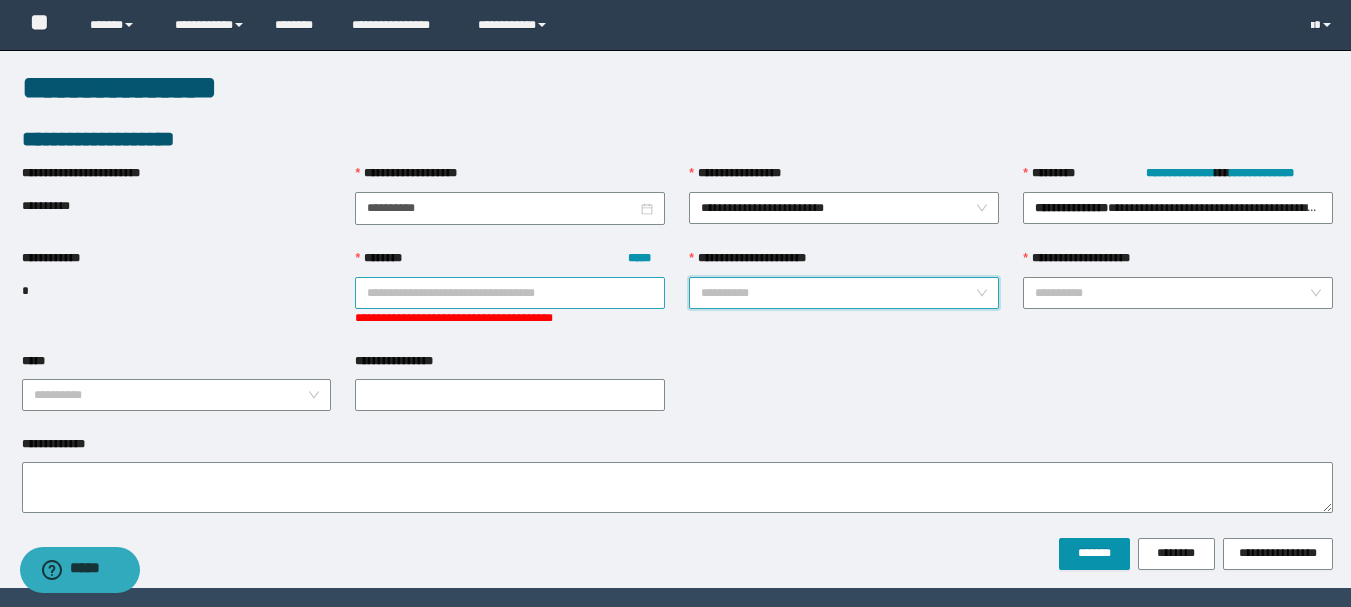 click on "******** *****" at bounding box center (510, 293) 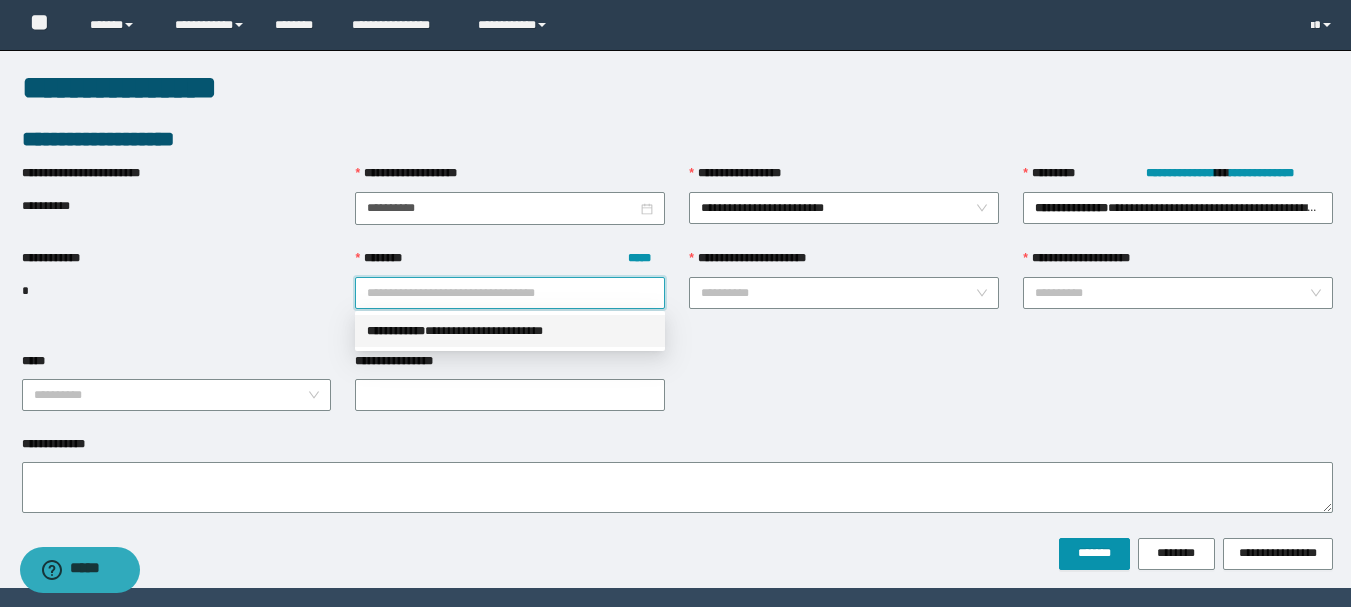 click on "**********" at bounding box center (510, 331) 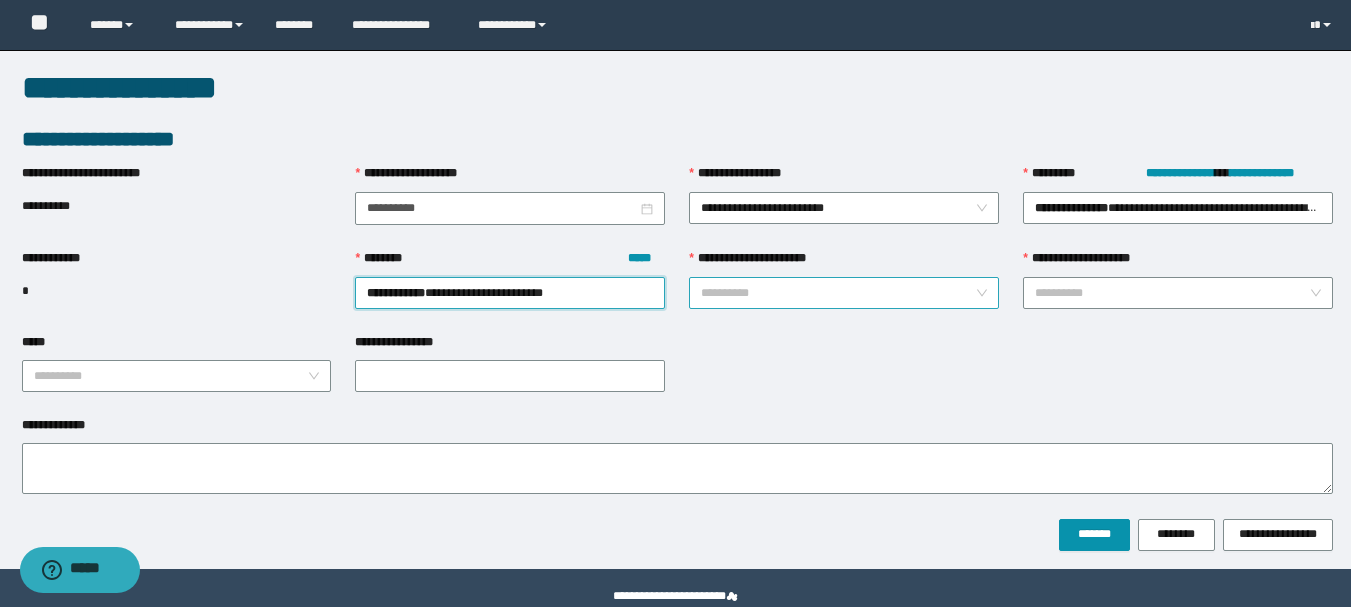 click on "**********" at bounding box center (844, 293) 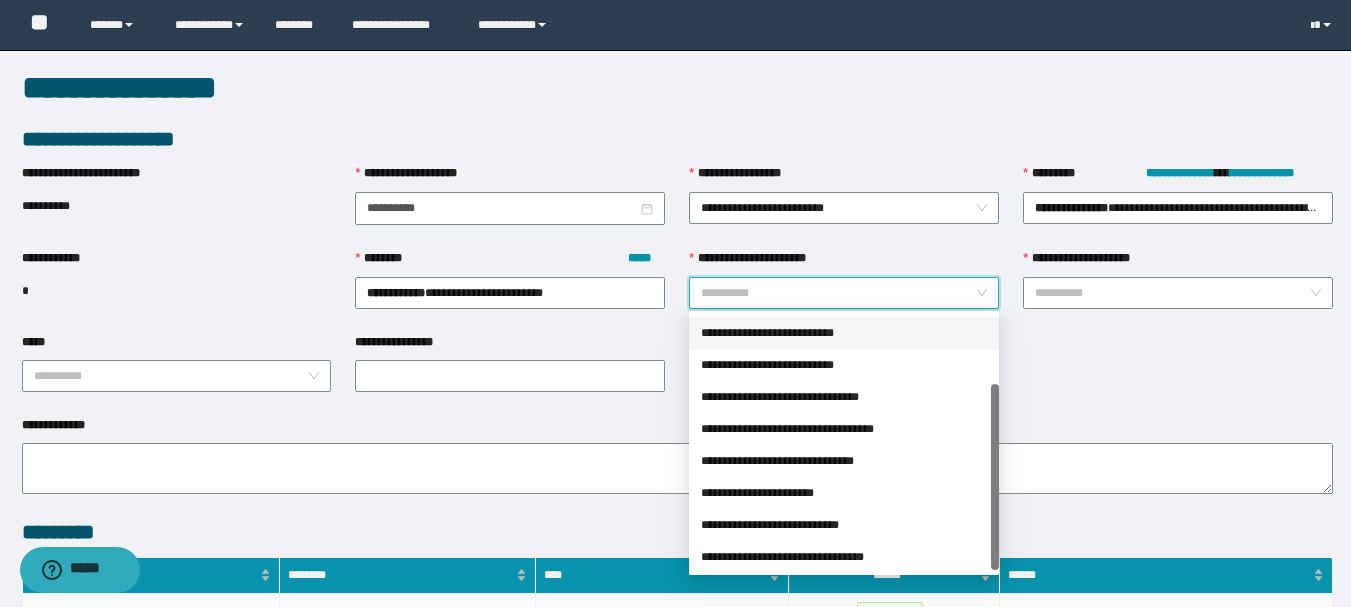 scroll, scrollTop: 96, scrollLeft: 0, axis: vertical 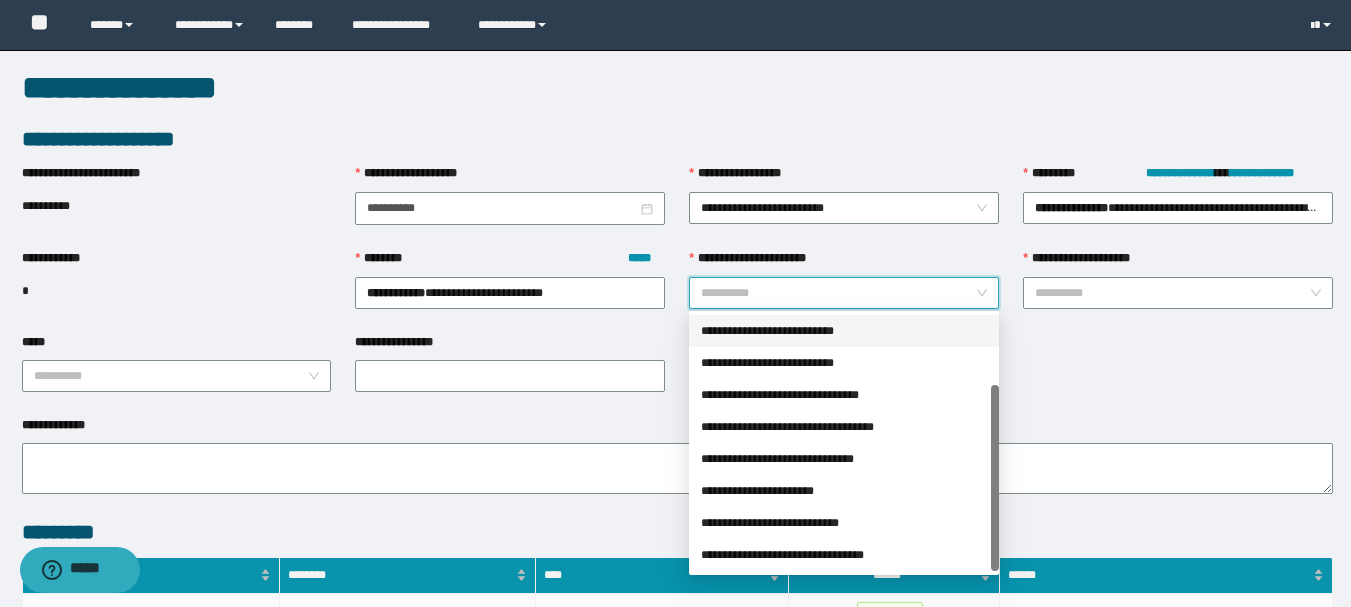 drag, startPoint x: 997, startPoint y: 443, endPoint x: 987, endPoint y: 516, distance: 73.68175 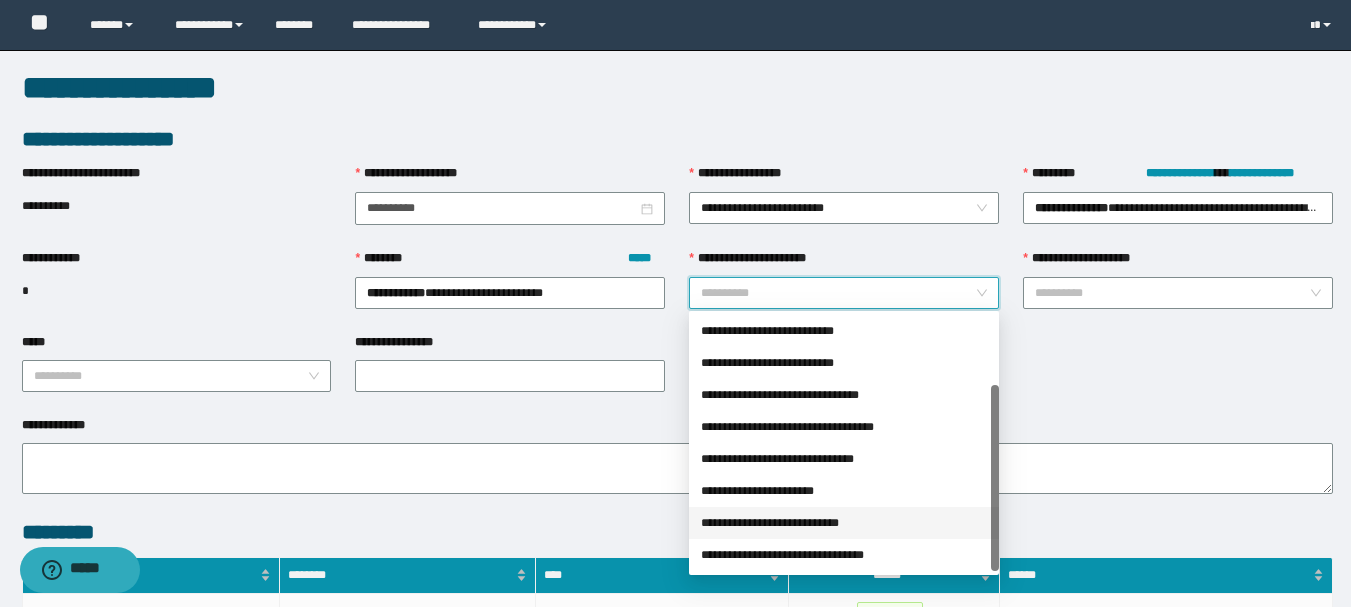 click on "**********" at bounding box center (844, 523) 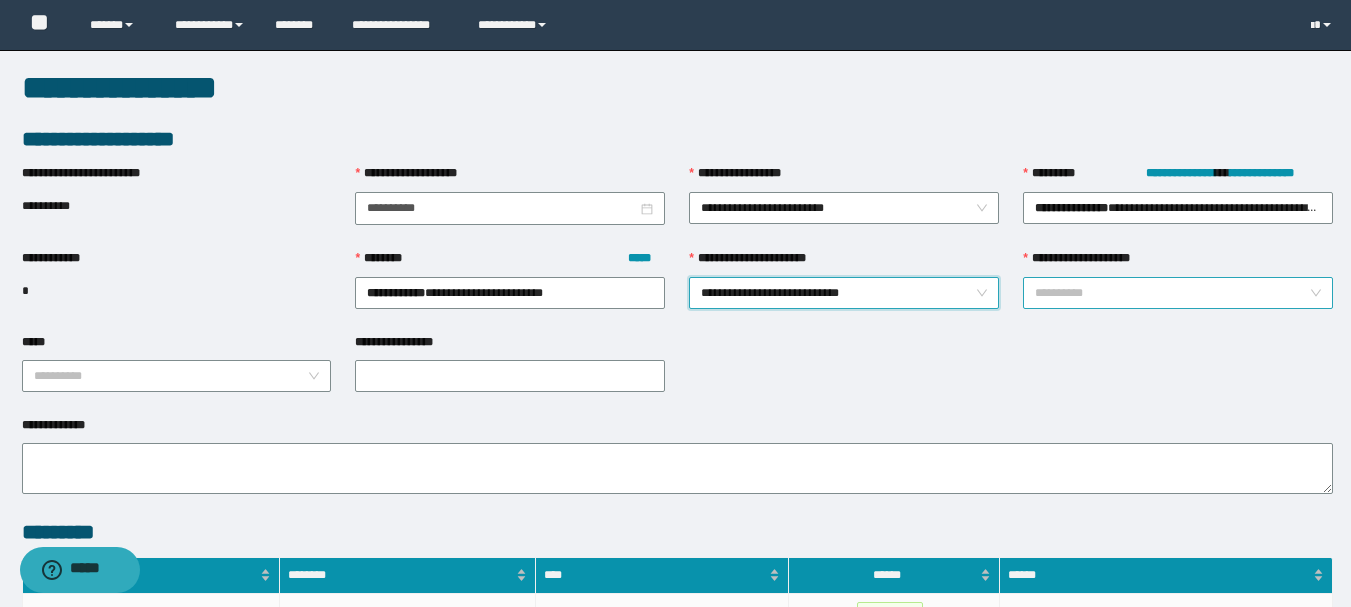 click on "**********" at bounding box center [1172, 293] 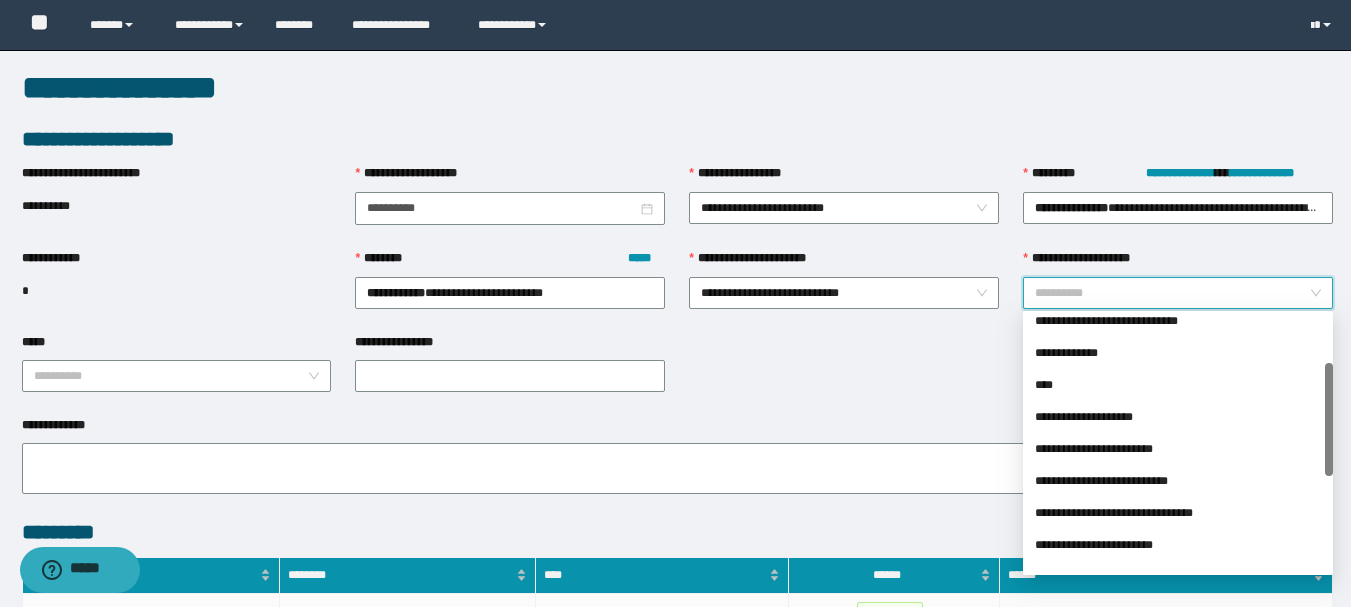 scroll, scrollTop: 108, scrollLeft: 0, axis: vertical 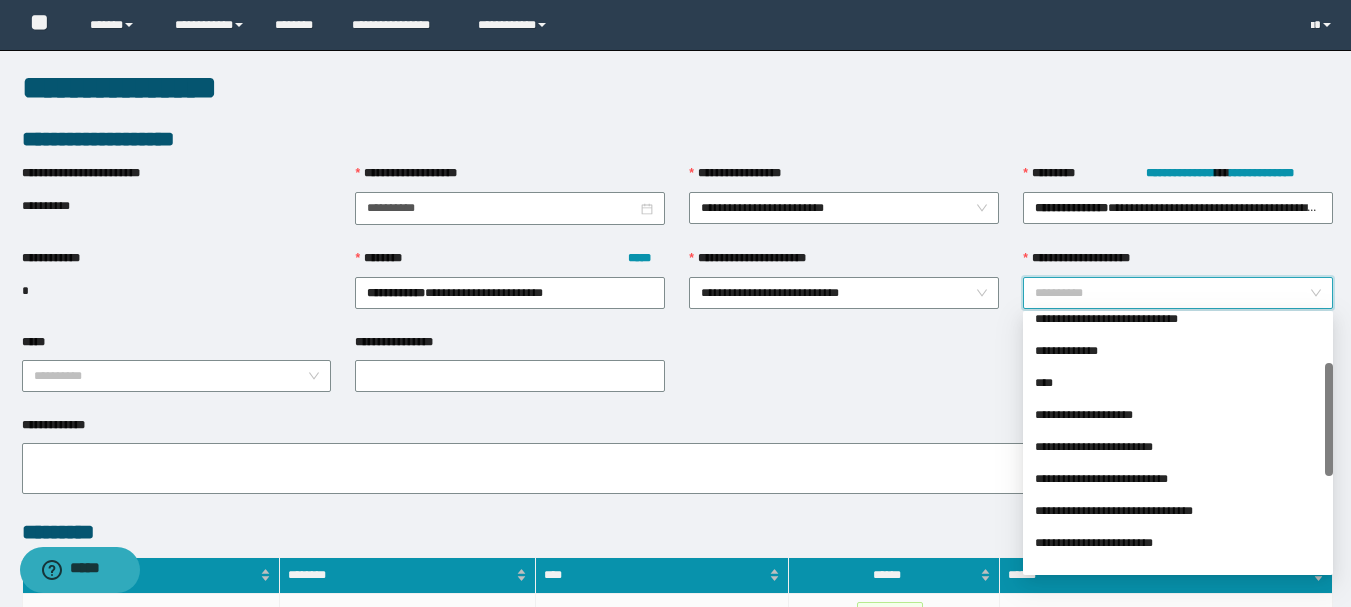 drag, startPoint x: 1329, startPoint y: 409, endPoint x: 1319, endPoint y: 457, distance: 49.0306 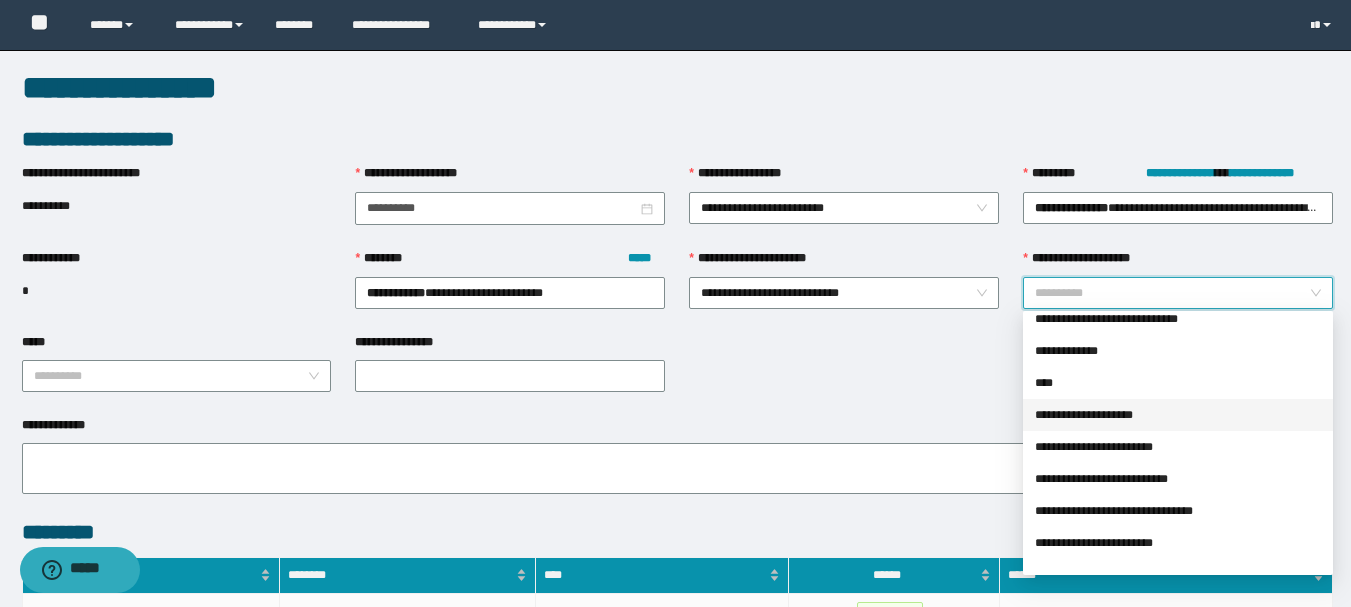 drag, startPoint x: 1163, startPoint y: 479, endPoint x: 1107, endPoint y: 416, distance: 84.29116 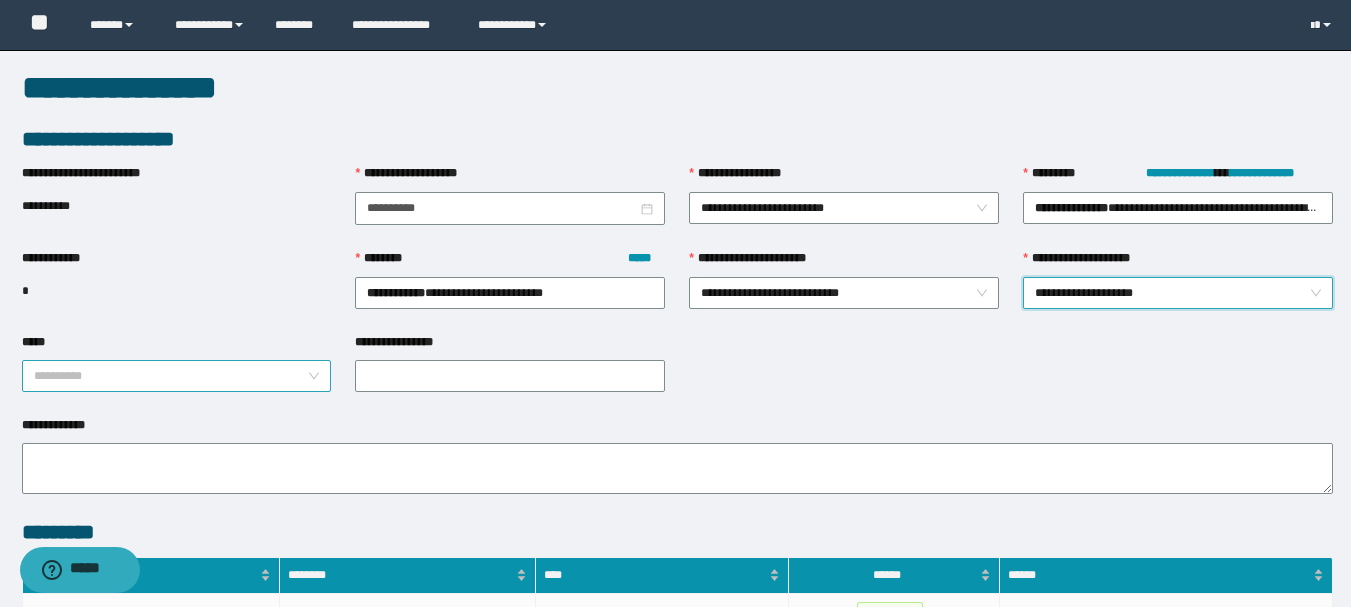 click on "*****" at bounding box center [171, 376] 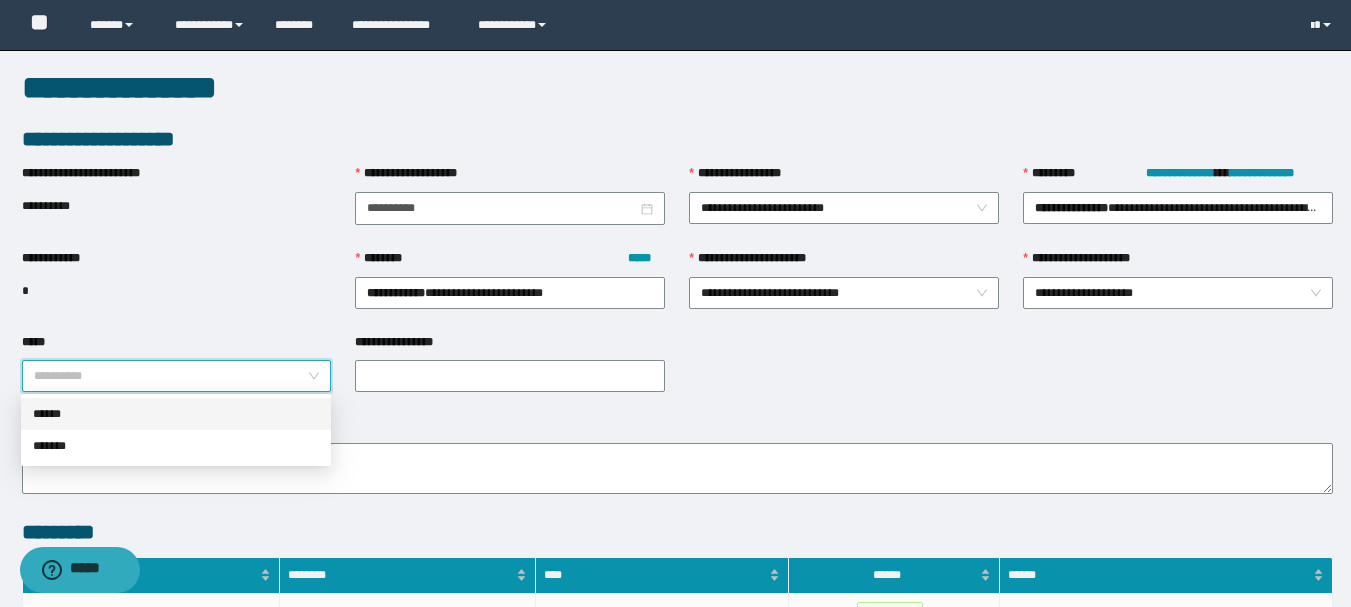 click on "******" at bounding box center [176, 414] 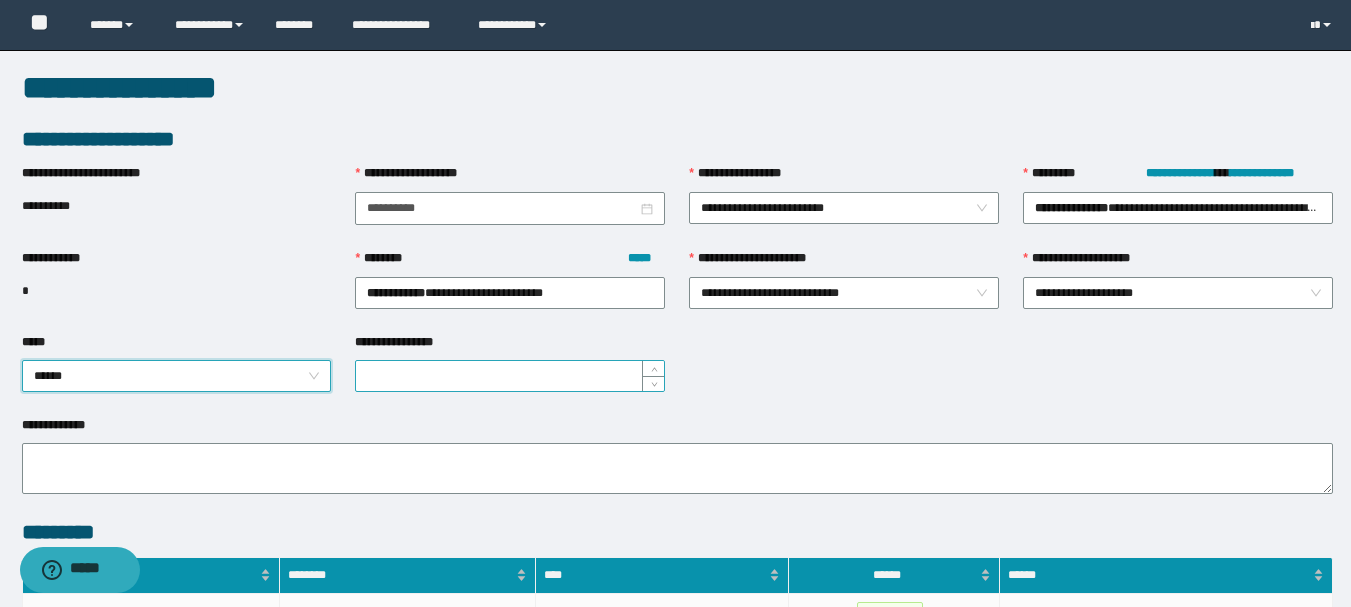 drag, startPoint x: 348, startPoint y: 371, endPoint x: 358, endPoint y: 368, distance: 10.440307 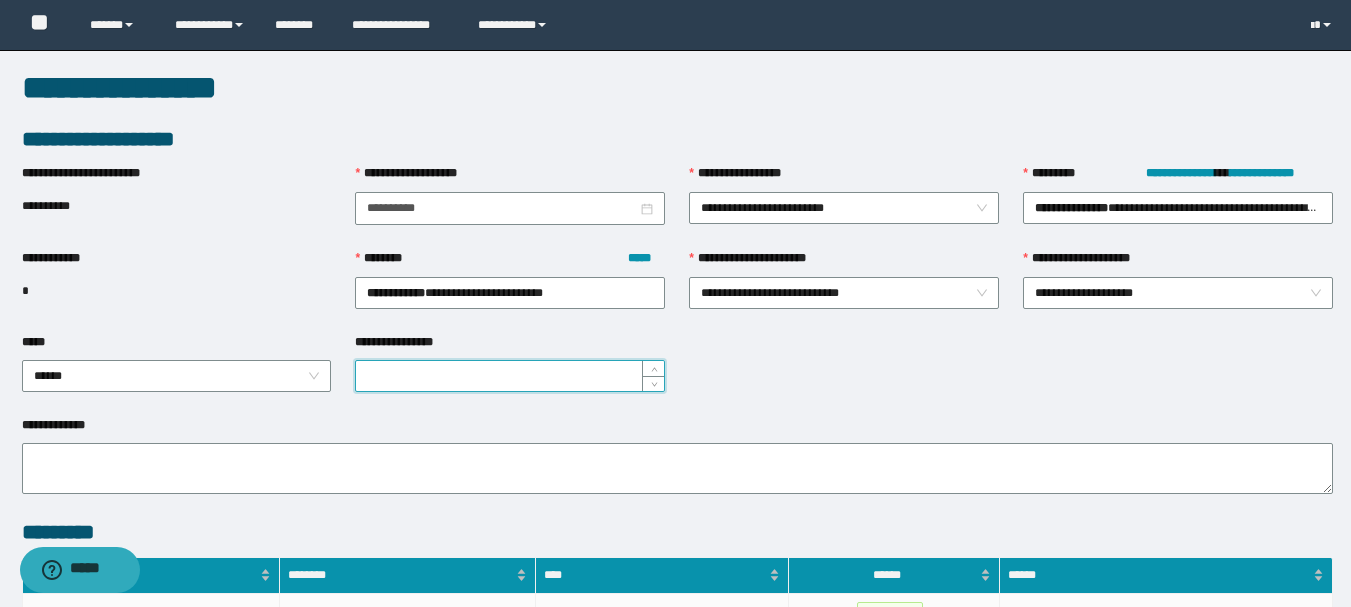 click on "**********" at bounding box center [510, 376] 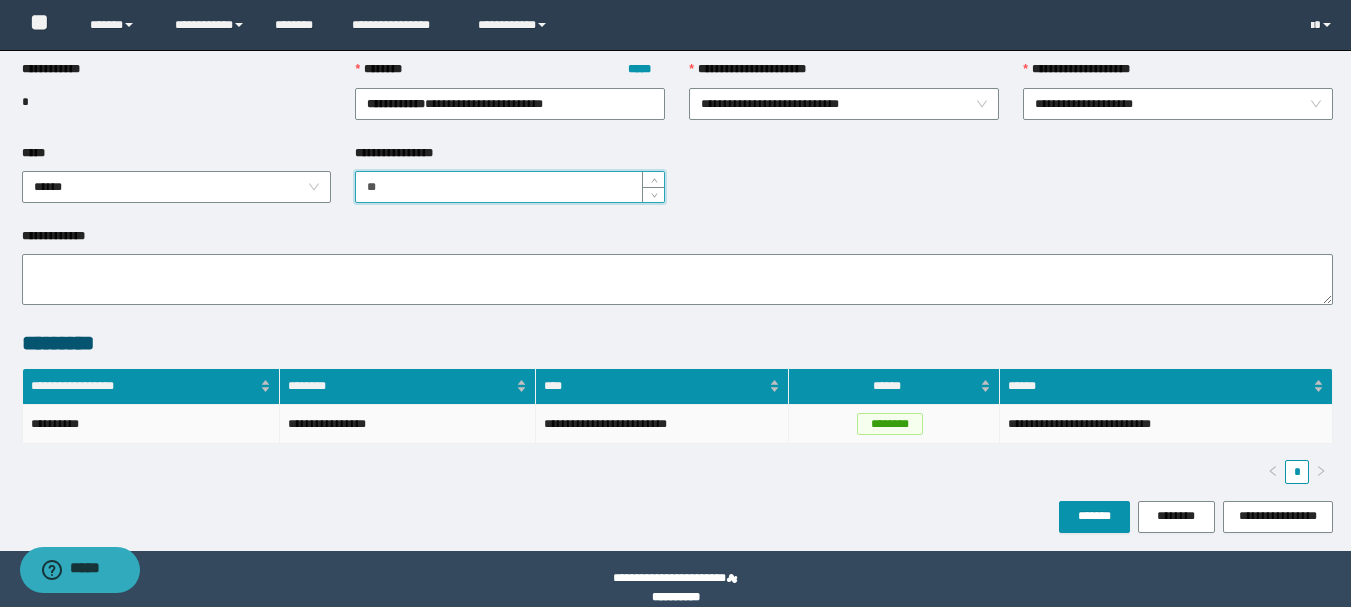 scroll, scrollTop: 209, scrollLeft: 0, axis: vertical 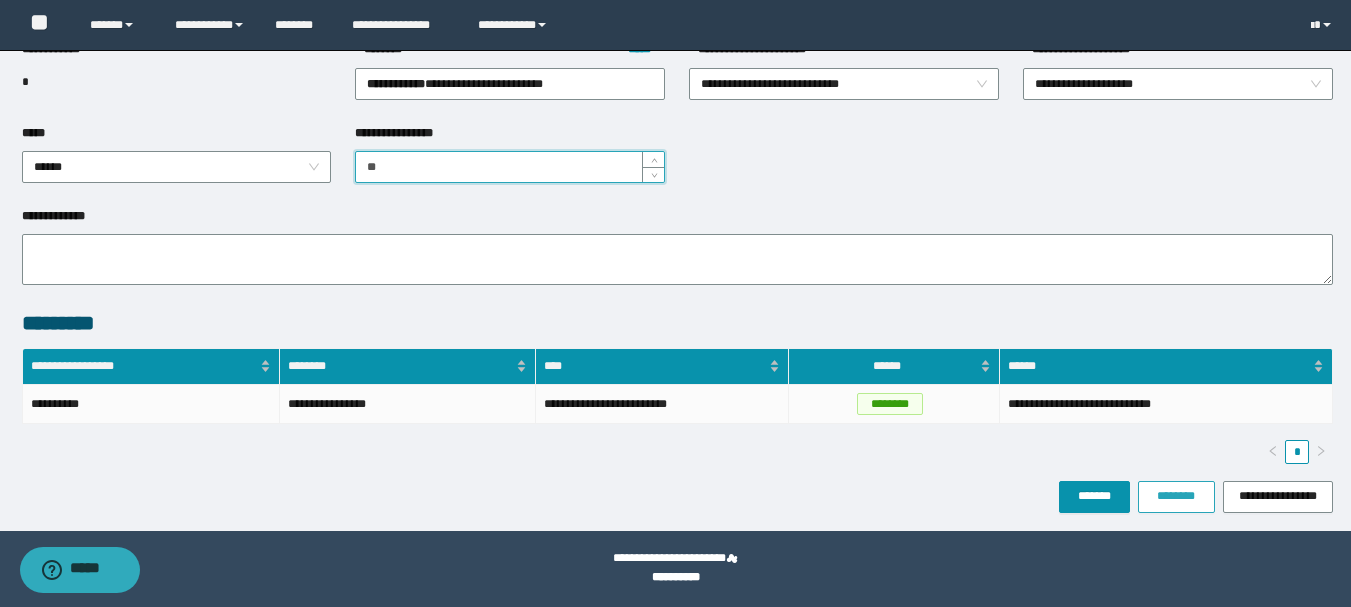 type on "**" 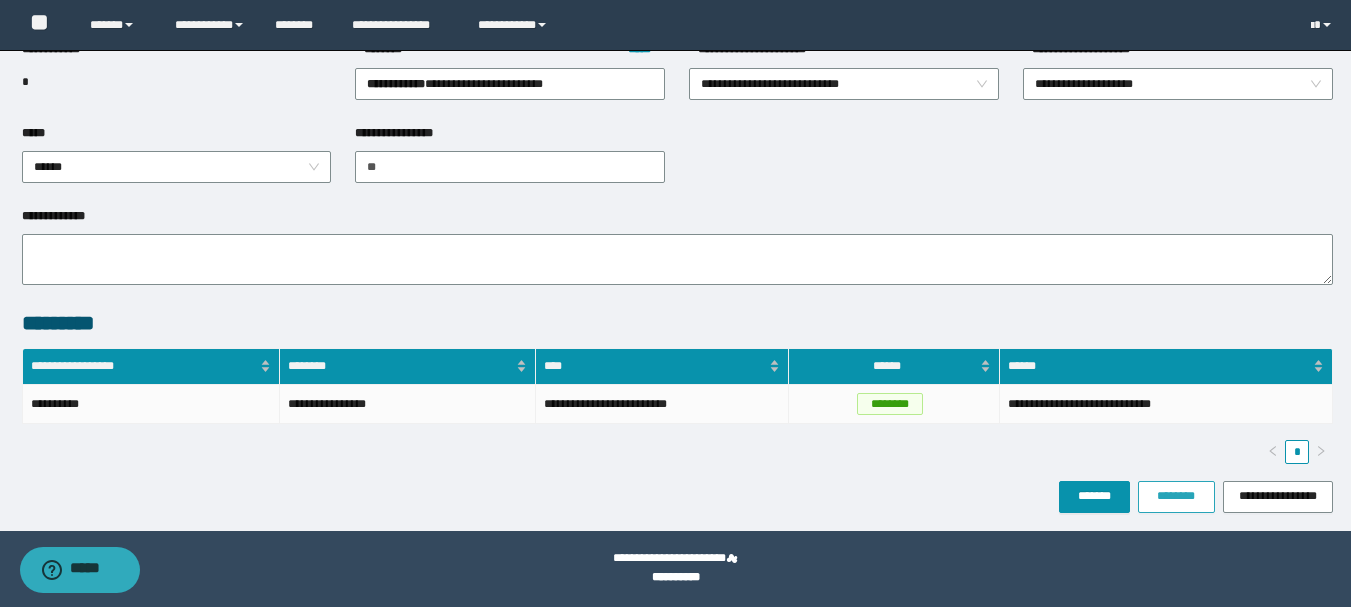 click on "********" at bounding box center [1176, 496] 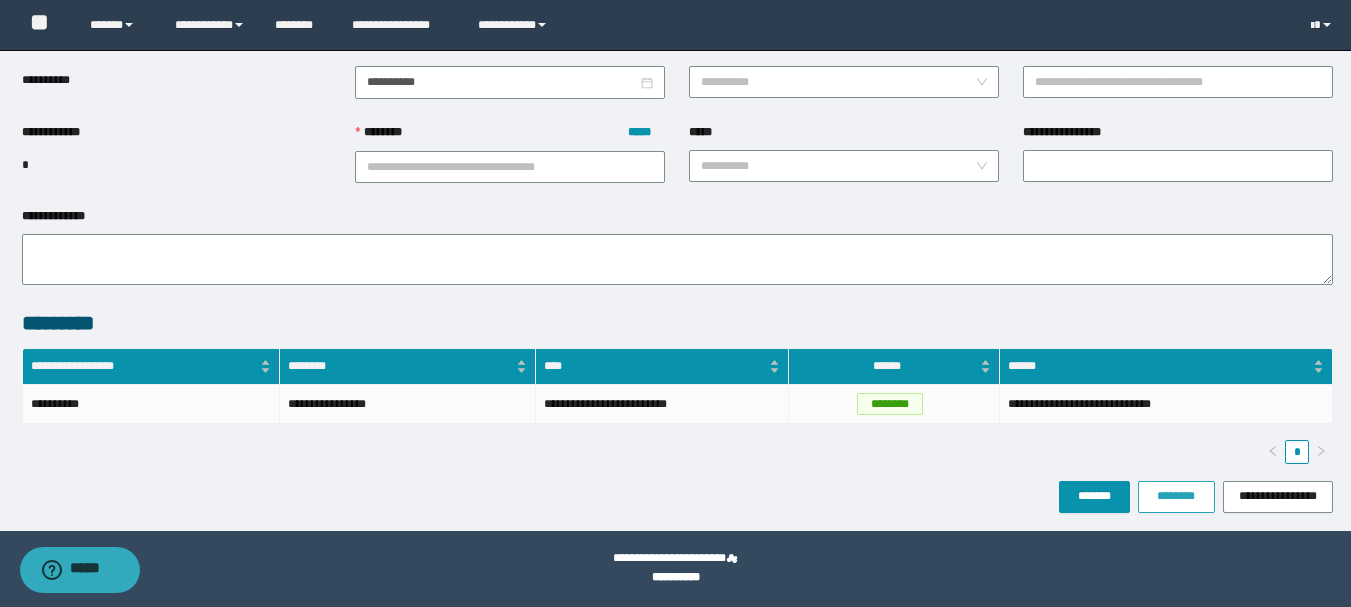 scroll, scrollTop: 0, scrollLeft: 0, axis: both 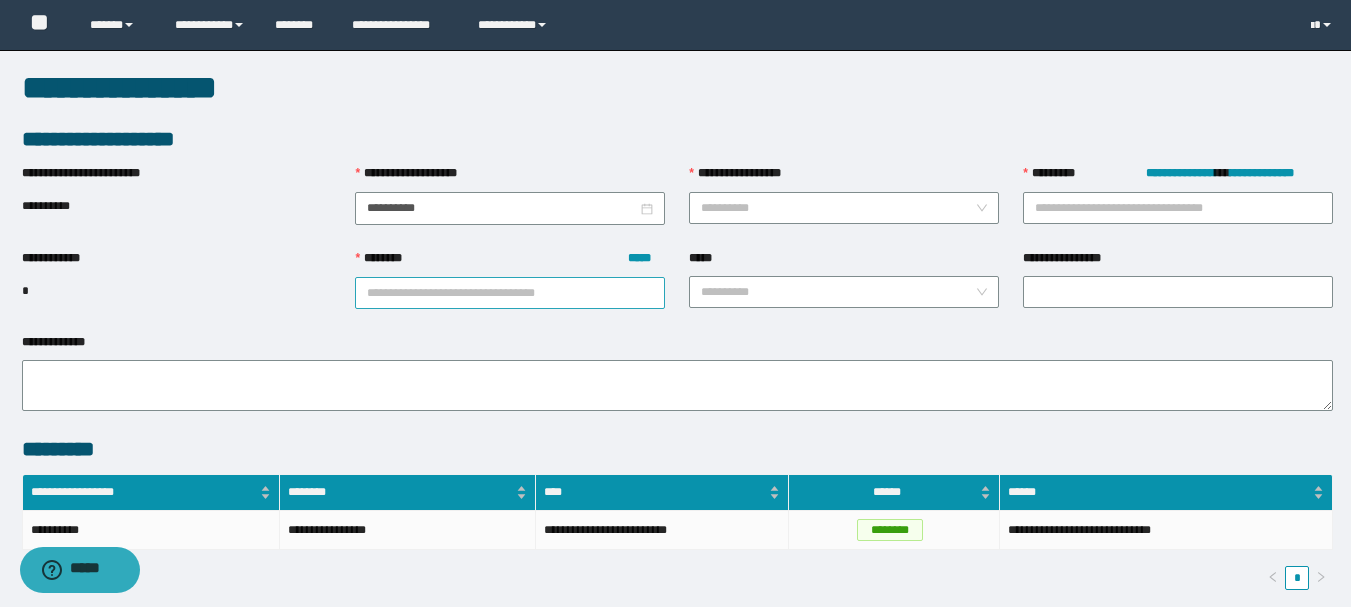 click on "******** *****" at bounding box center (510, 293) 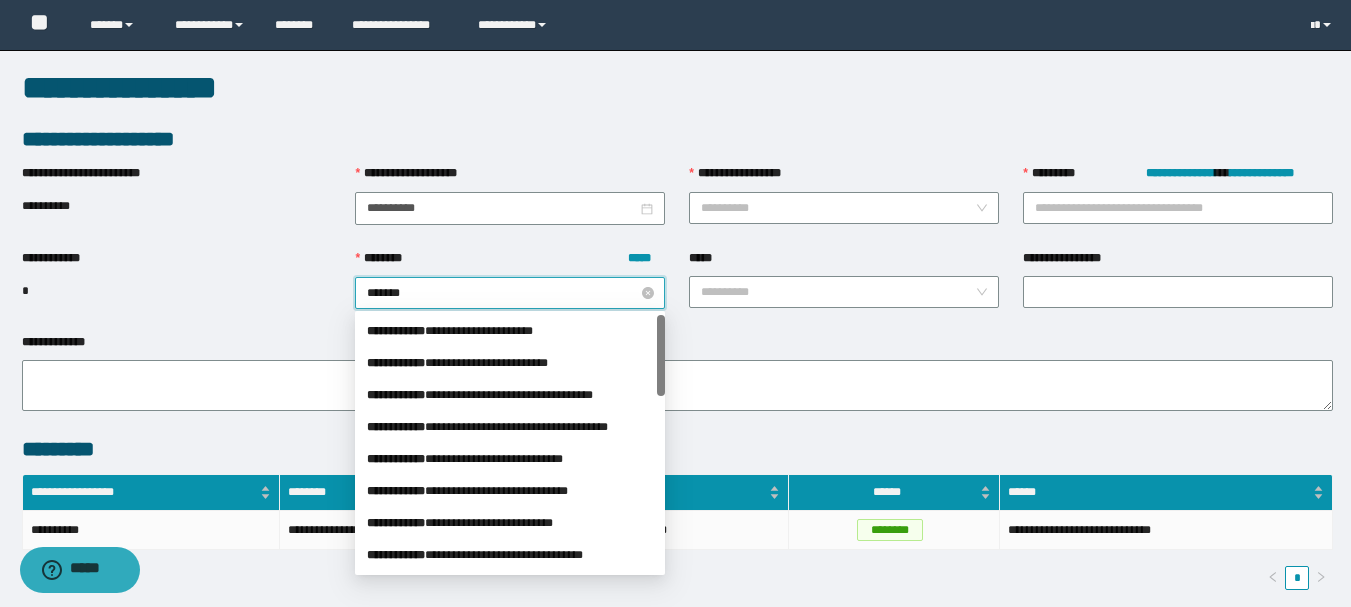 type on "********" 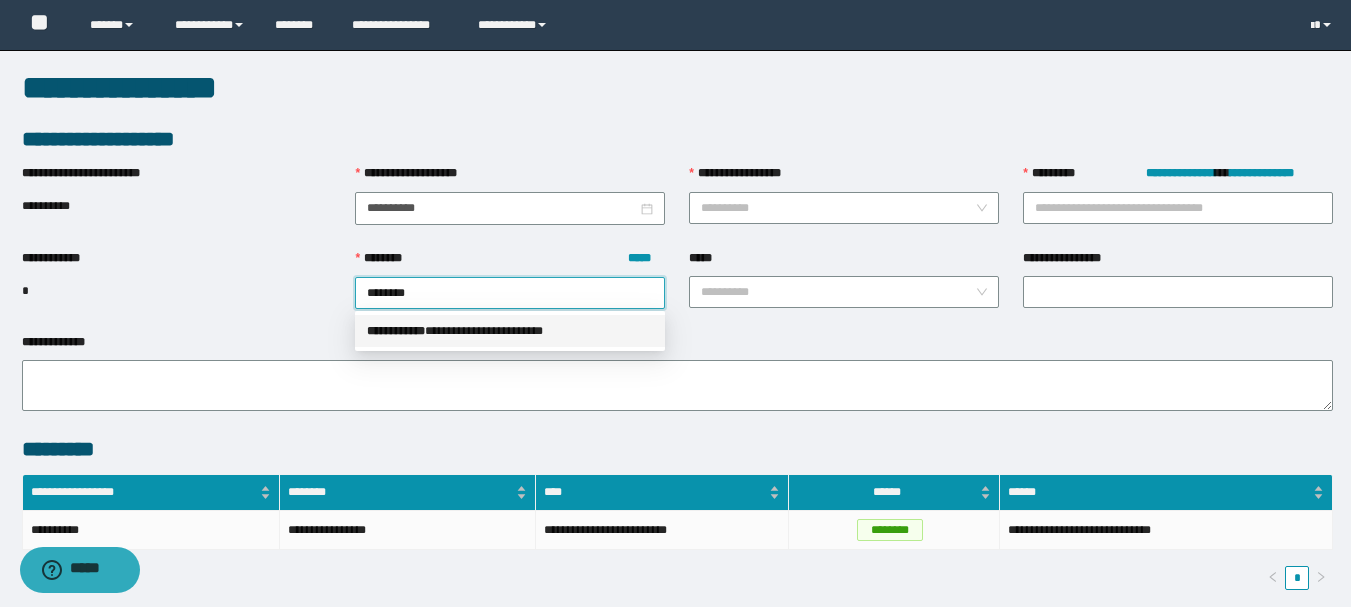 click on "**********" at bounding box center [510, 331] 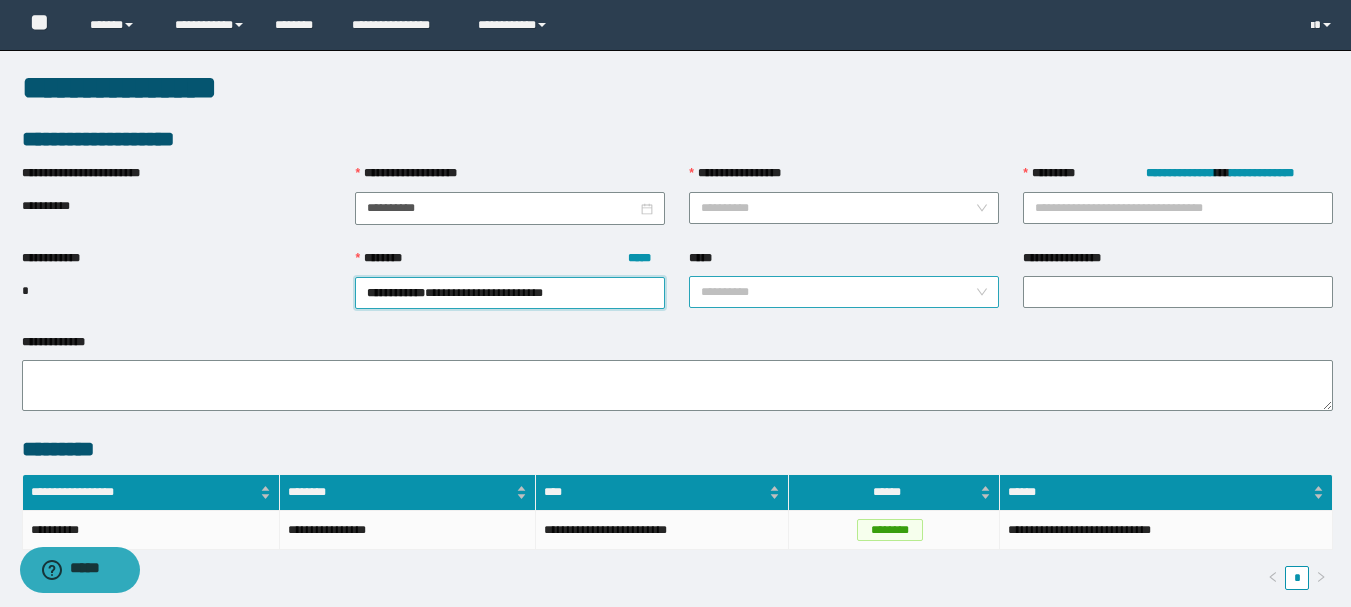 click on "*****" at bounding box center (838, 292) 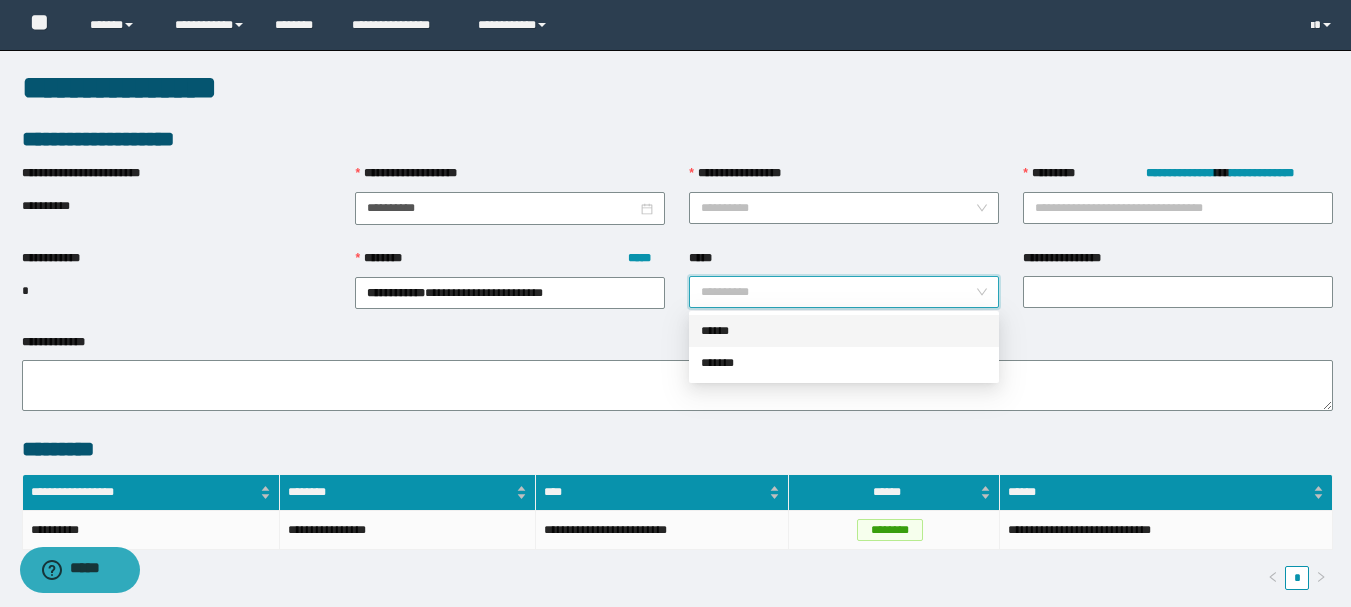 click on "******" at bounding box center (844, 331) 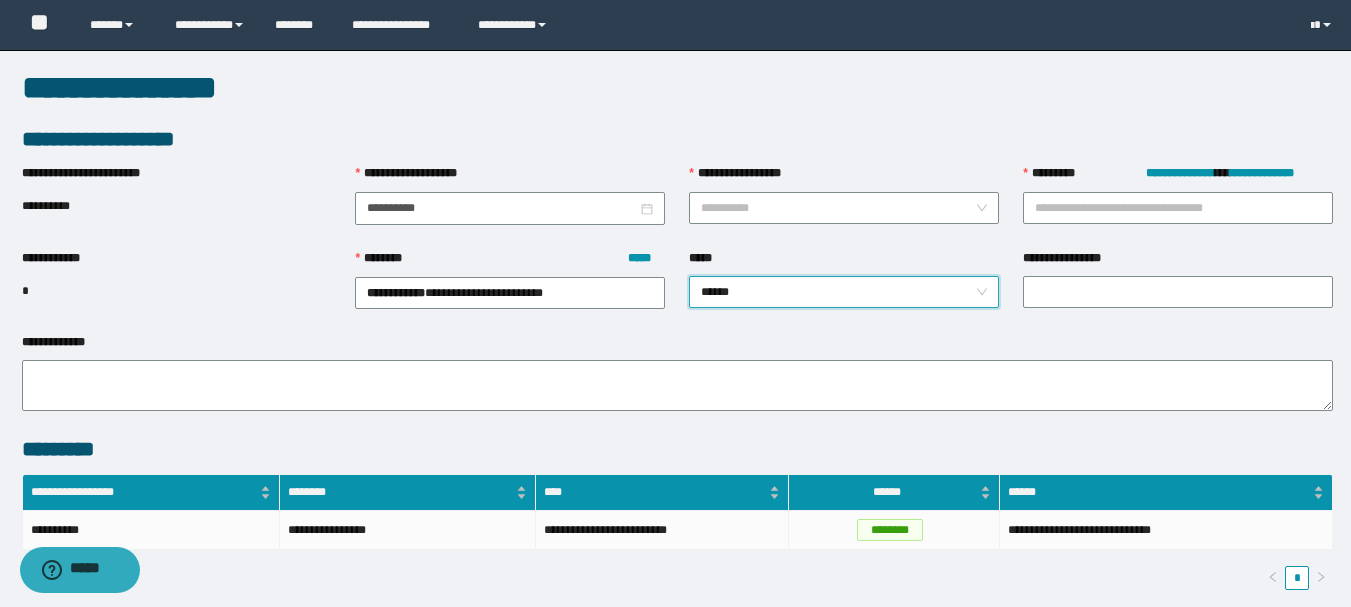 click on "**********" at bounding box center [1178, 291] 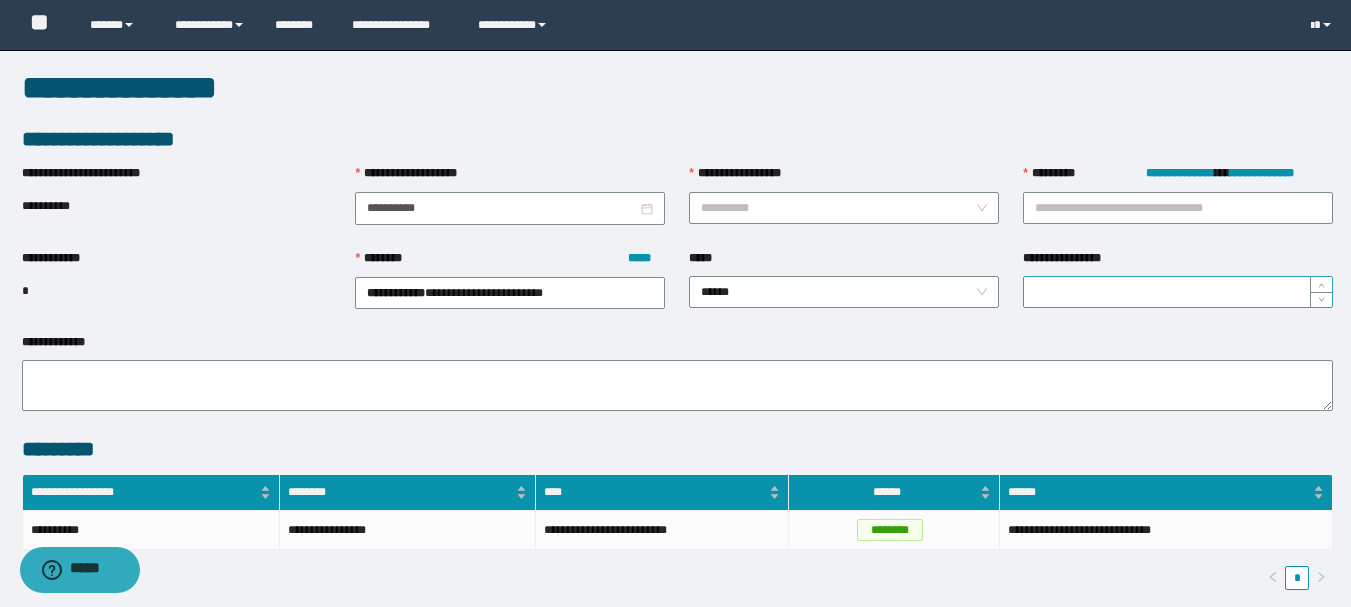 click on "**********" at bounding box center [1178, 292] 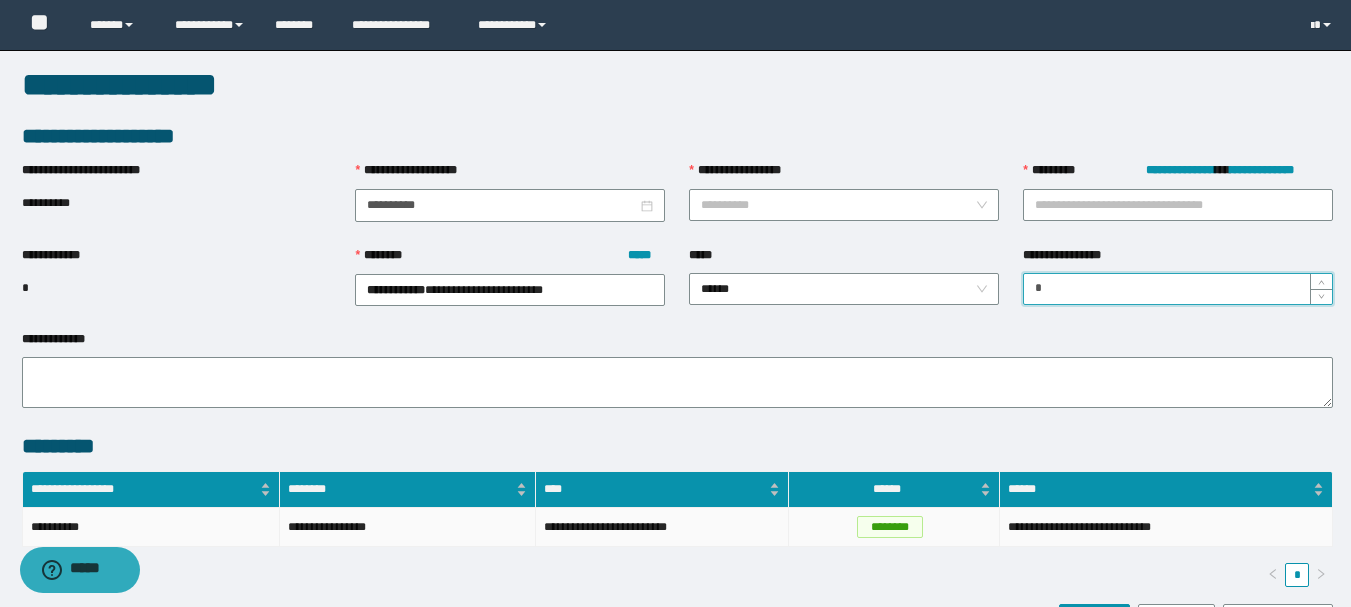 scroll, scrollTop: 0, scrollLeft: 0, axis: both 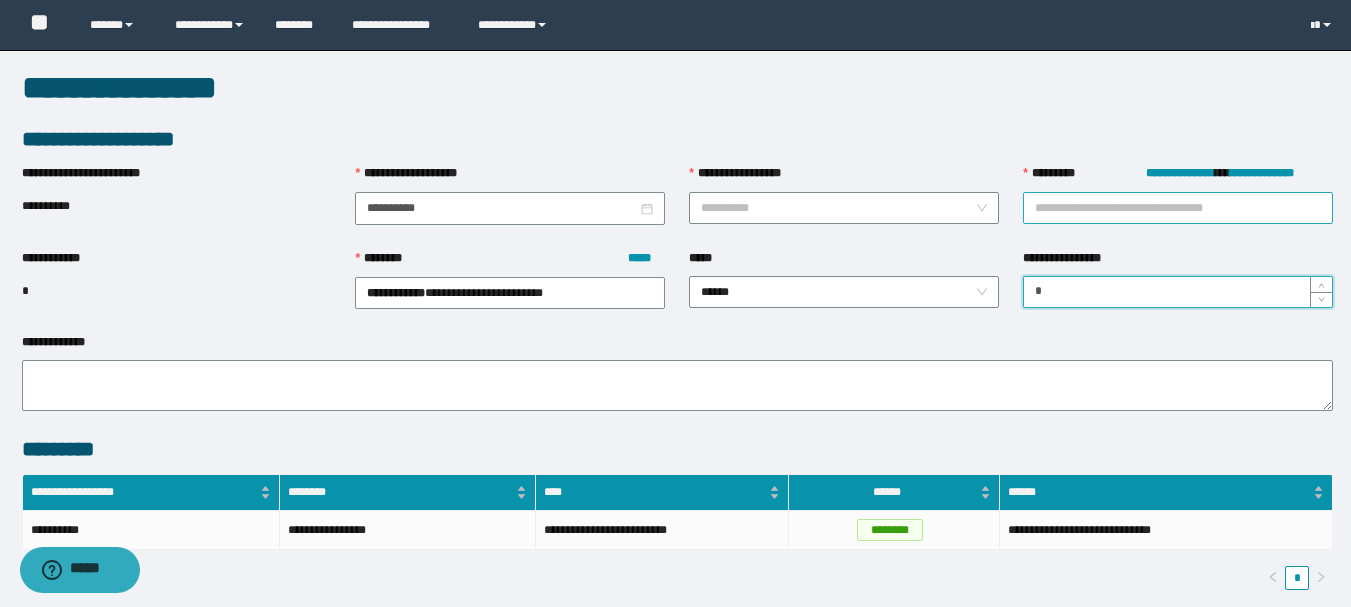 type on "*" 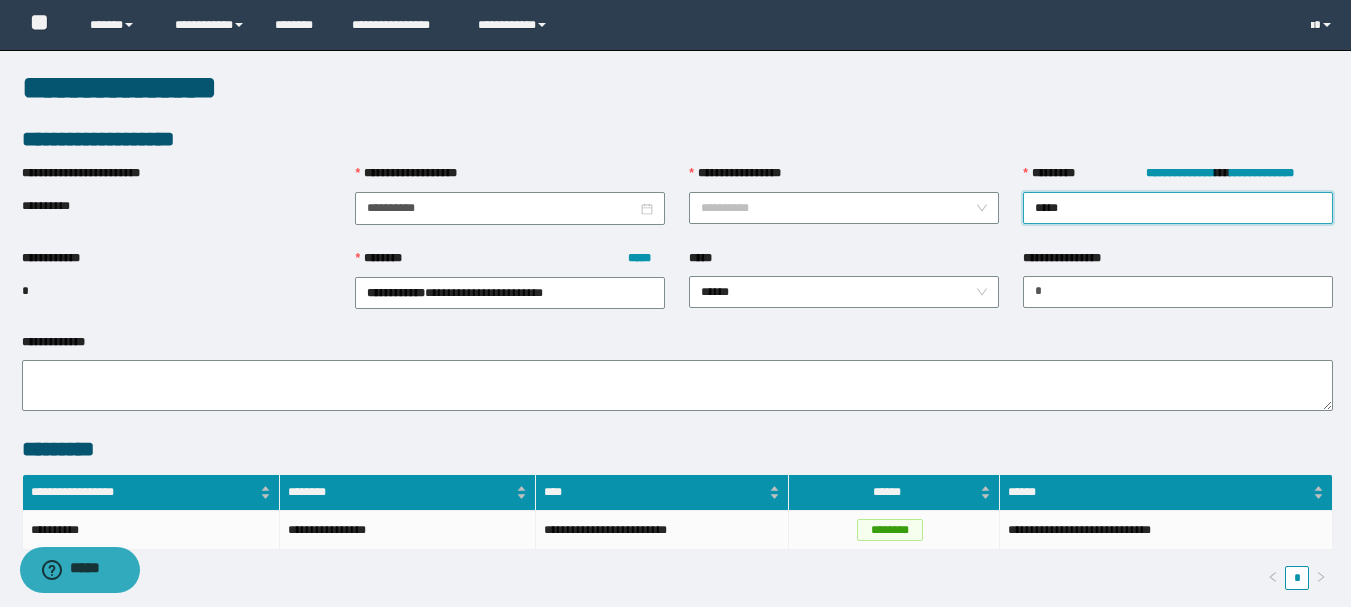 drag, startPoint x: 1069, startPoint y: 205, endPoint x: 1015, endPoint y: 204, distance: 54.00926 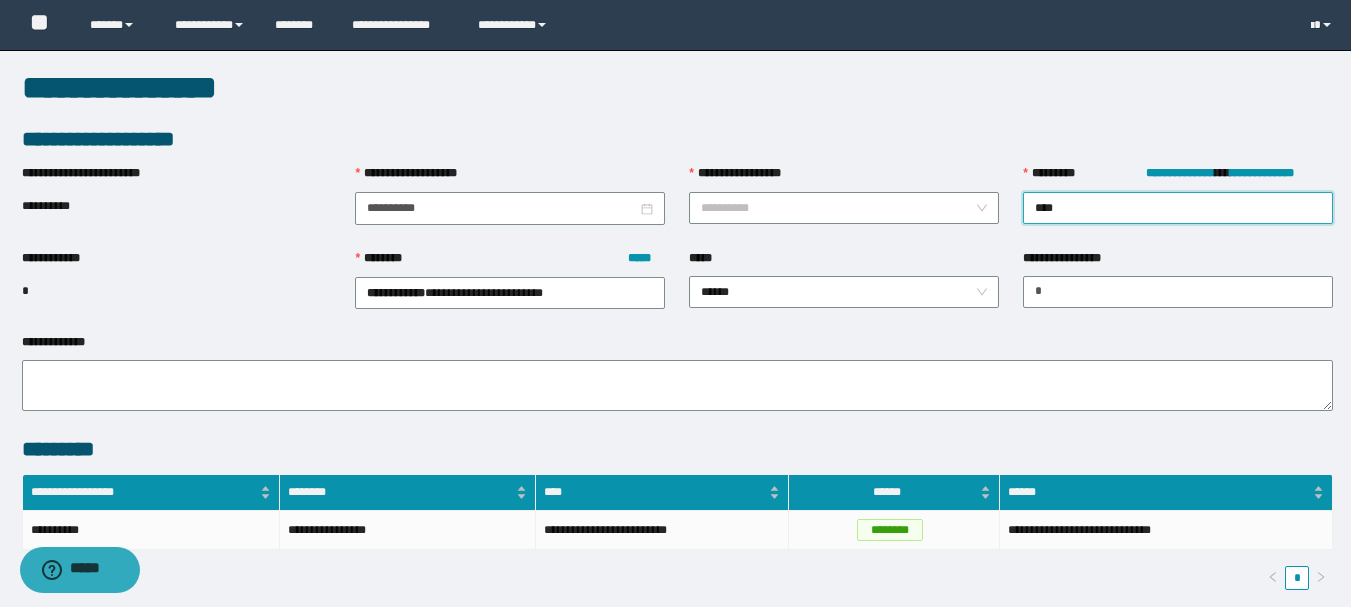 type on "*****" 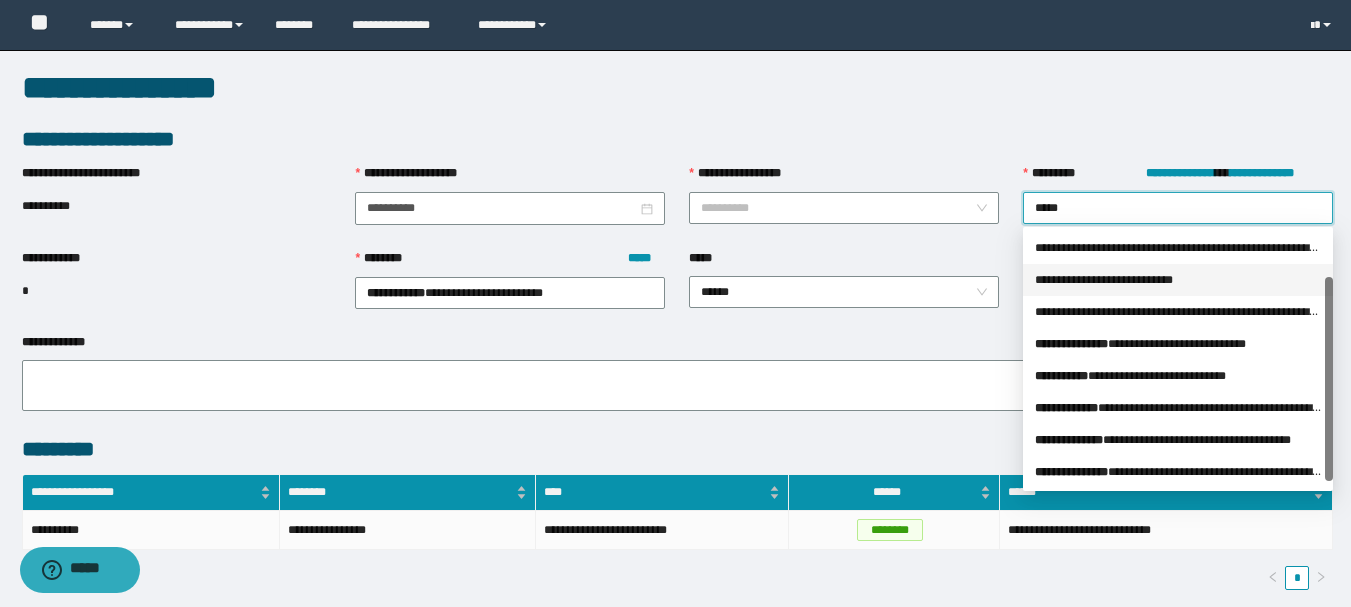 scroll, scrollTop: 64, scrollLeft: 0, axis: vertical 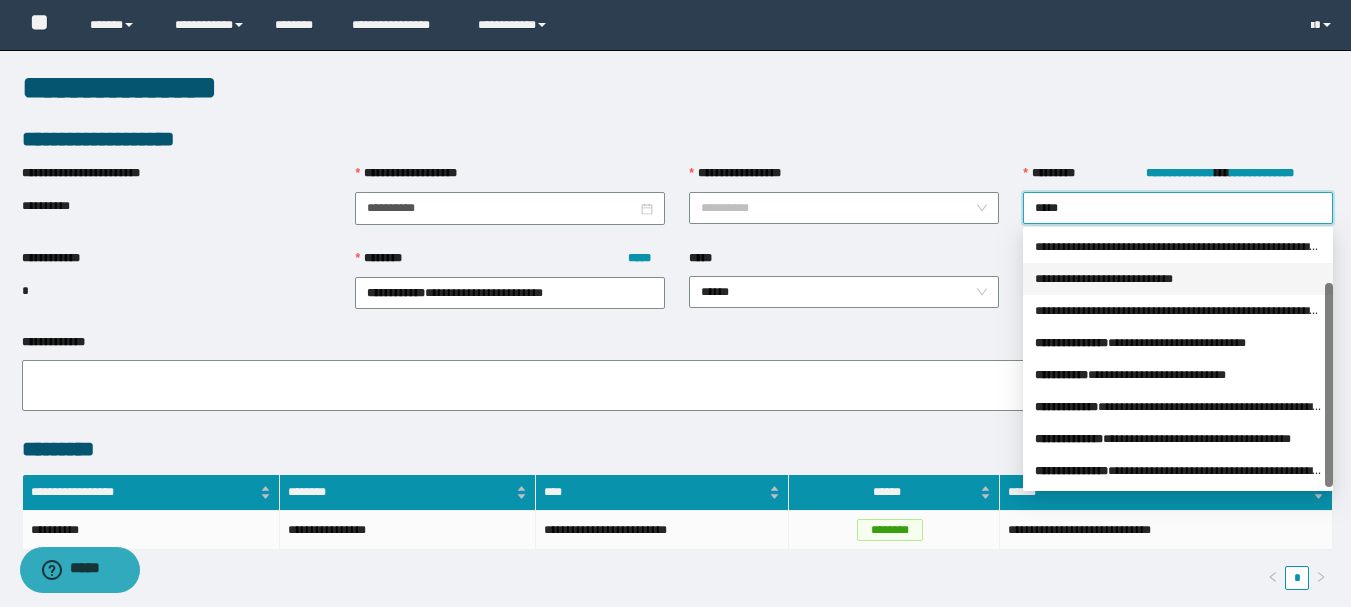 drag, startPoint x: 1330, startPoint y: 326, endPoint x: 1329, endPoint y: 389, distance: 63.007935 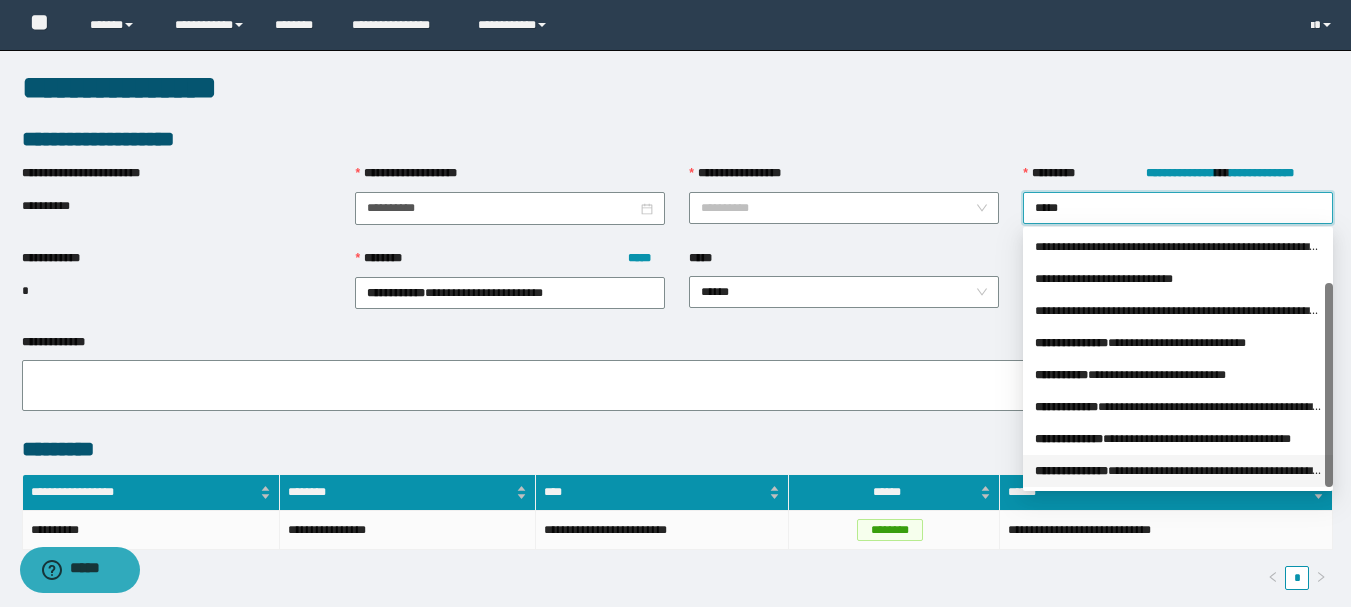 click on "**********" at bounding box center (1178, 471) 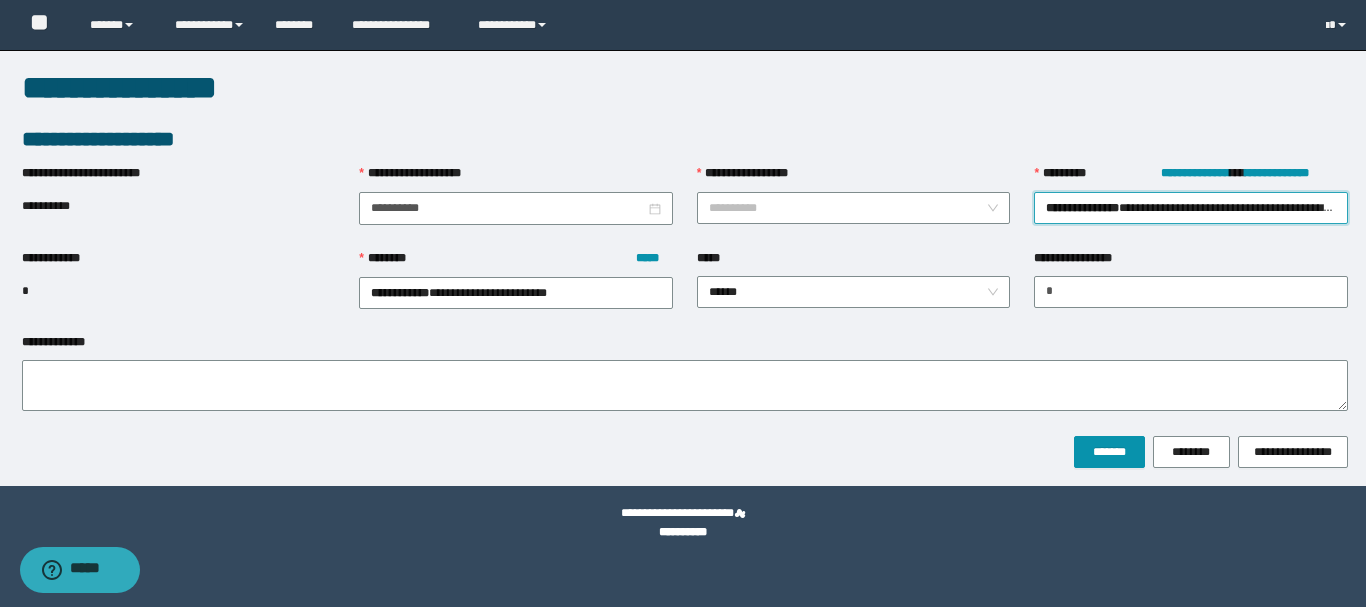 click on "*****" at bounding box center (854, 262) 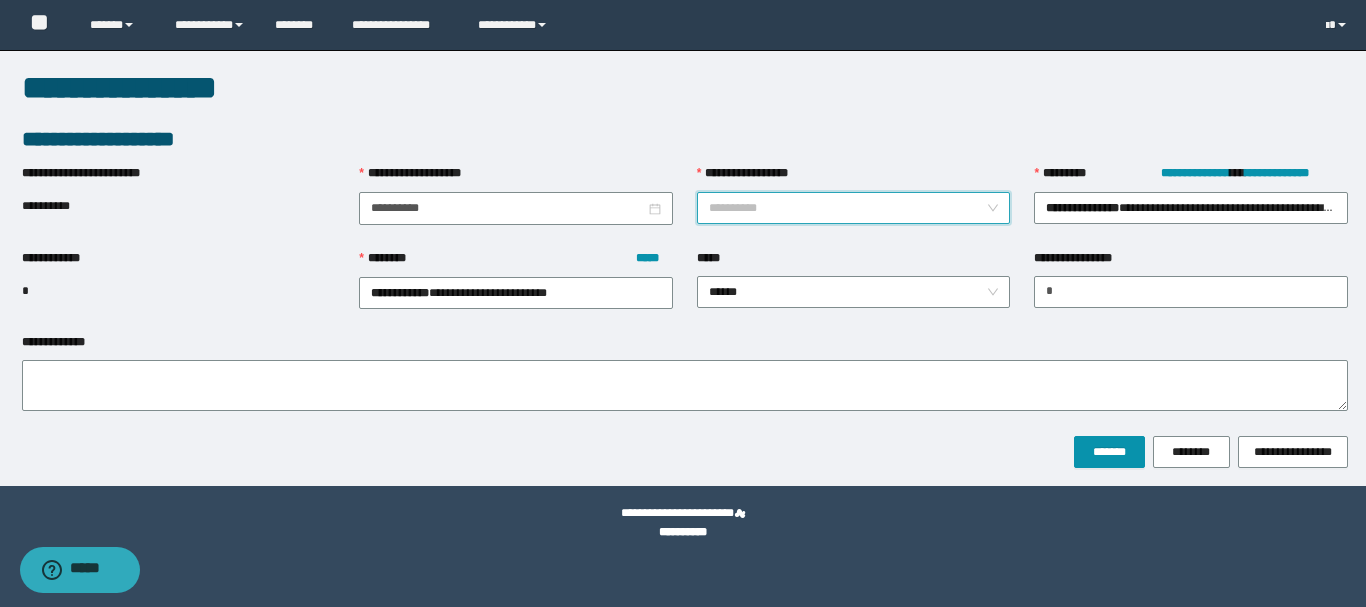 click on "**********" at bounding box center (848, 208) 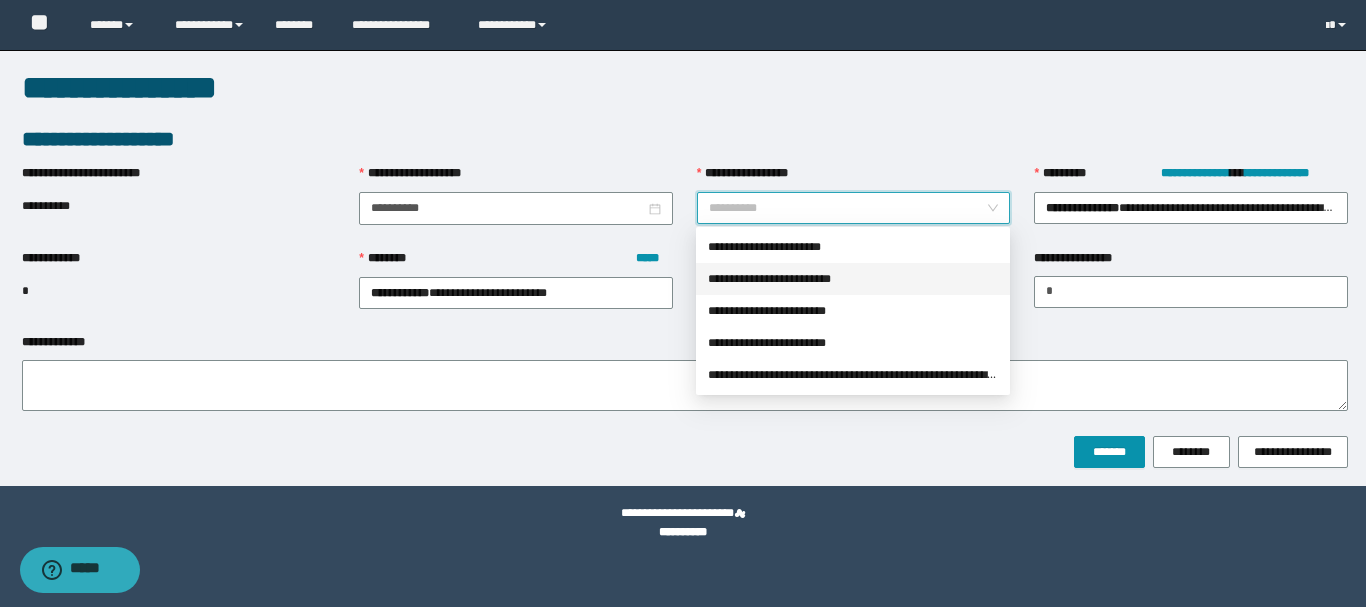 click on "**********" at bounding box center [853, 279] 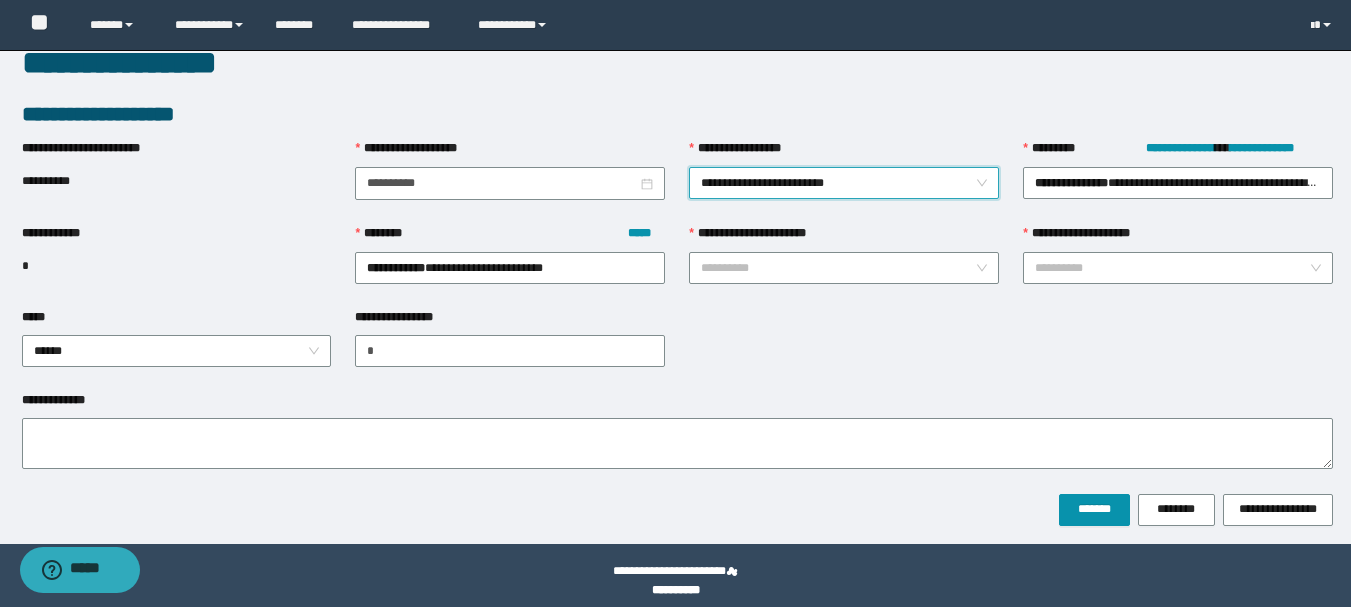 scroll, scrollTop: 38, scrollLeft: 0, axis: vertical 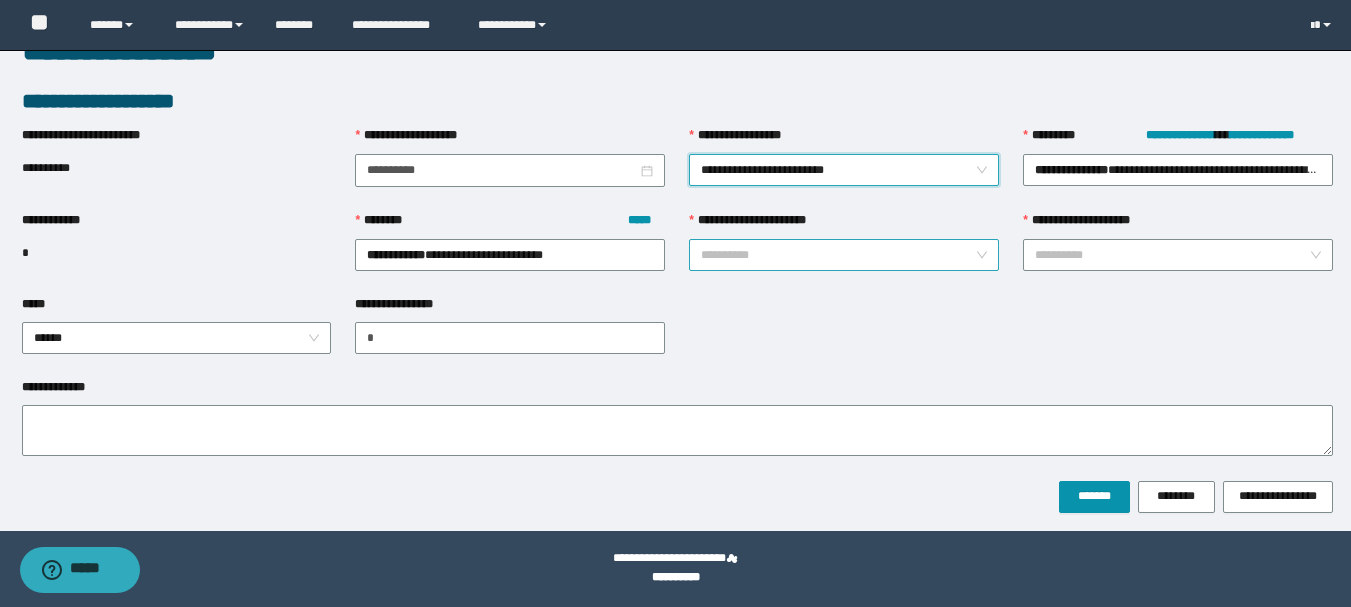 click on "**********" at bounding box center [844, 255] 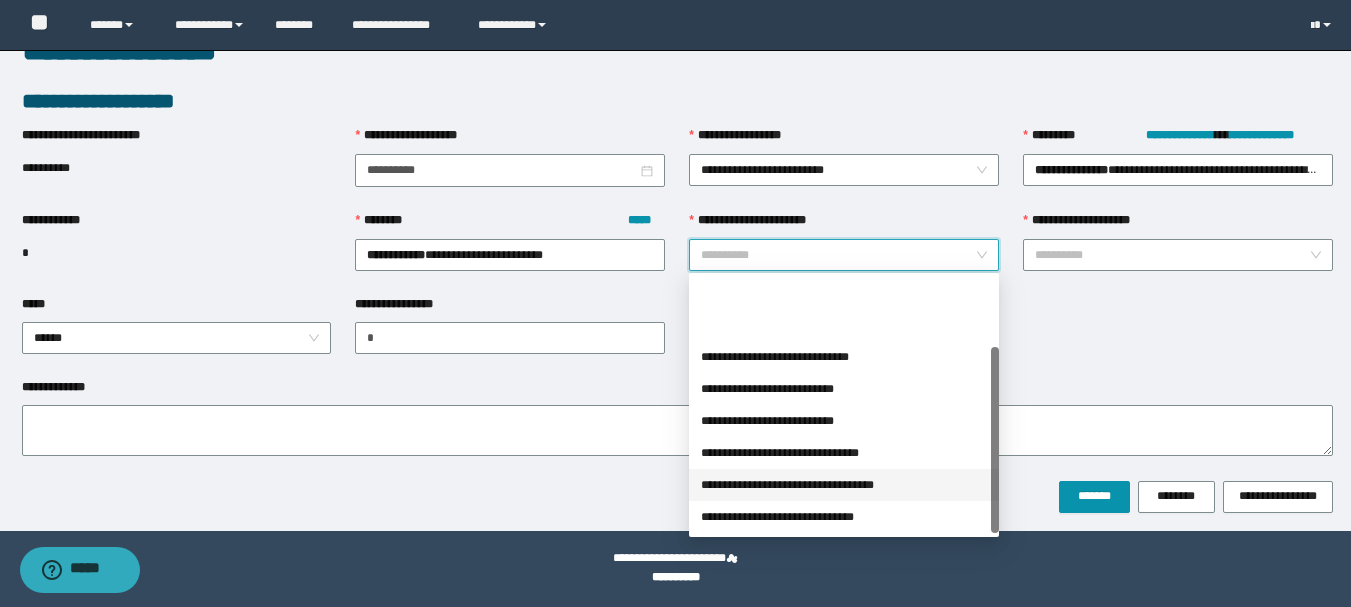 scroll, scrollTop: 96, scrollLeft: 0, axis: vertical 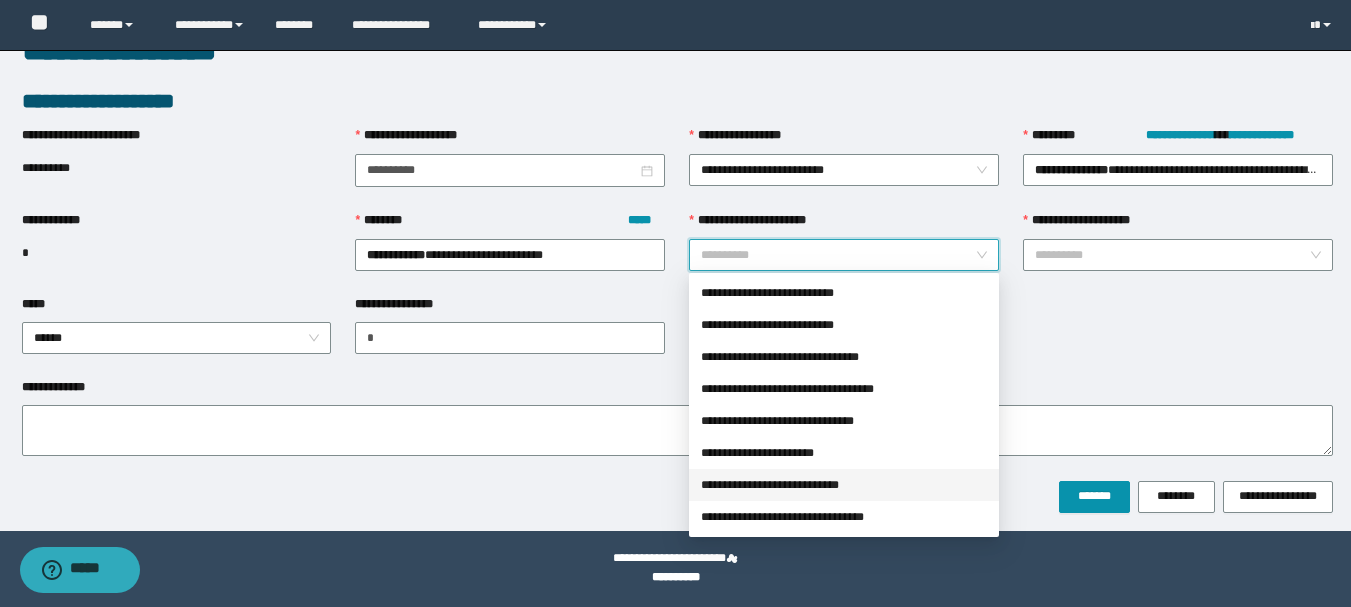 click on "**********" at bounding box center [844, 485] 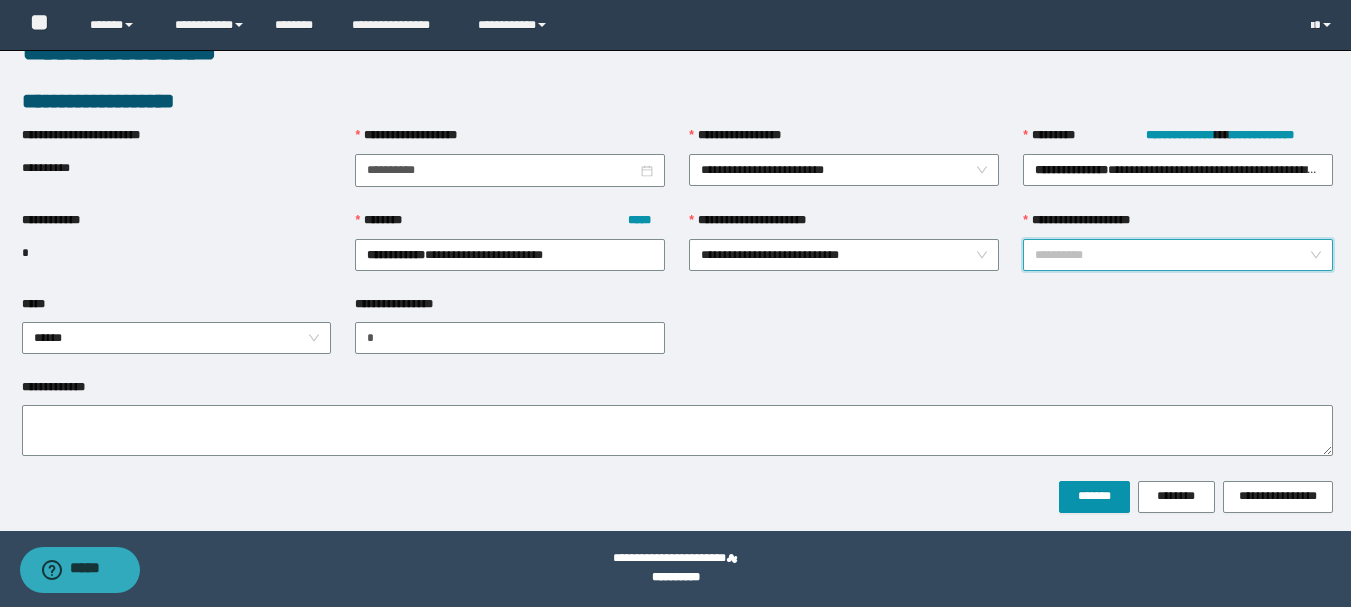 click on "**********" at bounding box center (1172, 255) 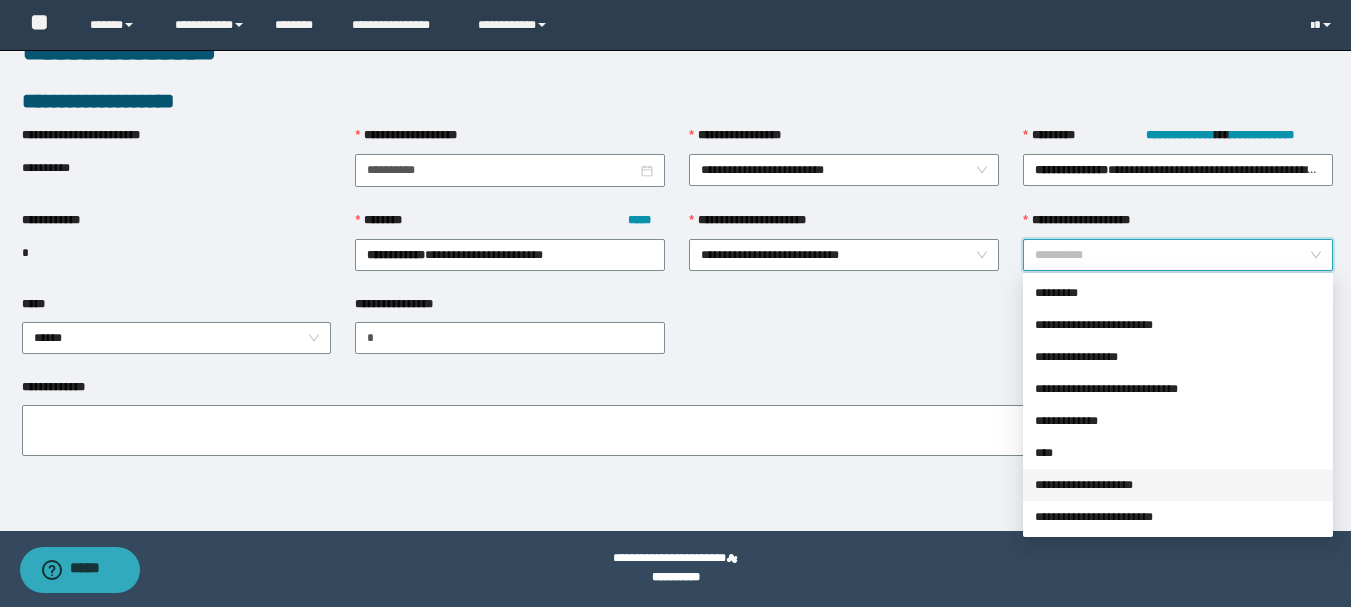 click on "**********" at bounding box center [1178, 485] 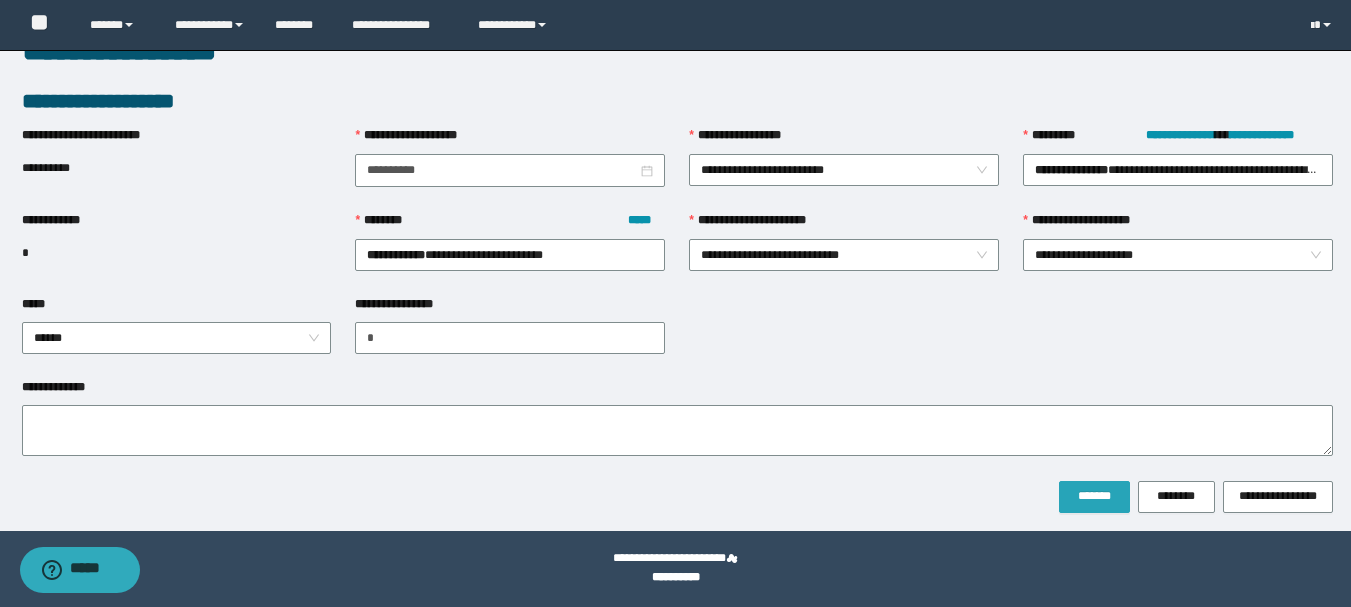 click on "*******" at bounding box center (1094, 496) 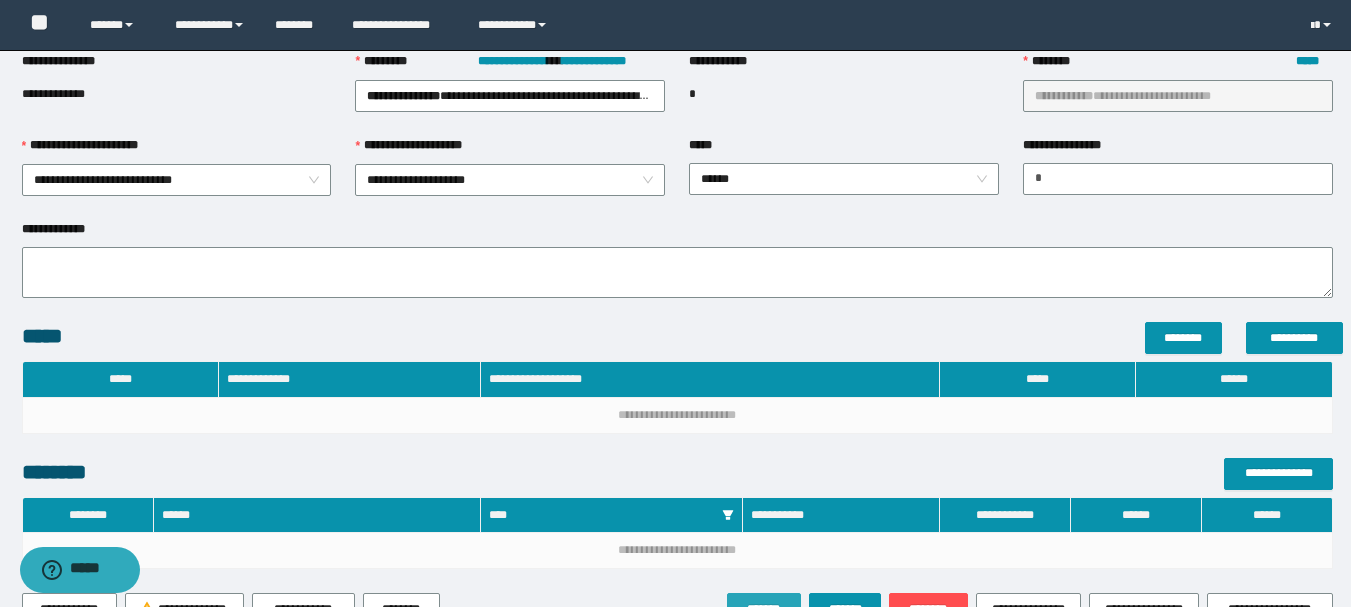 scroll, scrollTop: 0, scrollLeft: 0, axis: both 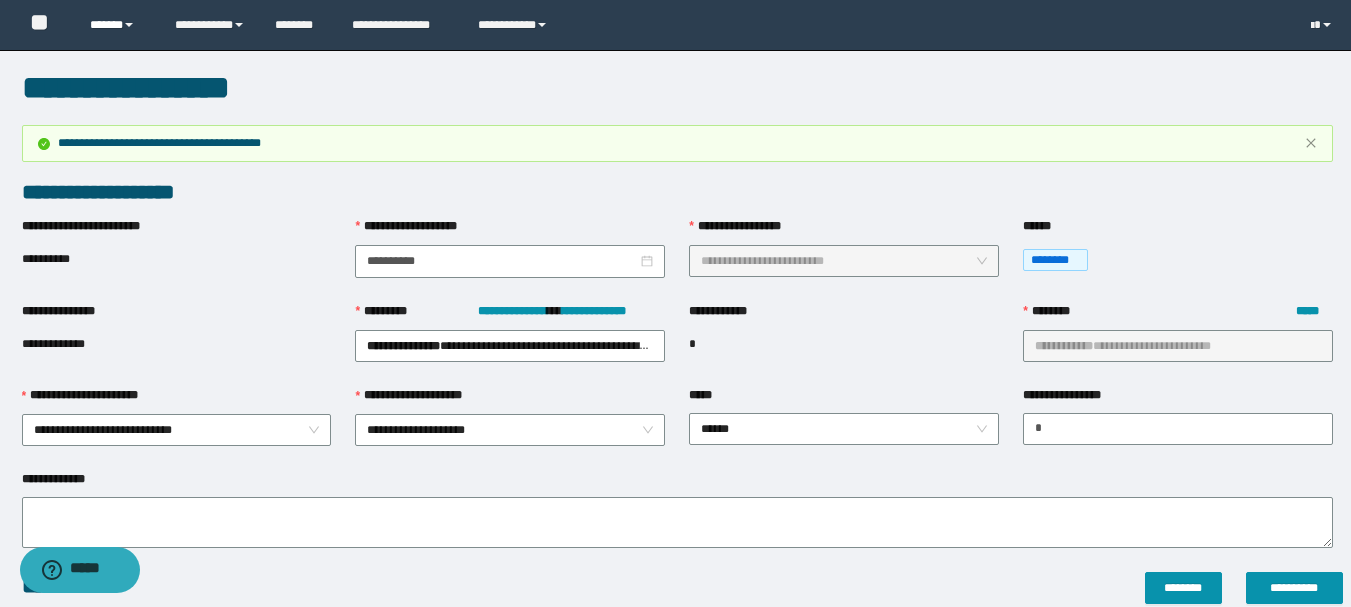 click at bounding box center (129, 25) 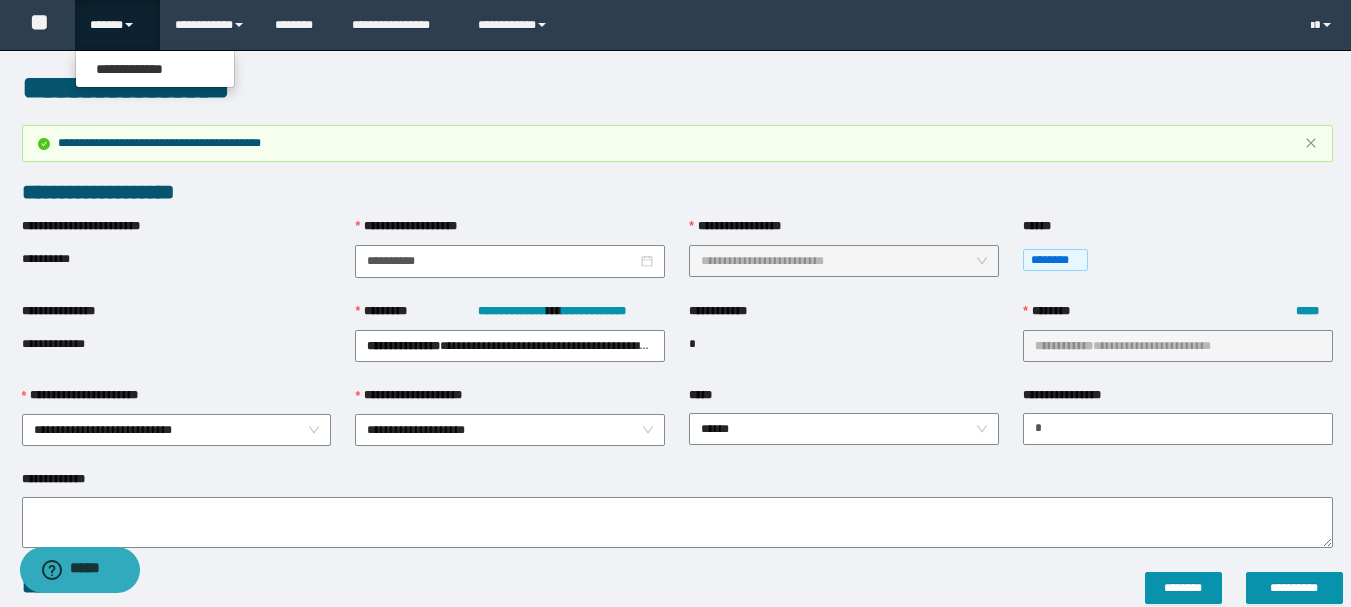 click on "**********" at bounding box center (675, 487) 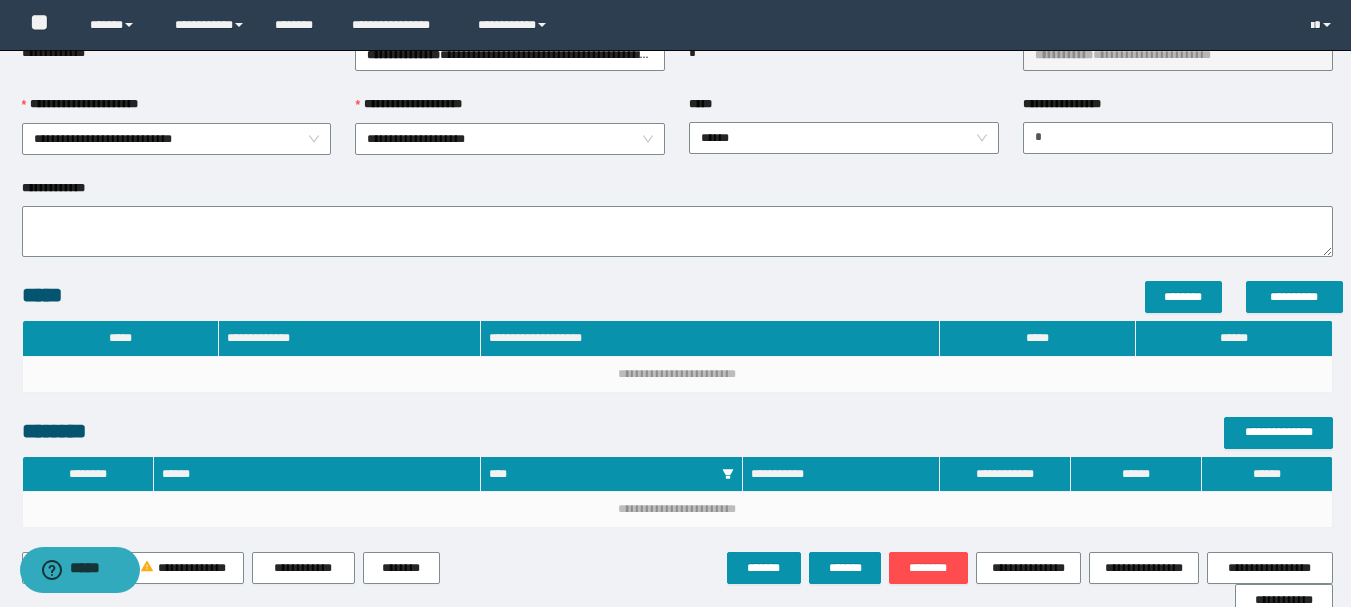scroll, scrollTop: 0, scrollLeft: 0, axis: both 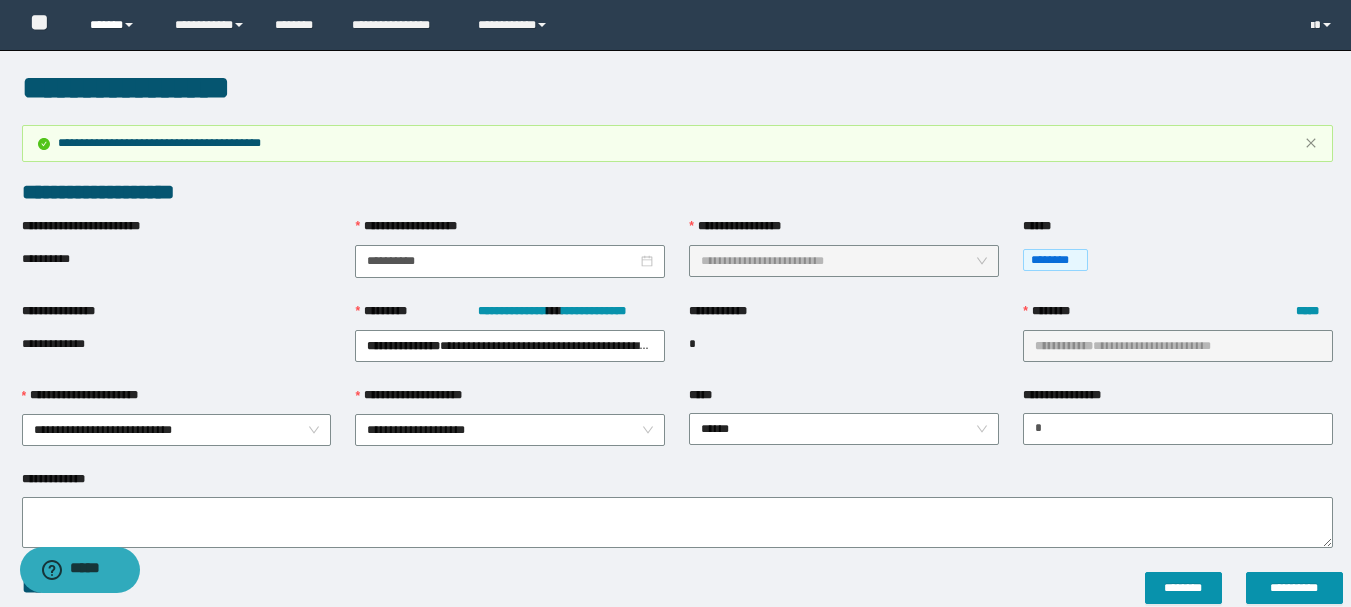 click on "******" at bounding box center (117, 25) 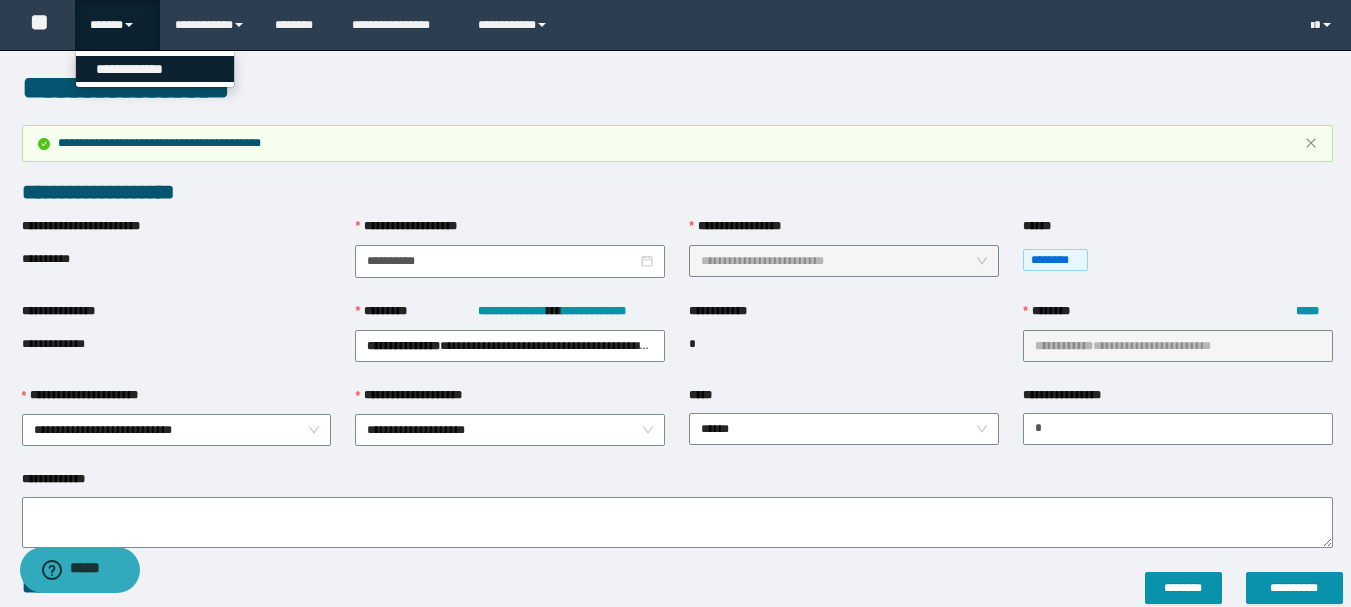 click on "**********" at bounding box center [155, 69] 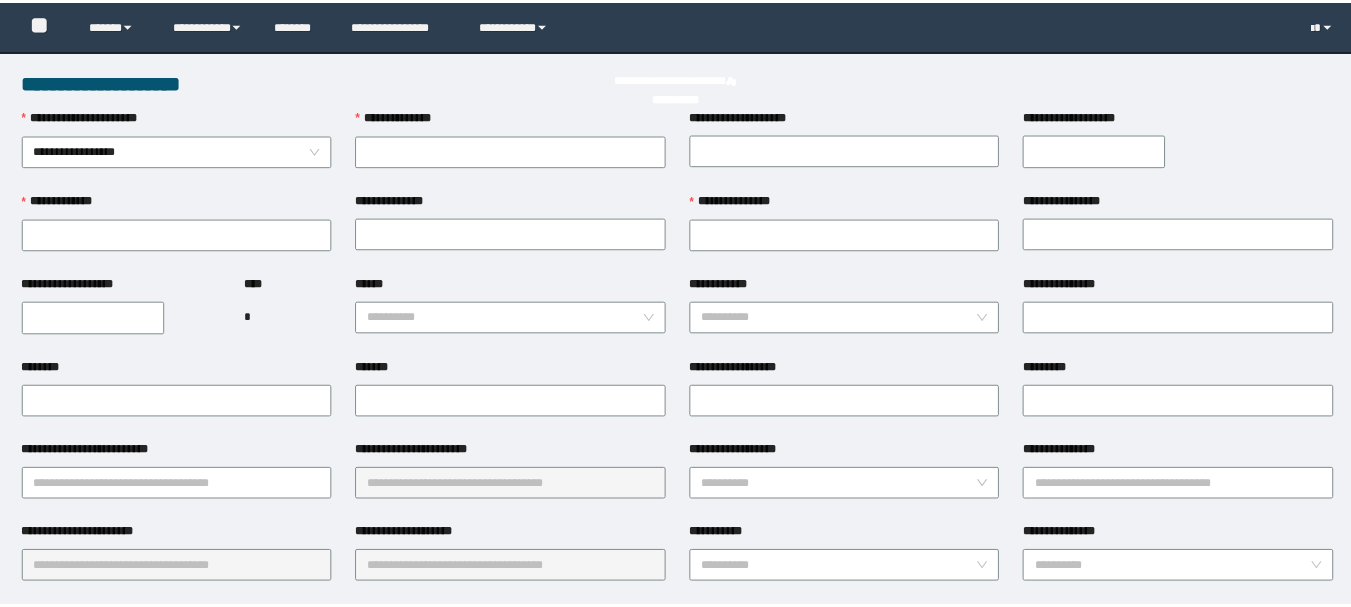 scroll, scrollTop: 0, scrollLeft: 0, axis: both 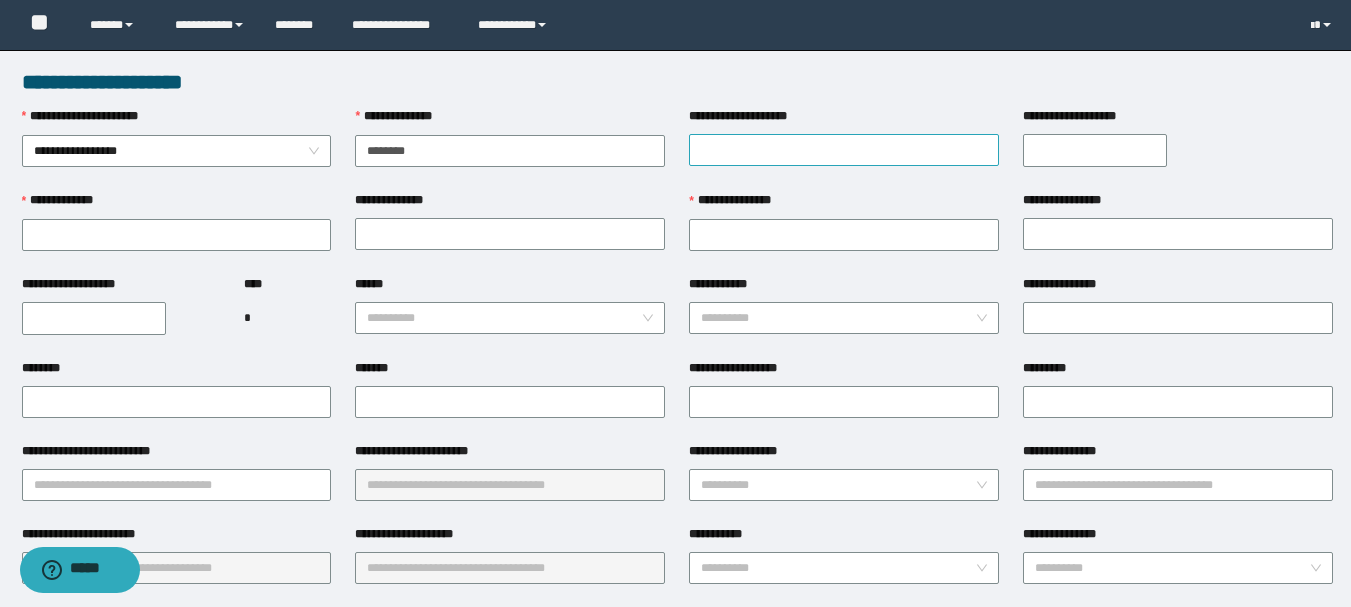 type on "********" 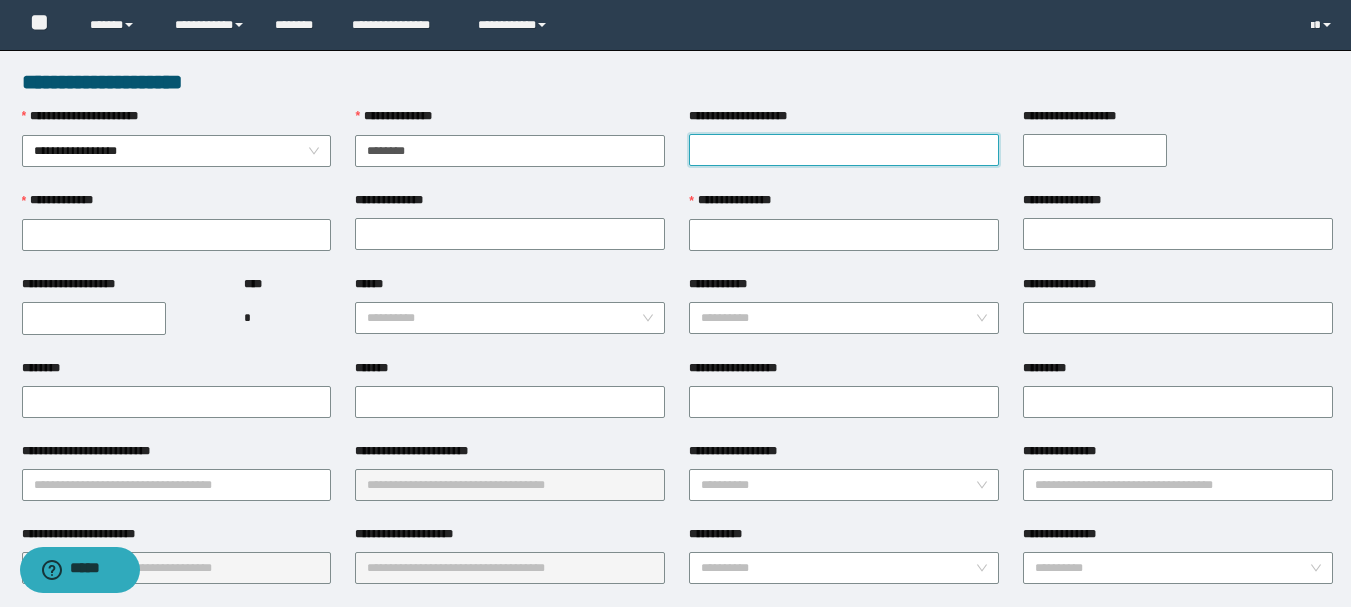 click on "**********" at bounding box center [844, 150] 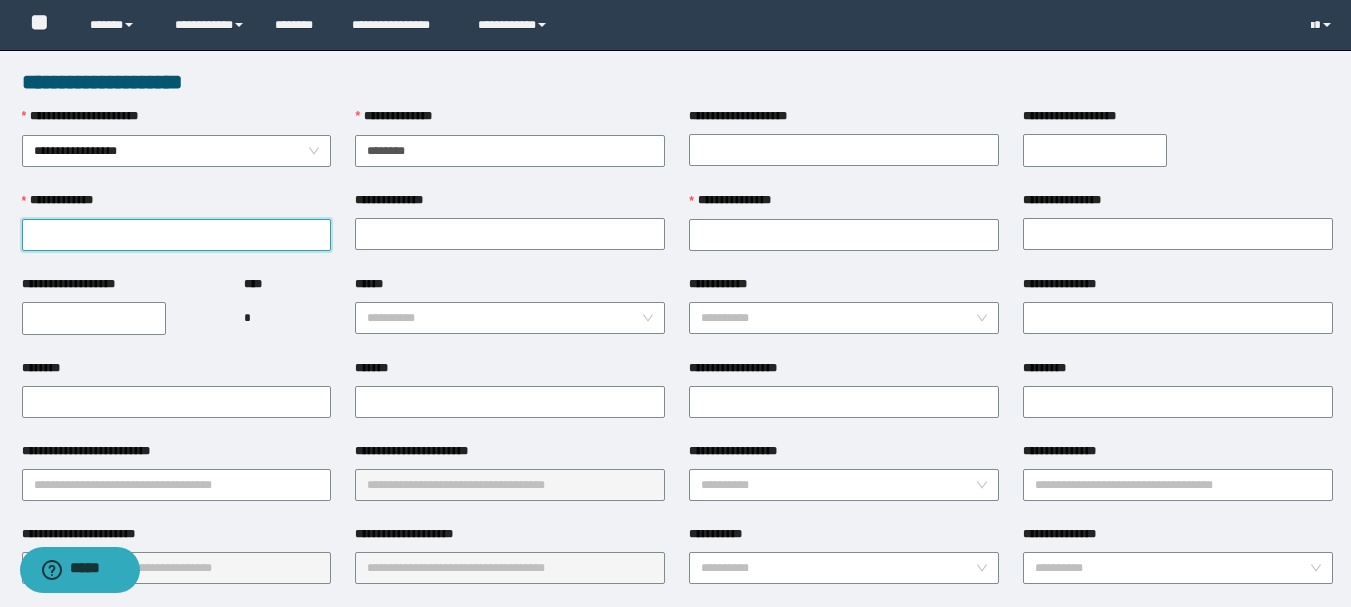 click on "**********" at bounding box center [177, 235] 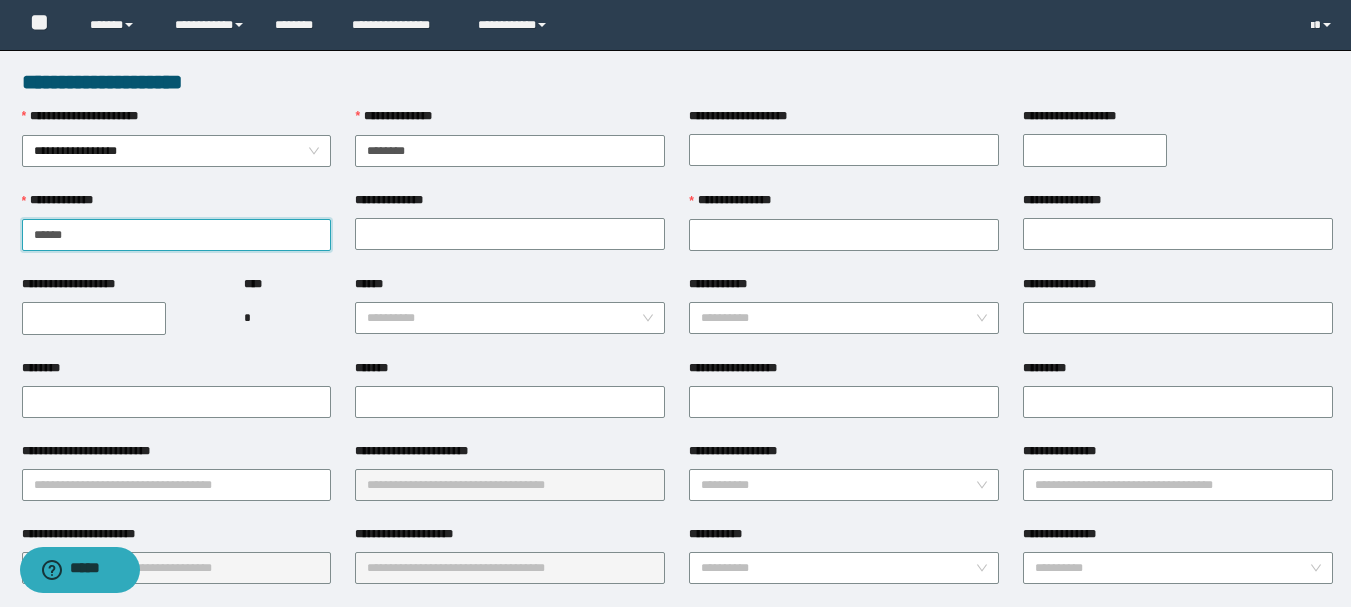 type on "******" 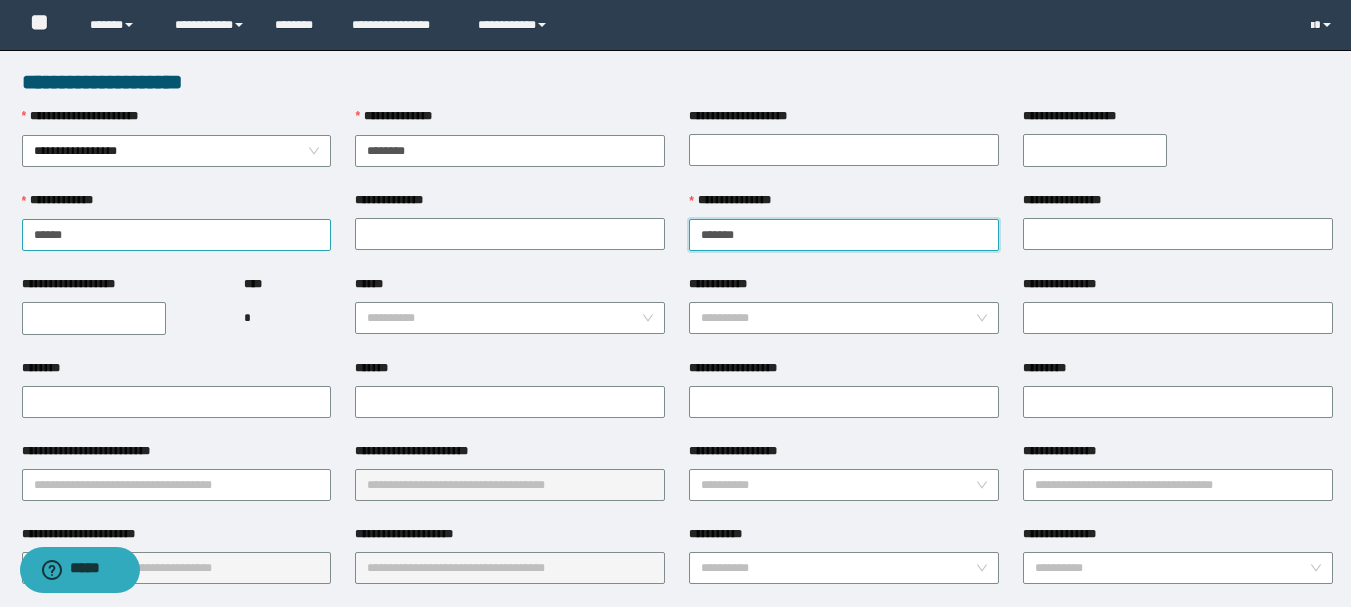 type on "*******" 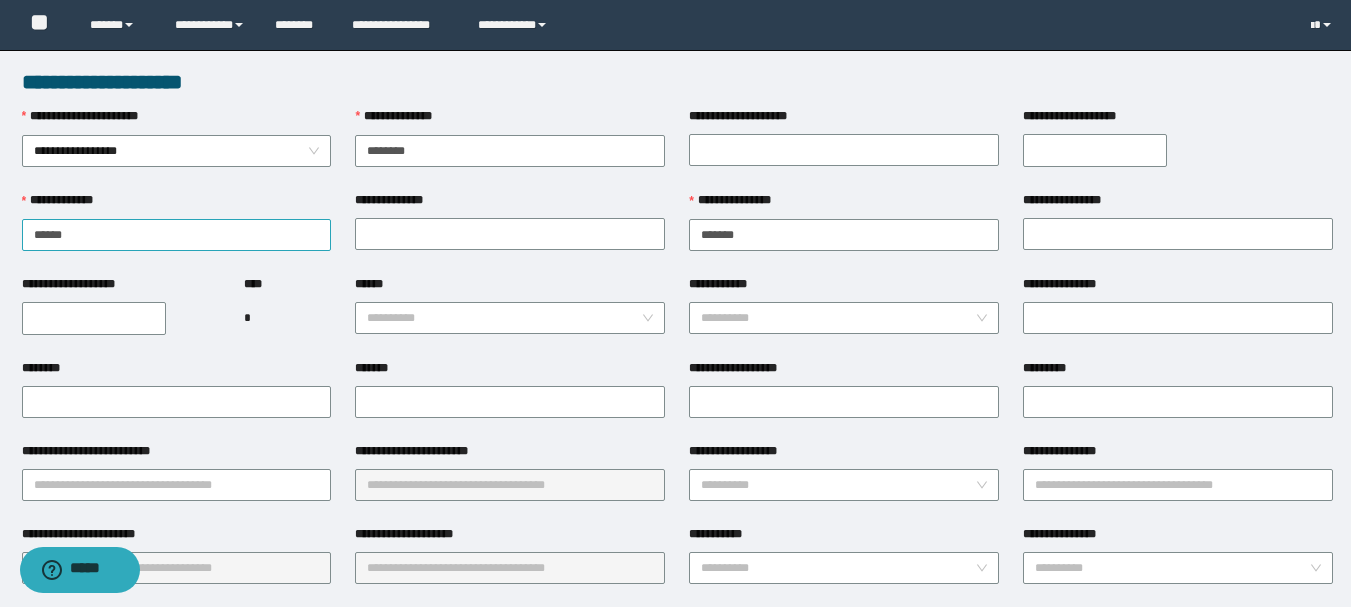 type on "**********" 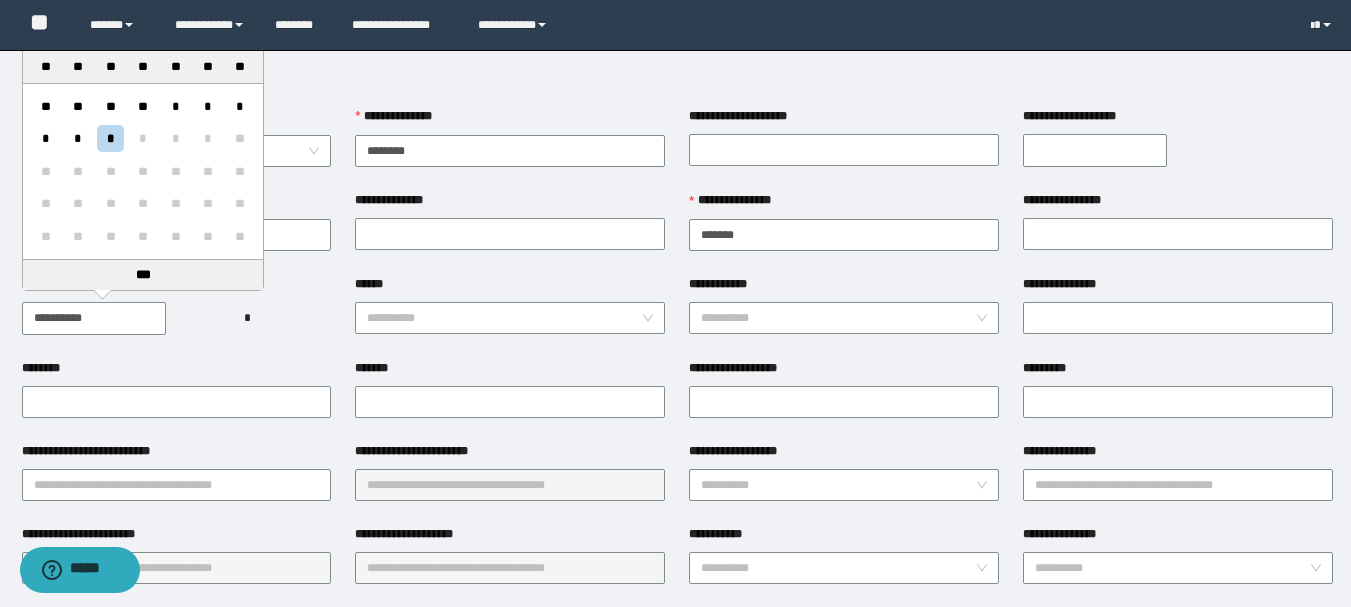 type 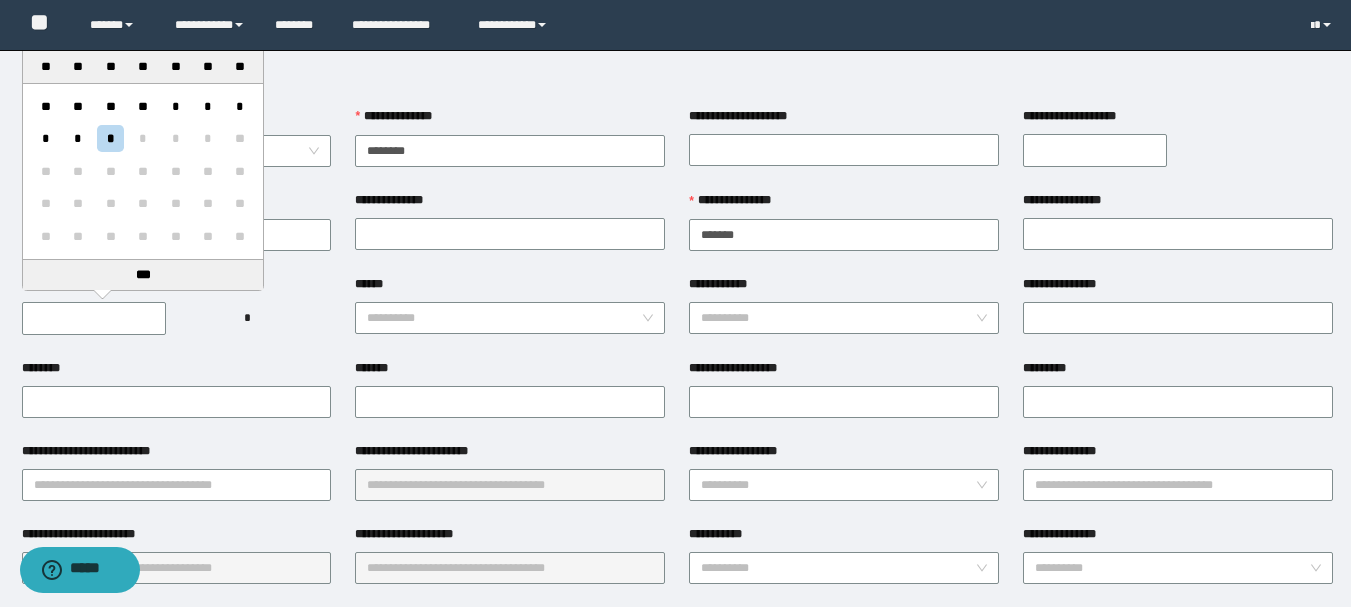 click on "**********" at bounding box center (844, 205) 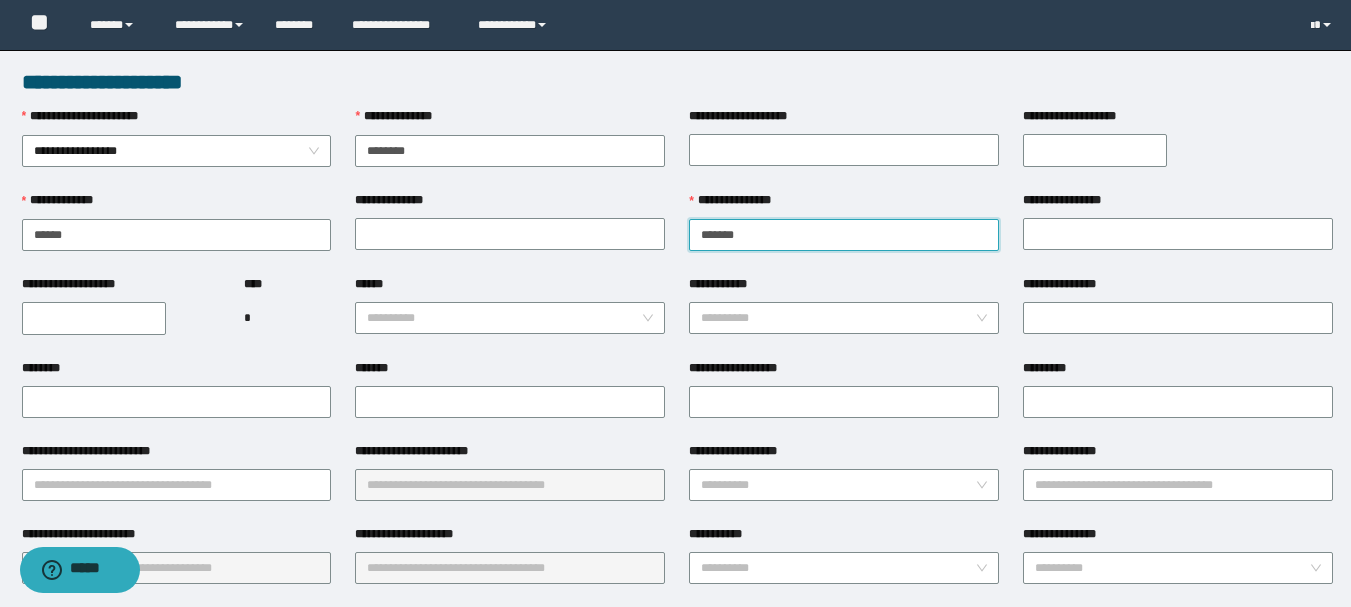 click on "*******" at bounding box center (844, 235) 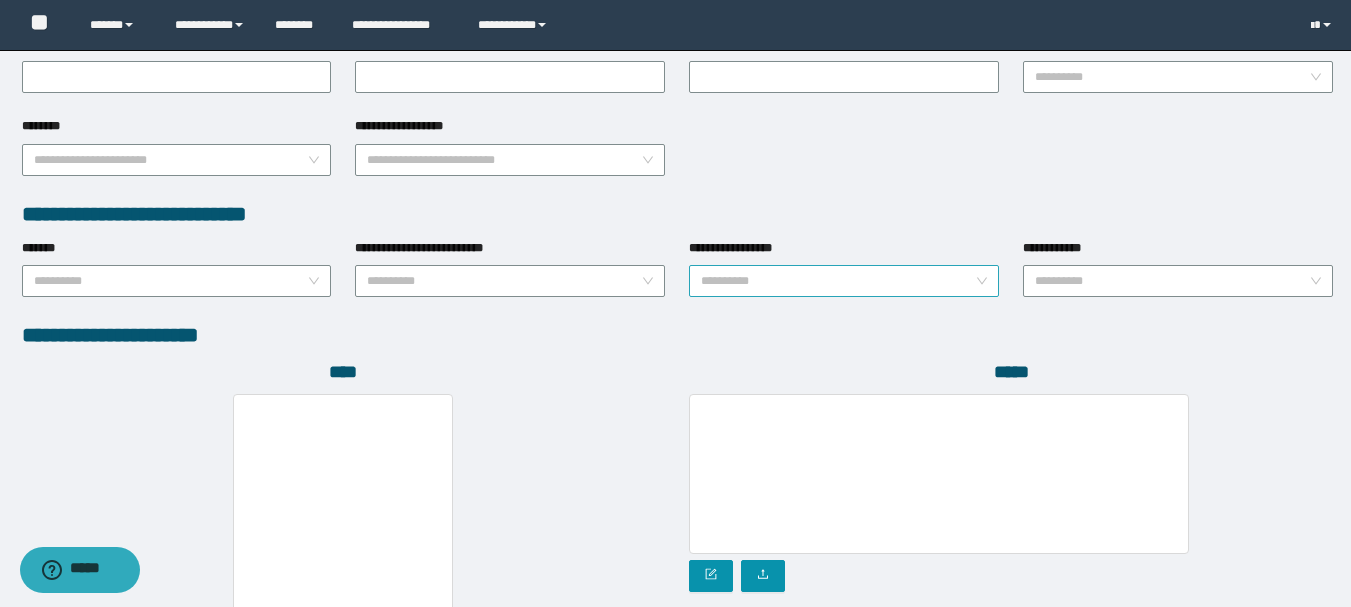 scroll, scrollTop: 1096, scrollLeft: 0, axis: vertical 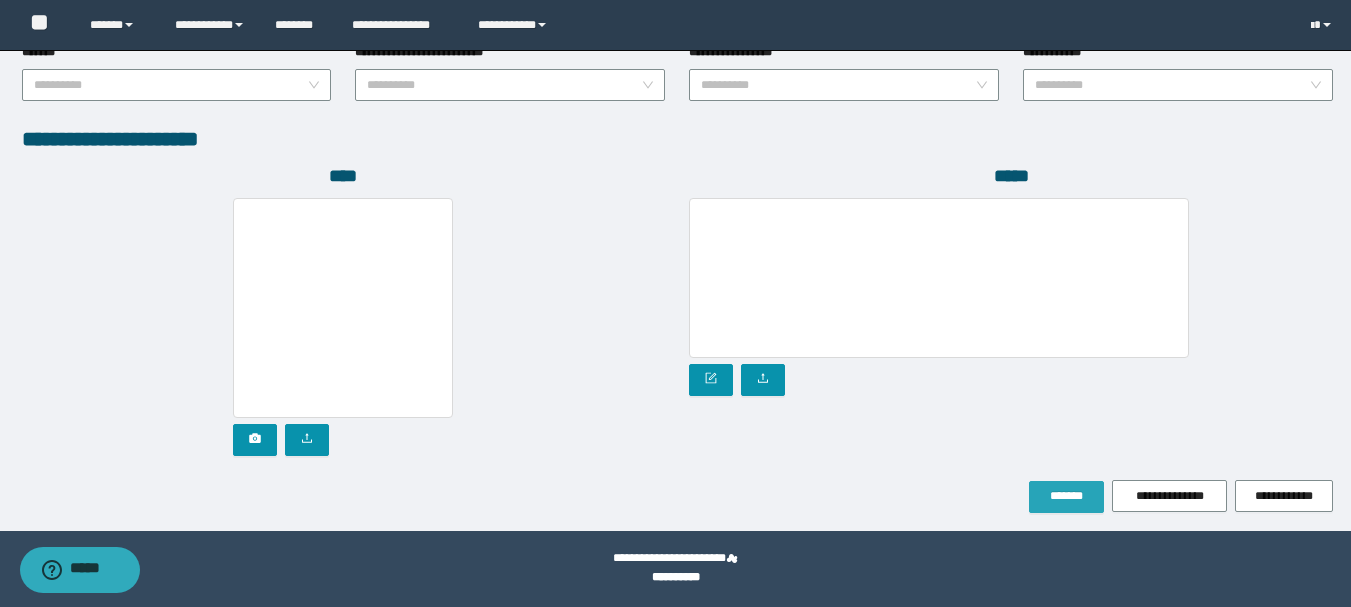 click on "*******" at bounding box center [1066, 496] 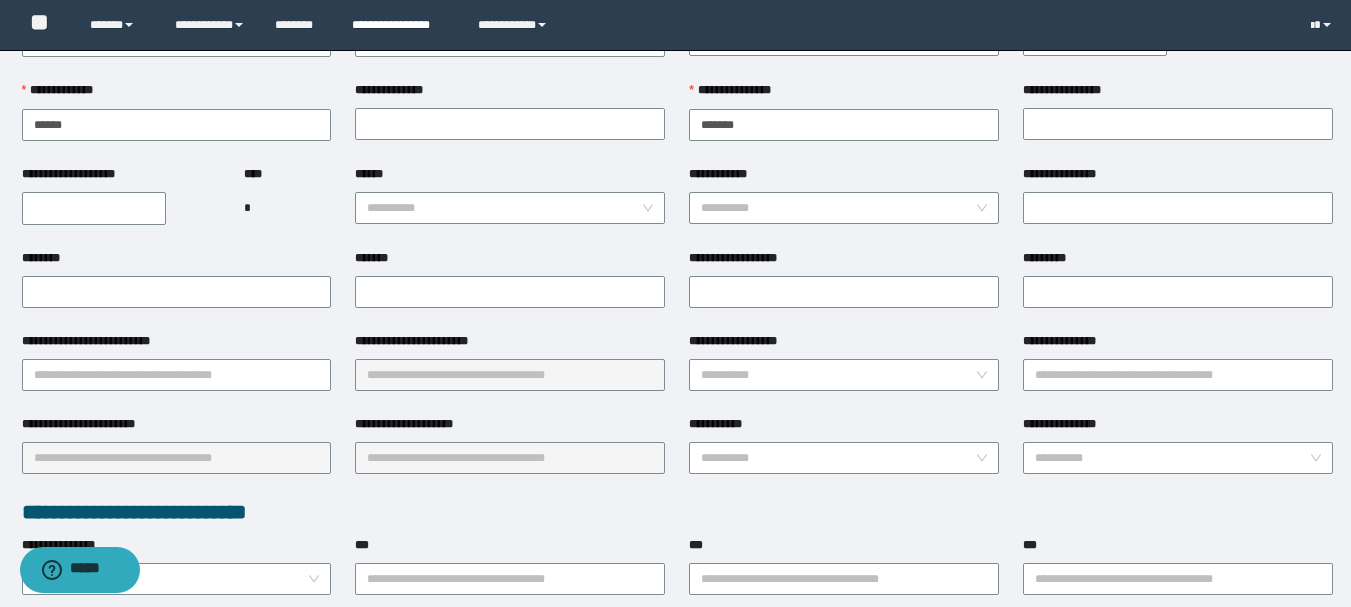 scroll, scrollTop: 149, scrollLeft: 0, axis: vertical 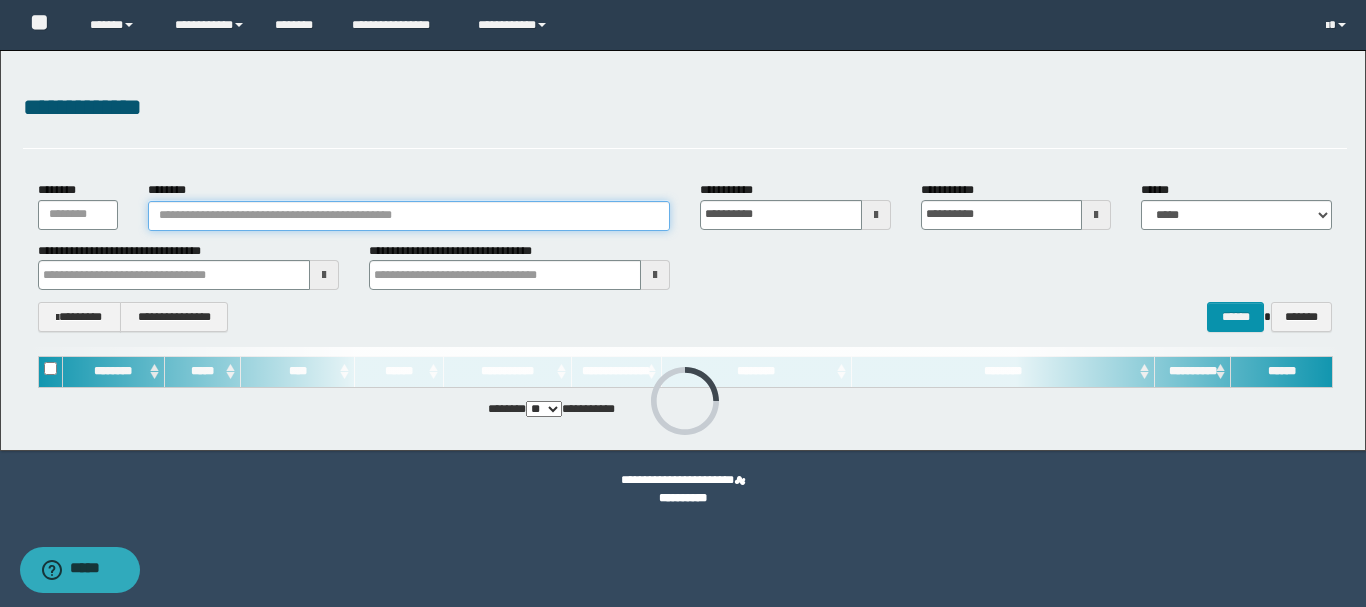 click on "********" at bounding box center [409, 216] 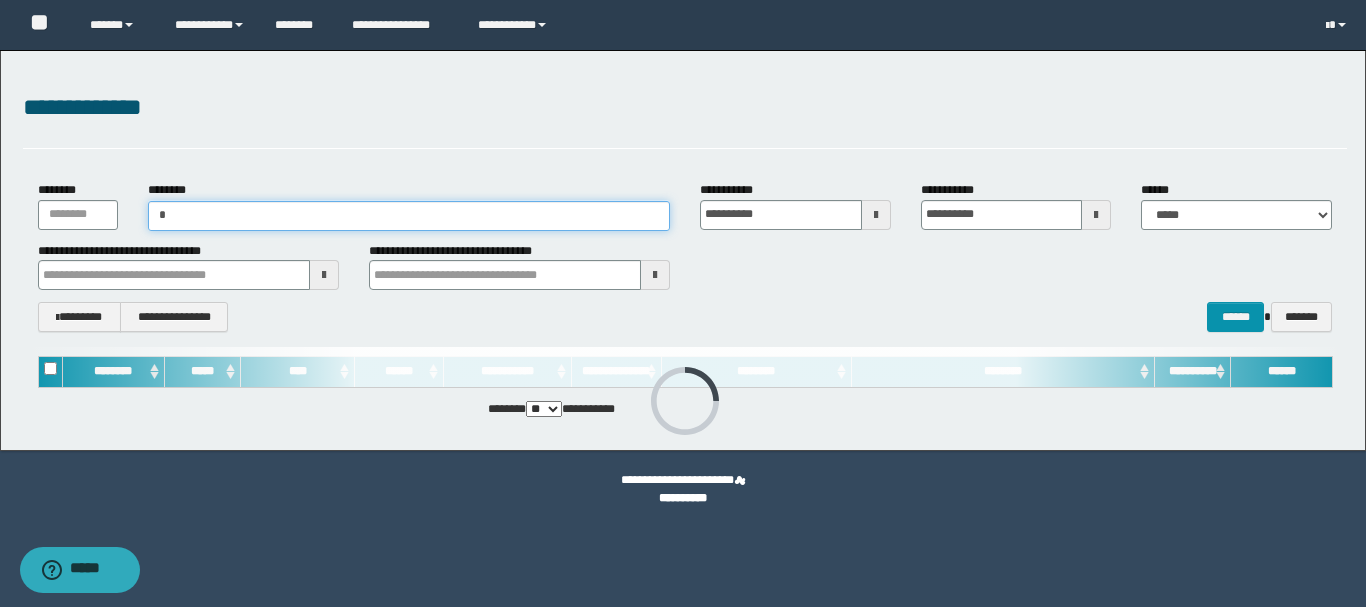 type on "**" 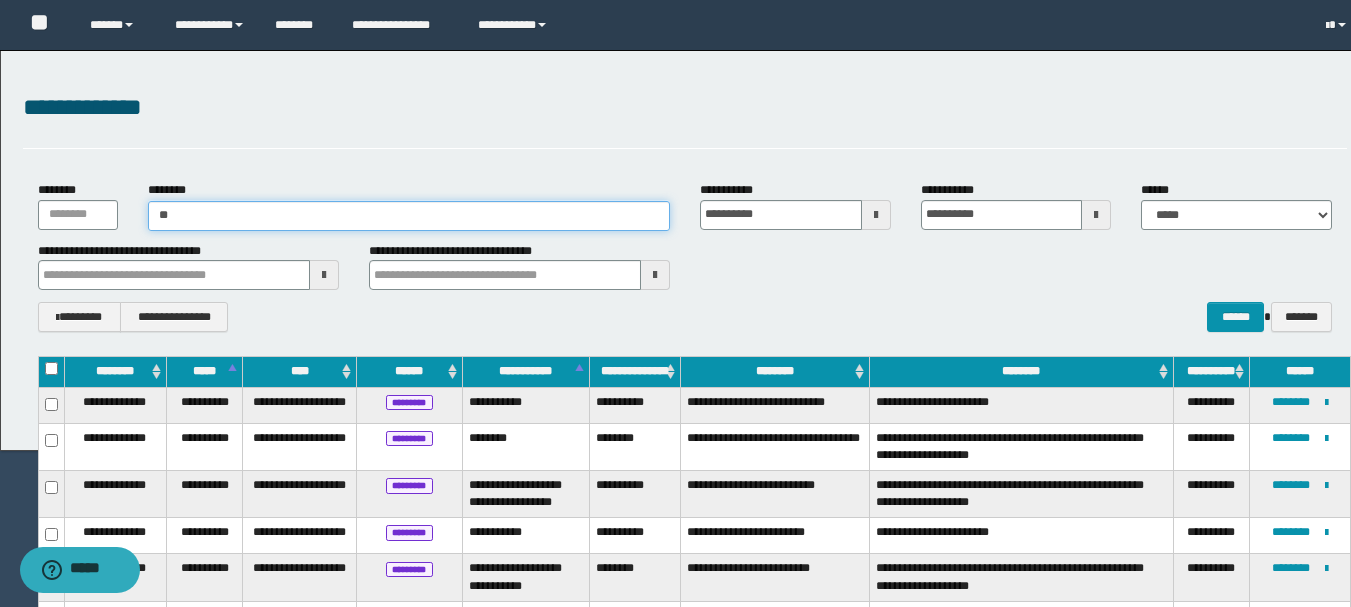 type on "**" 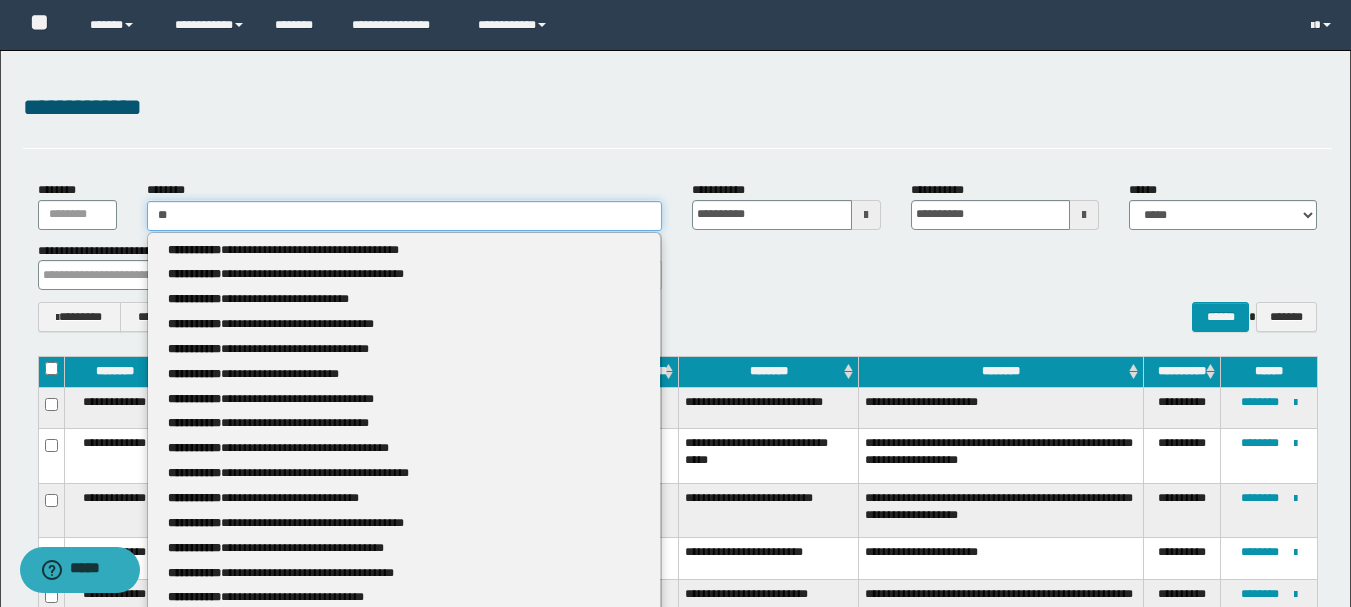 type 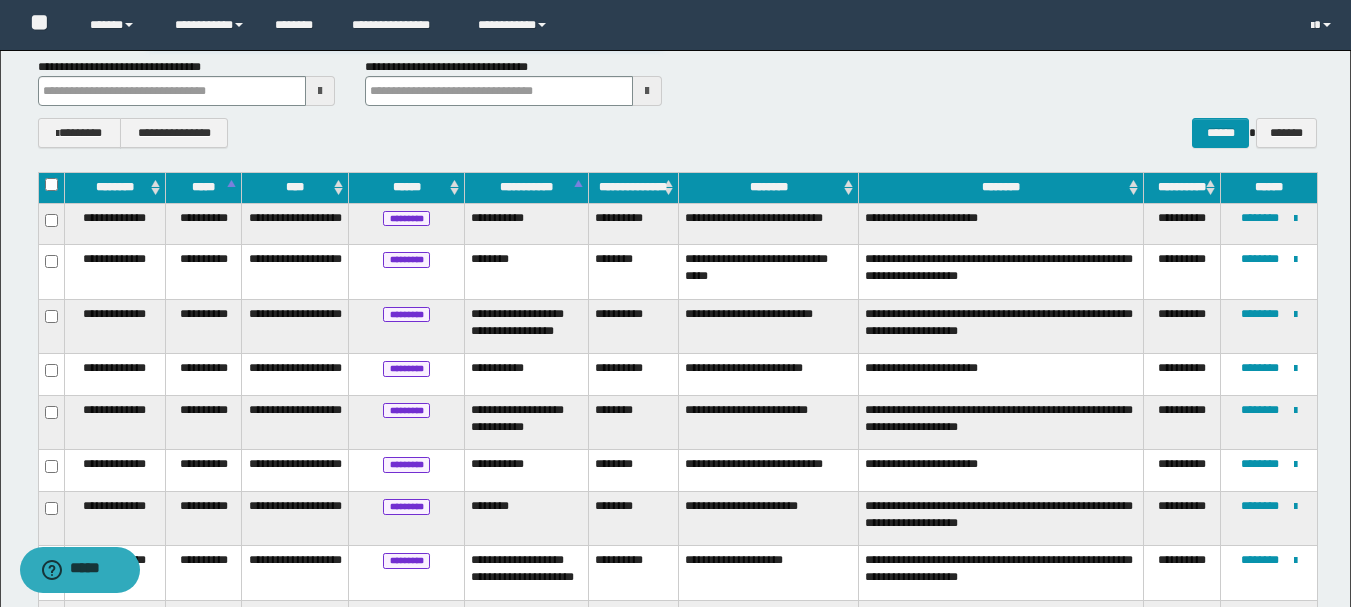 scroll, scrollTop: 0, scrollLeft: 0, axis: both 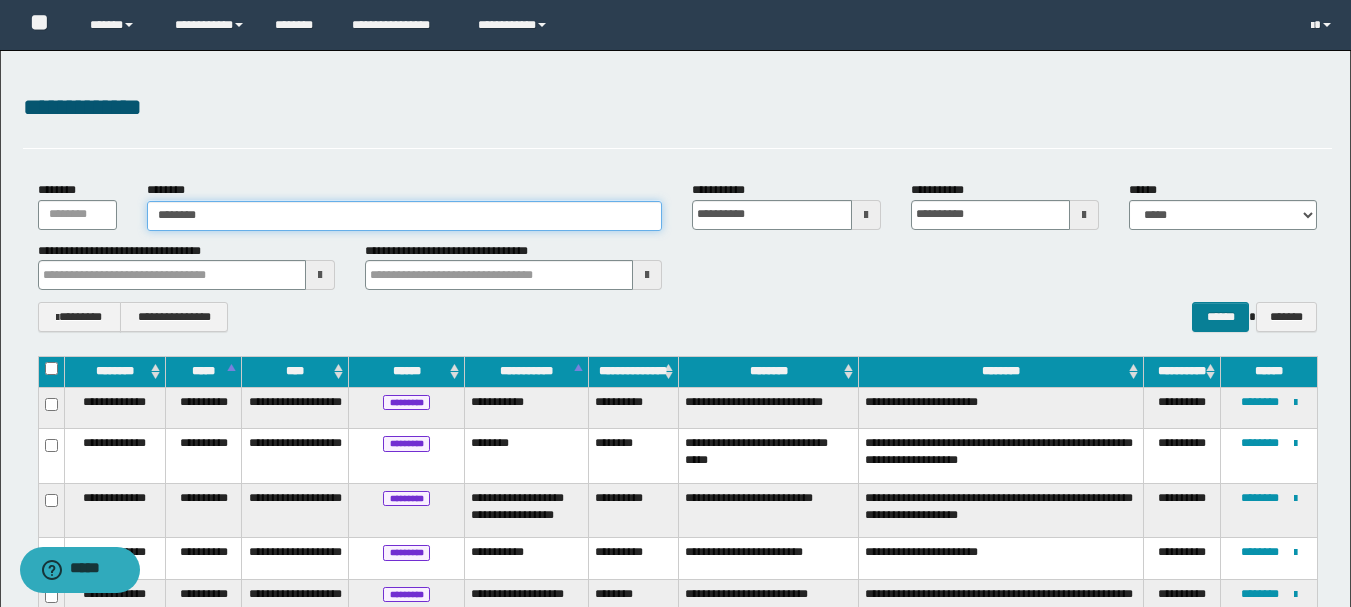 type on "********" 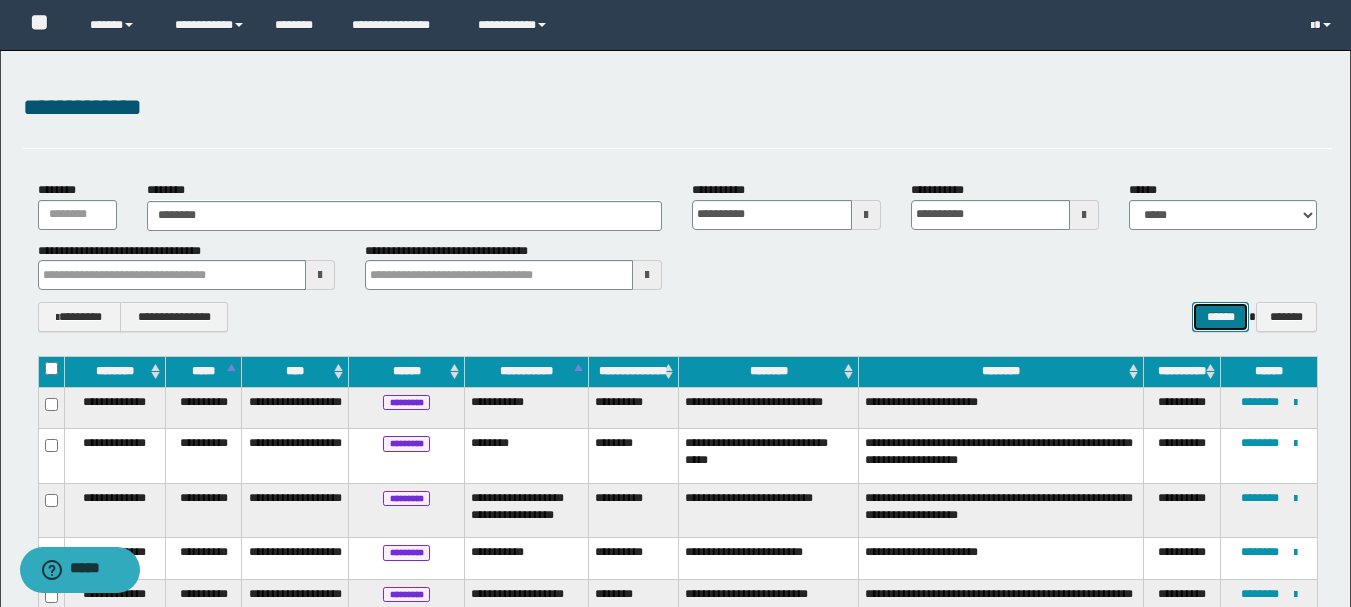 click on "******" at bounding box center (1220, 317) 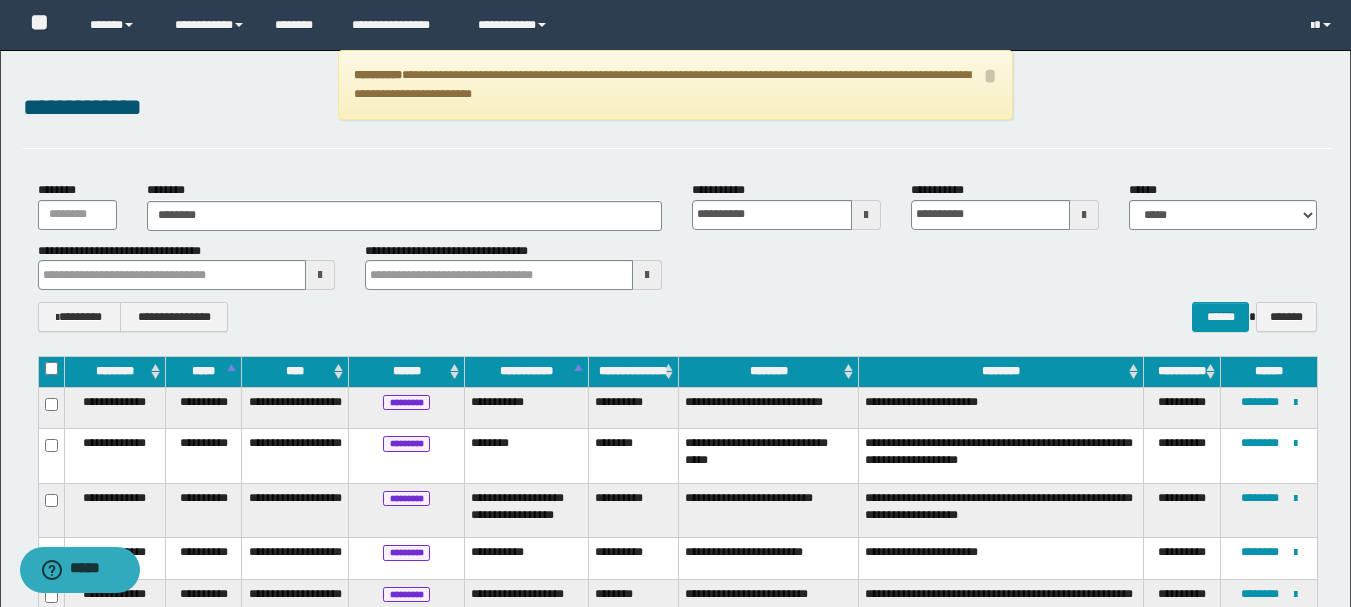 click on "**********" at bounding box center (675, 1517) 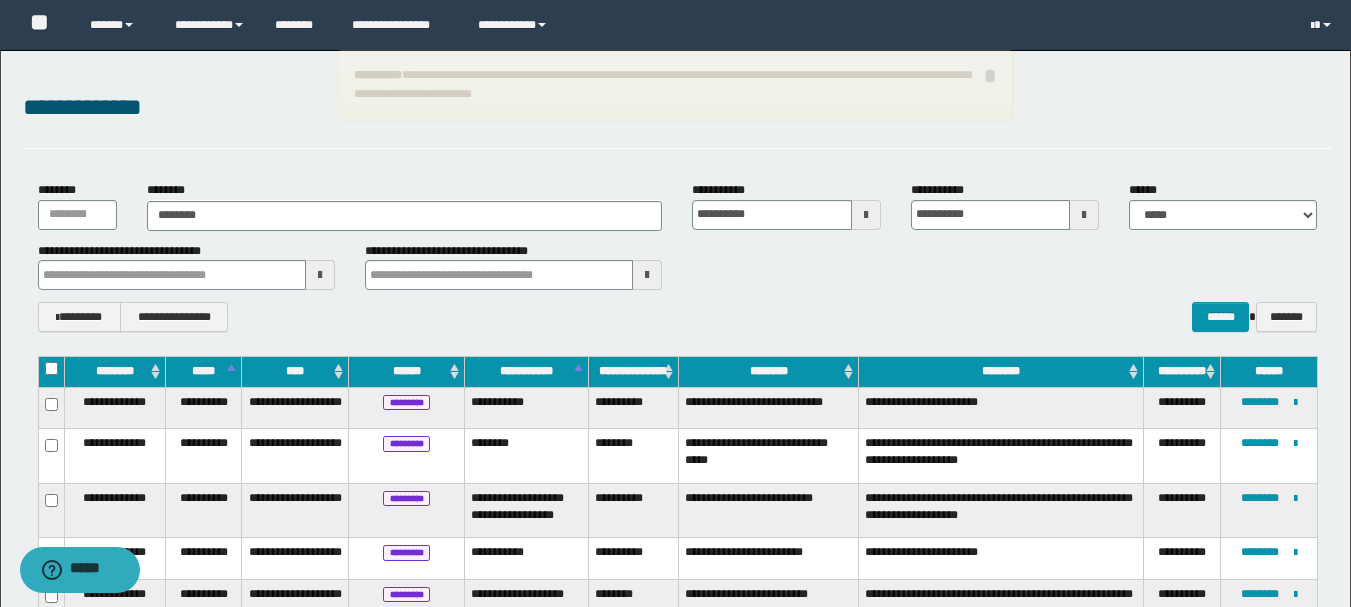 click on "*" at bounding box center [989, 76] 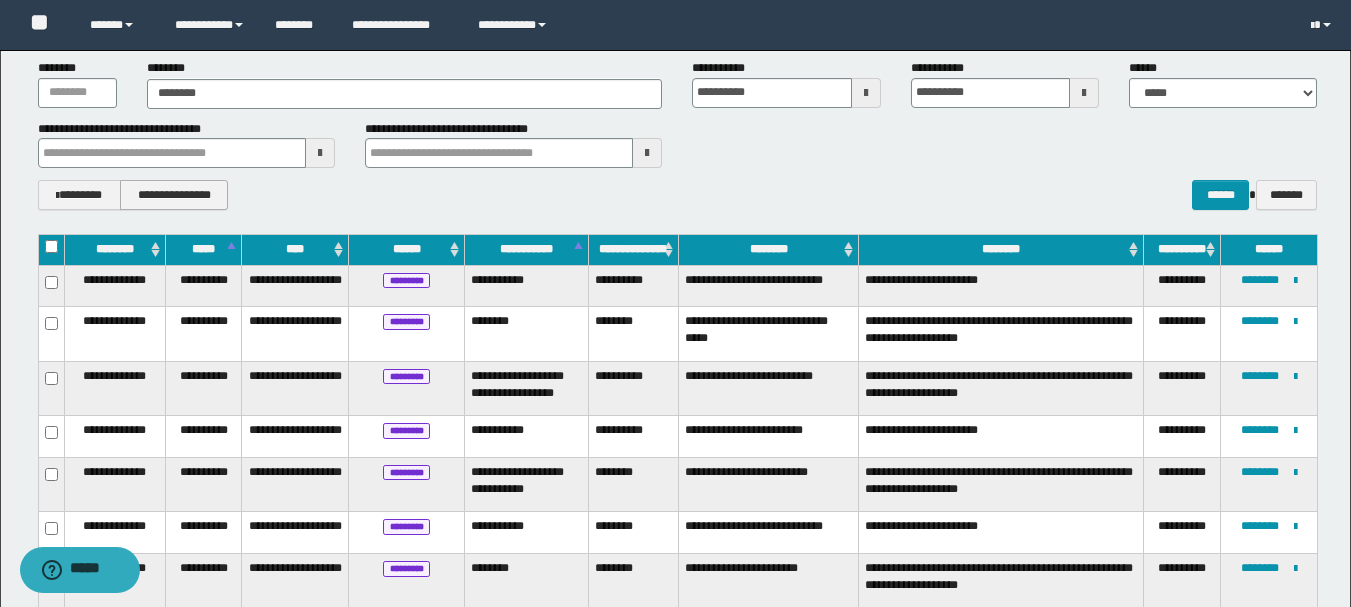scroll, scrollTop: 0, scrollLeft: 0, axis: both 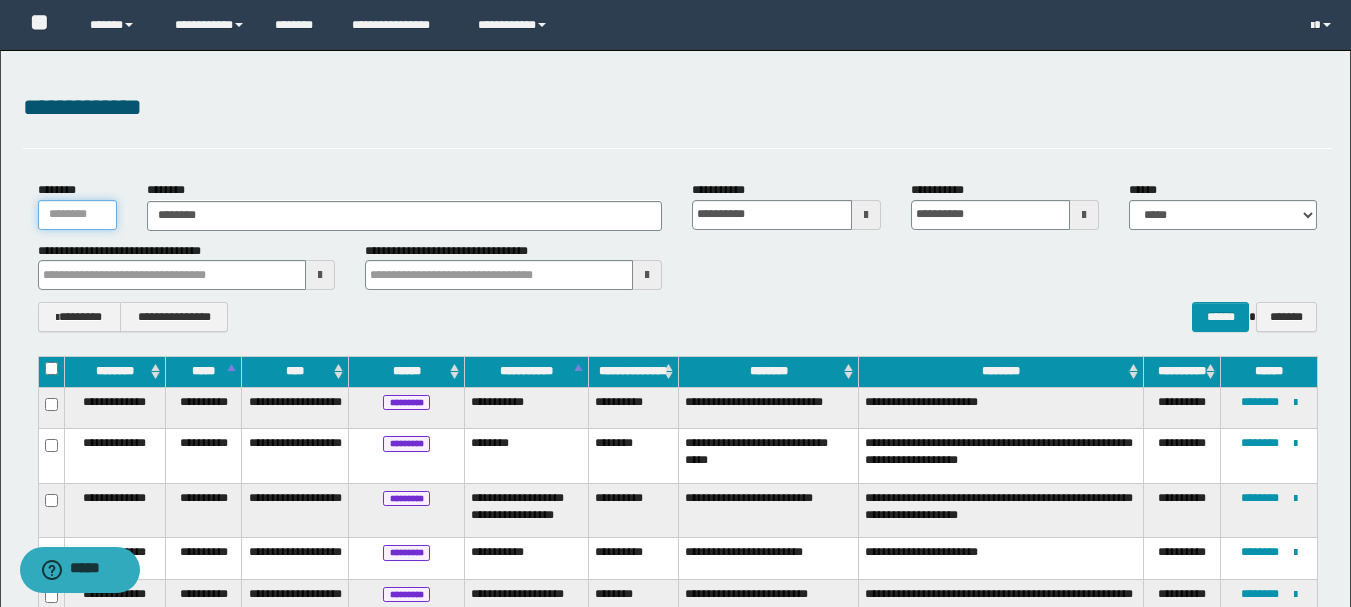 click on "********" at bounding box center (77, 215) 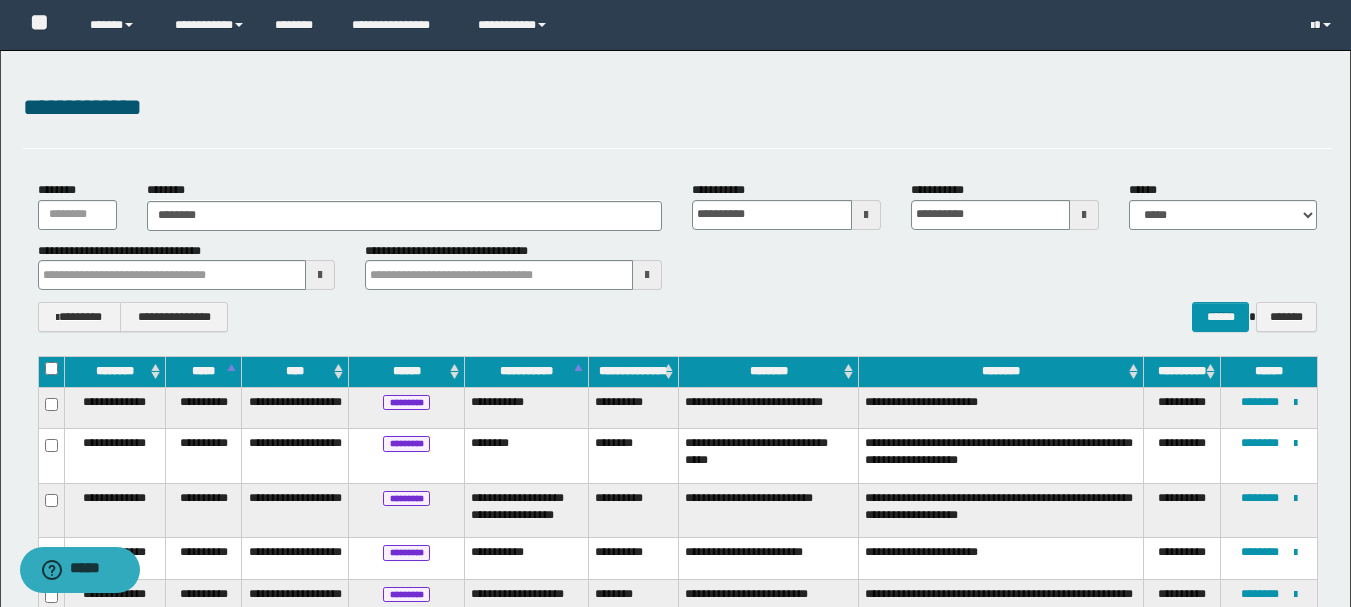 click at bounding box center [320, 275] 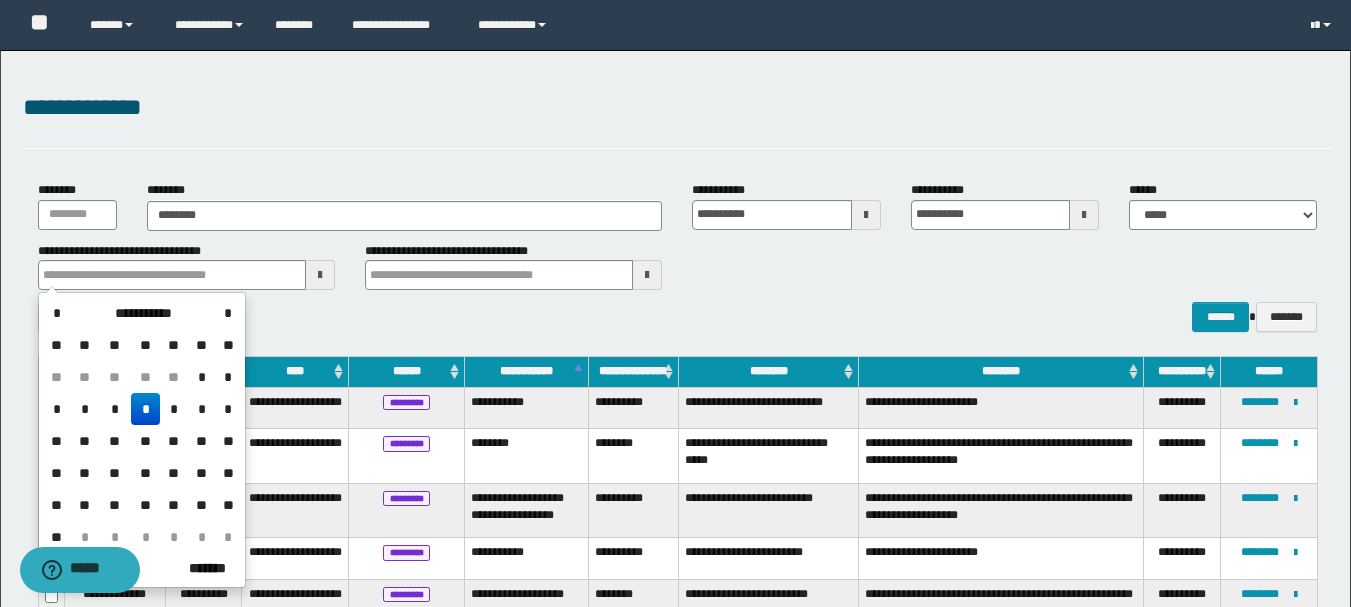 click on "**********" at bounding box center (186, 266) 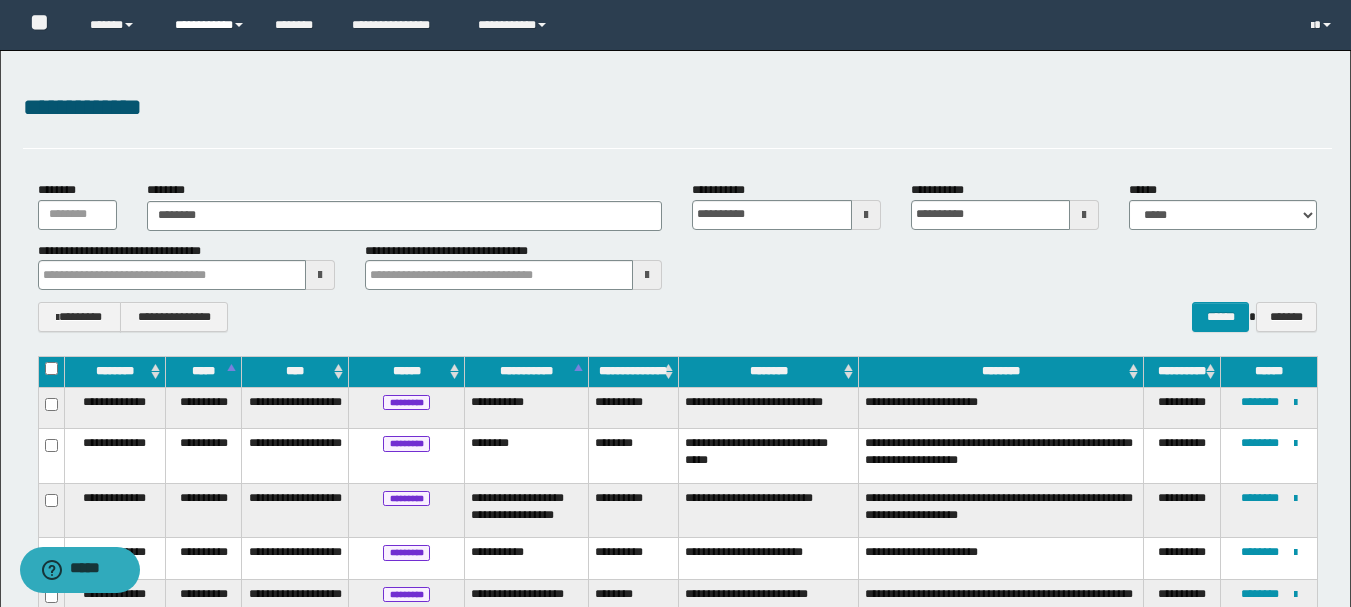 click on "**********" at bounding box center (210, 25) 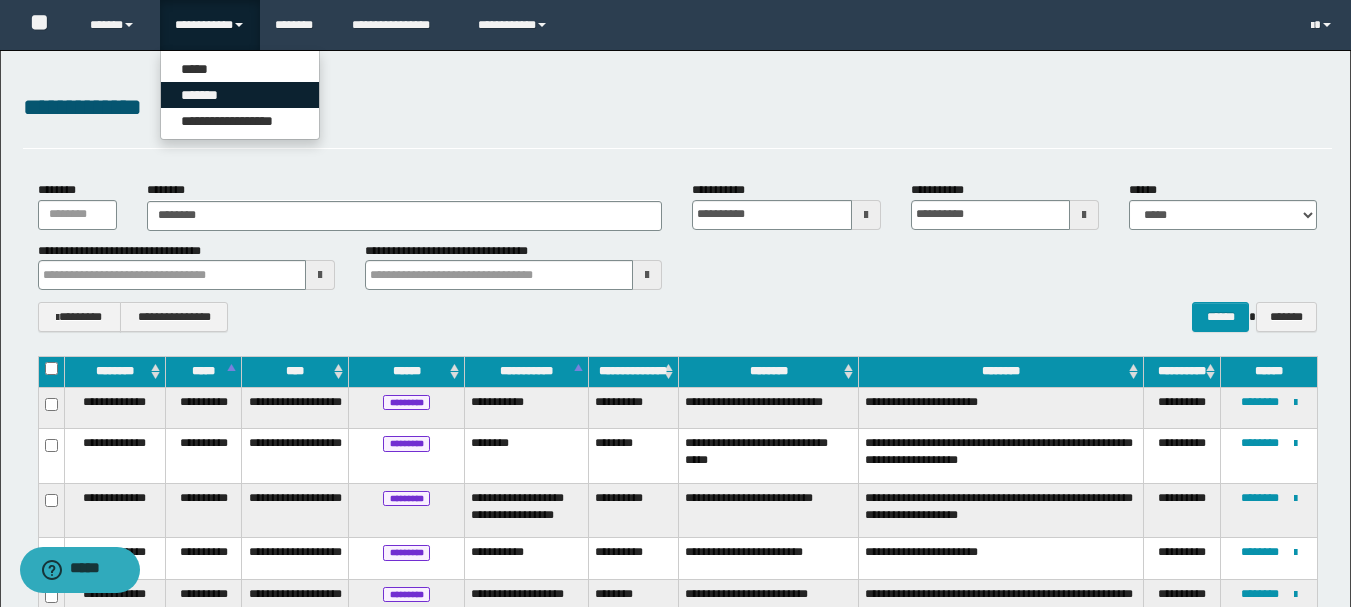 click on "*******" at bounding box center [240, 95] 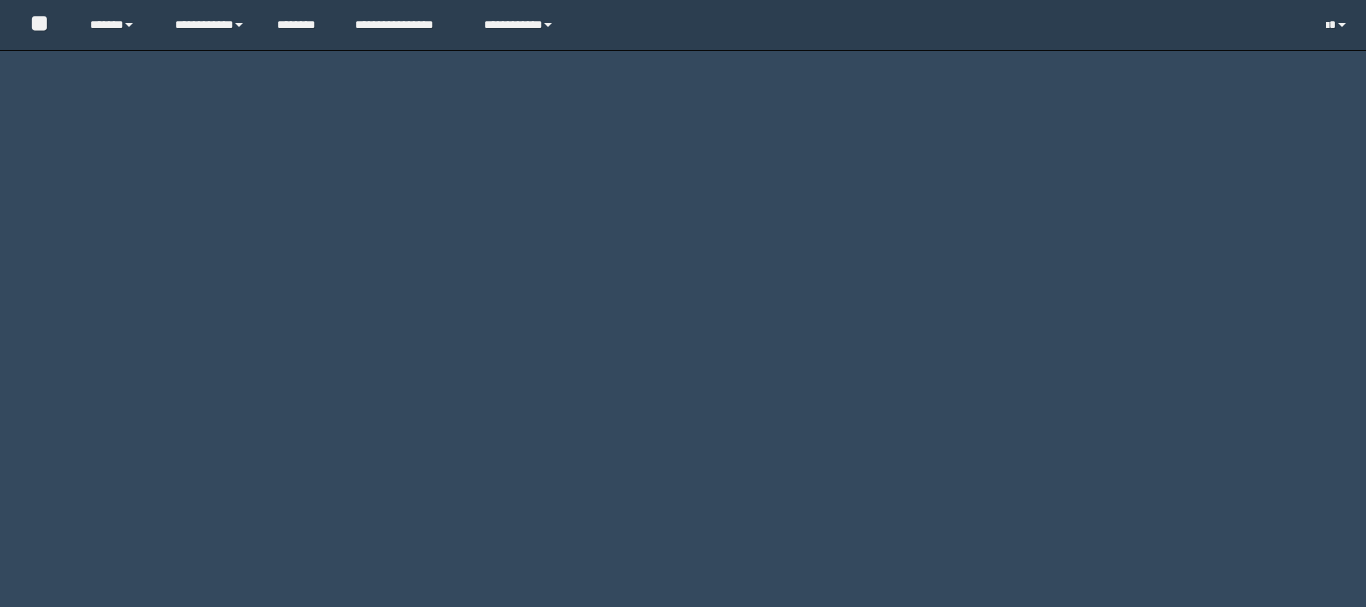 scroll, scrollTop: 0, scrollLeft: 0, axis: both 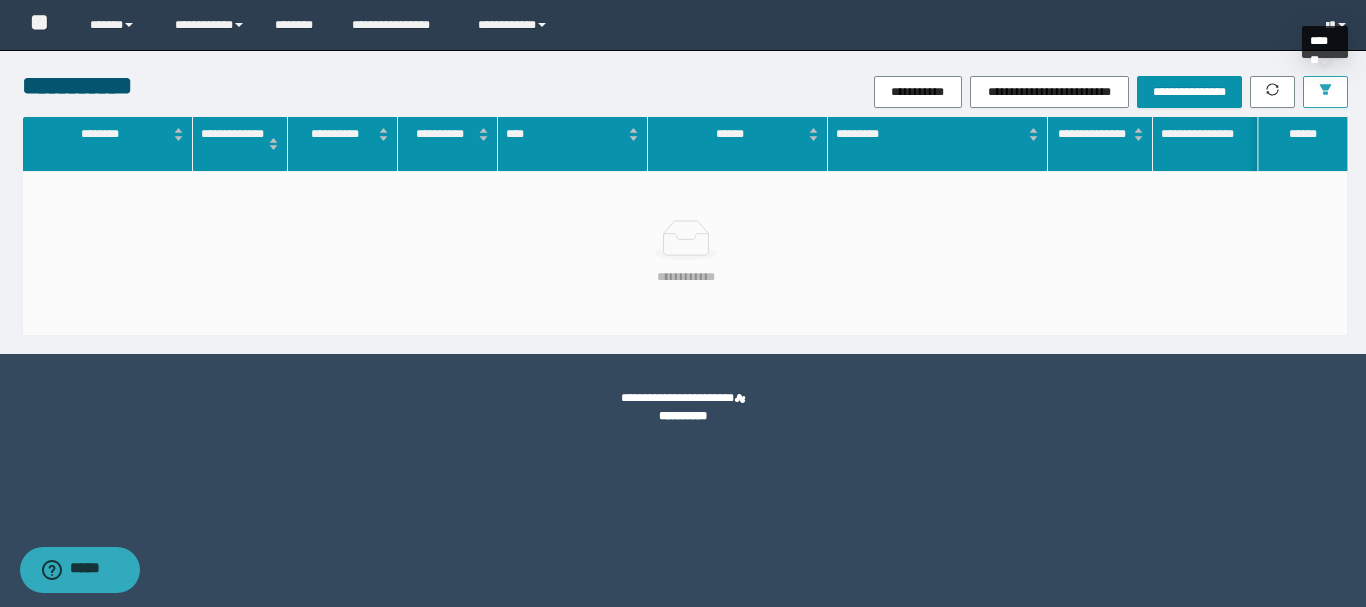 click 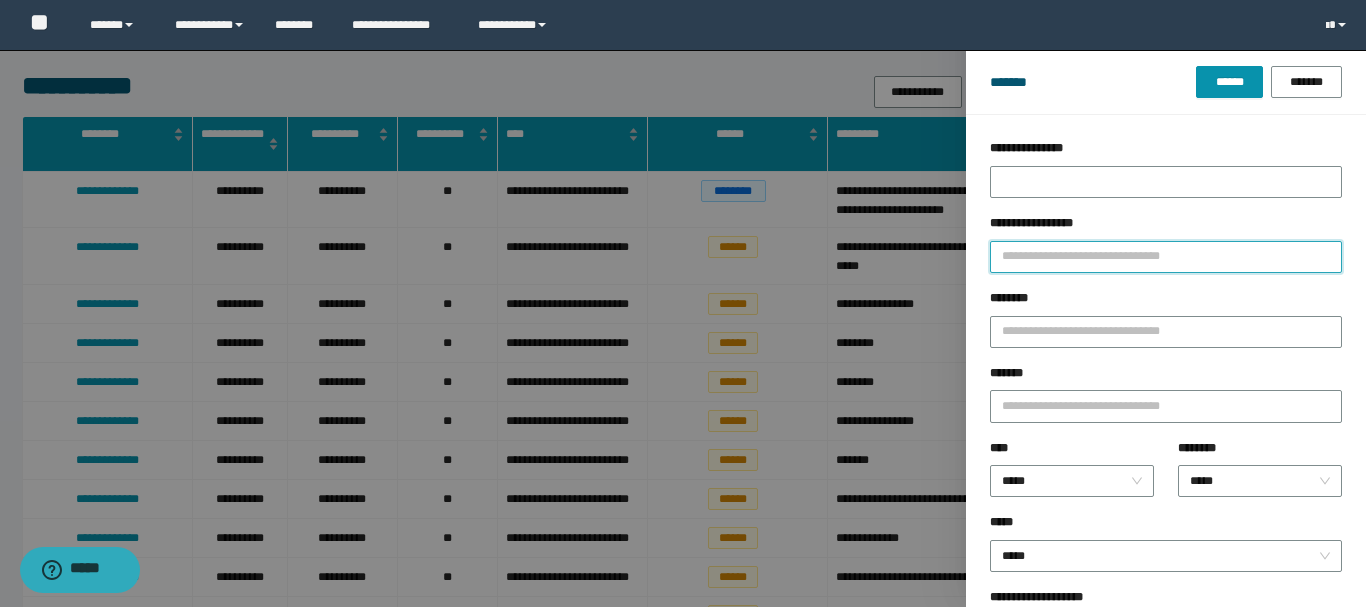 click on "**********" at bounding box center (1166, 257) 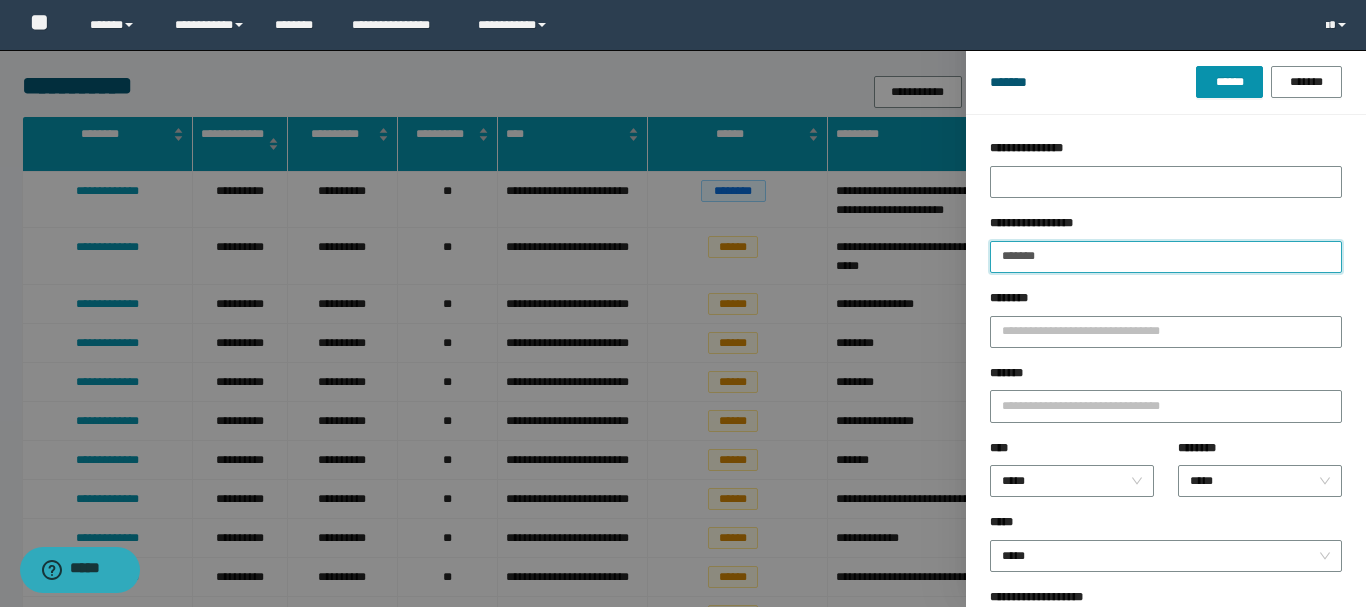 type on "*******" 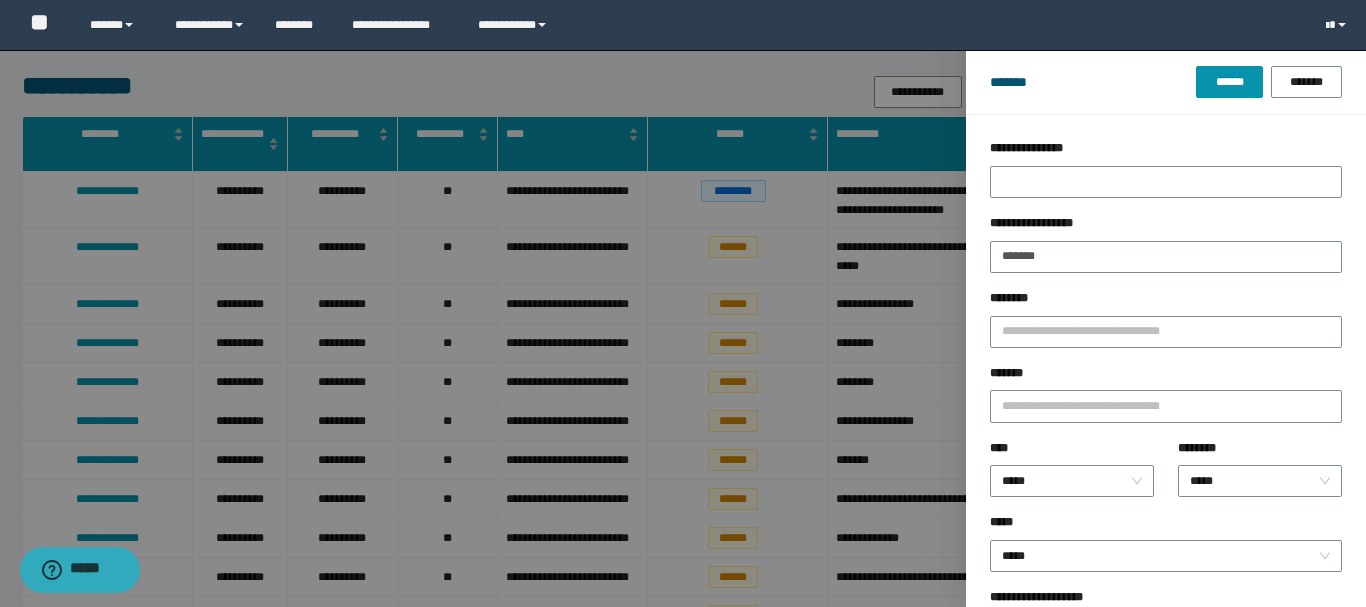 click at bounding box center [683, 303] 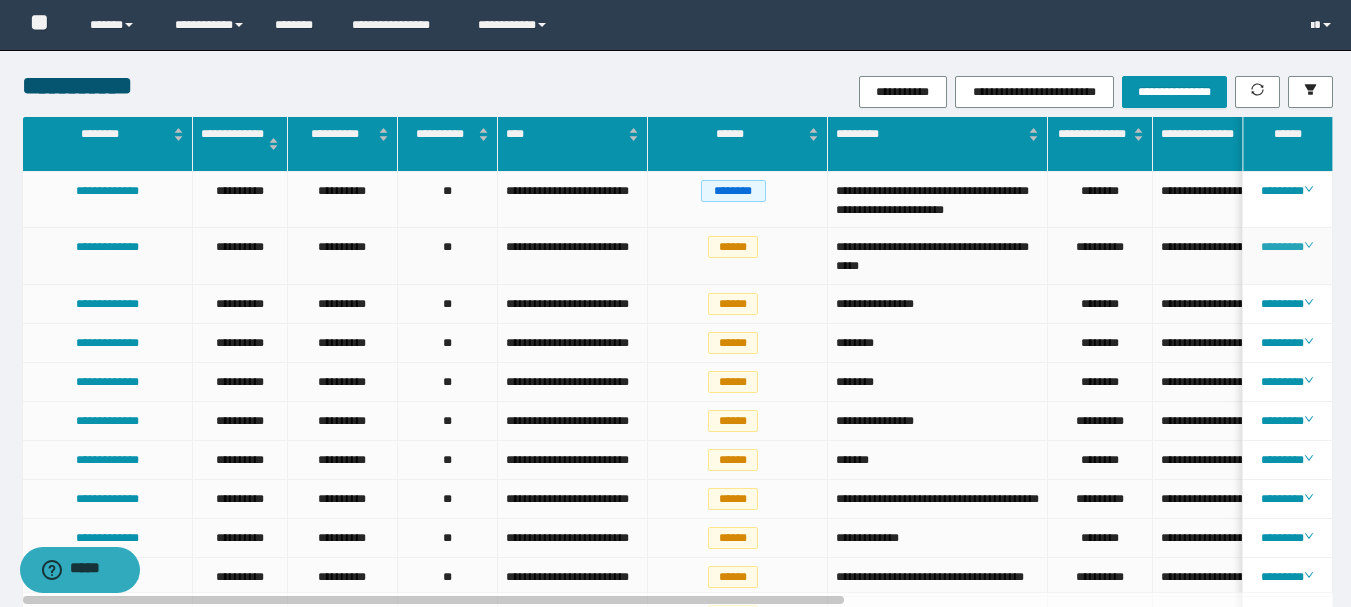 click 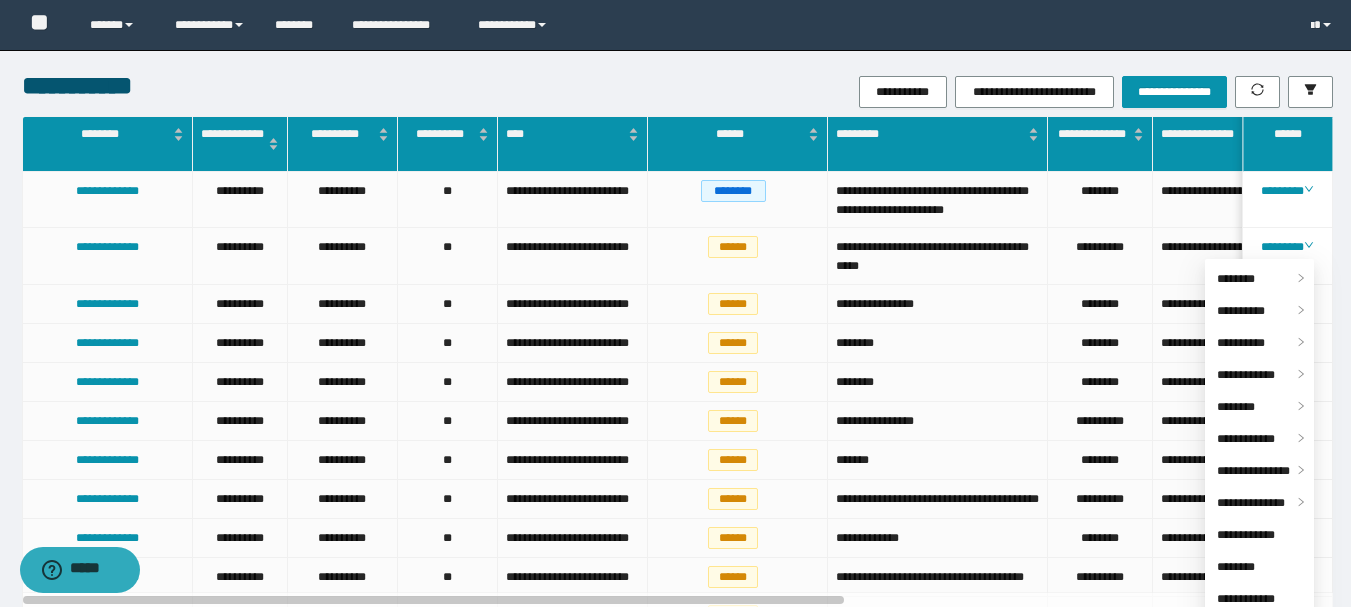 click on "**********" at bounding box center [675, 1157] 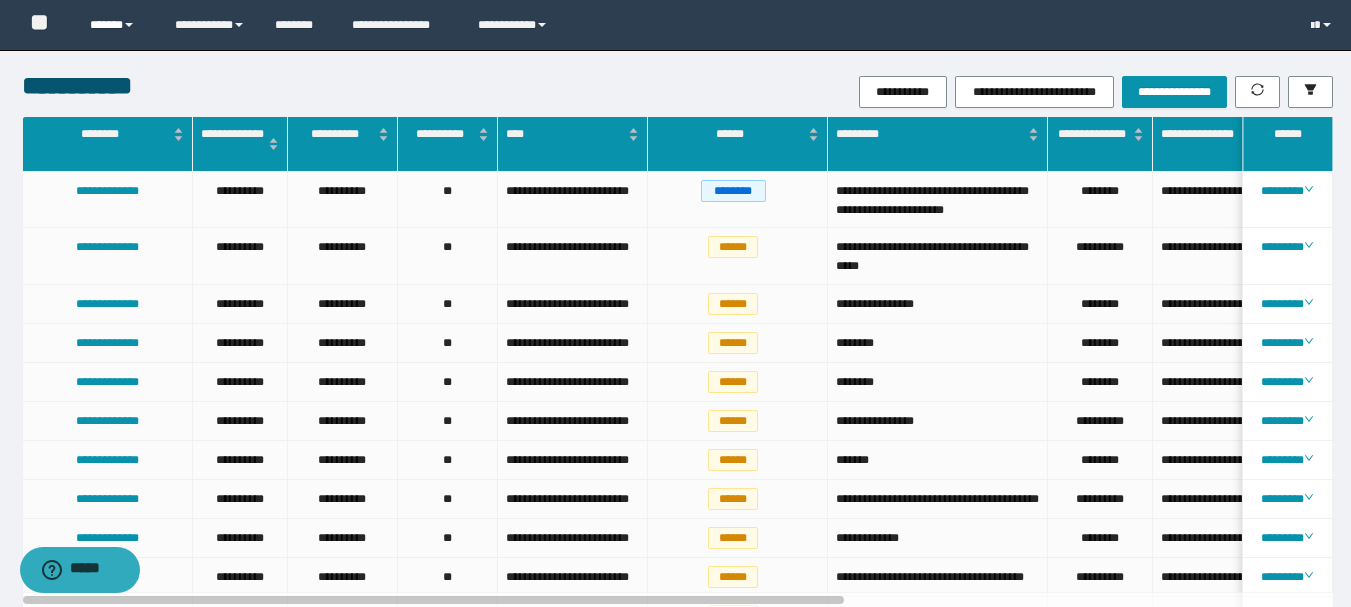 click on "******" at bounding box center (117, 25) 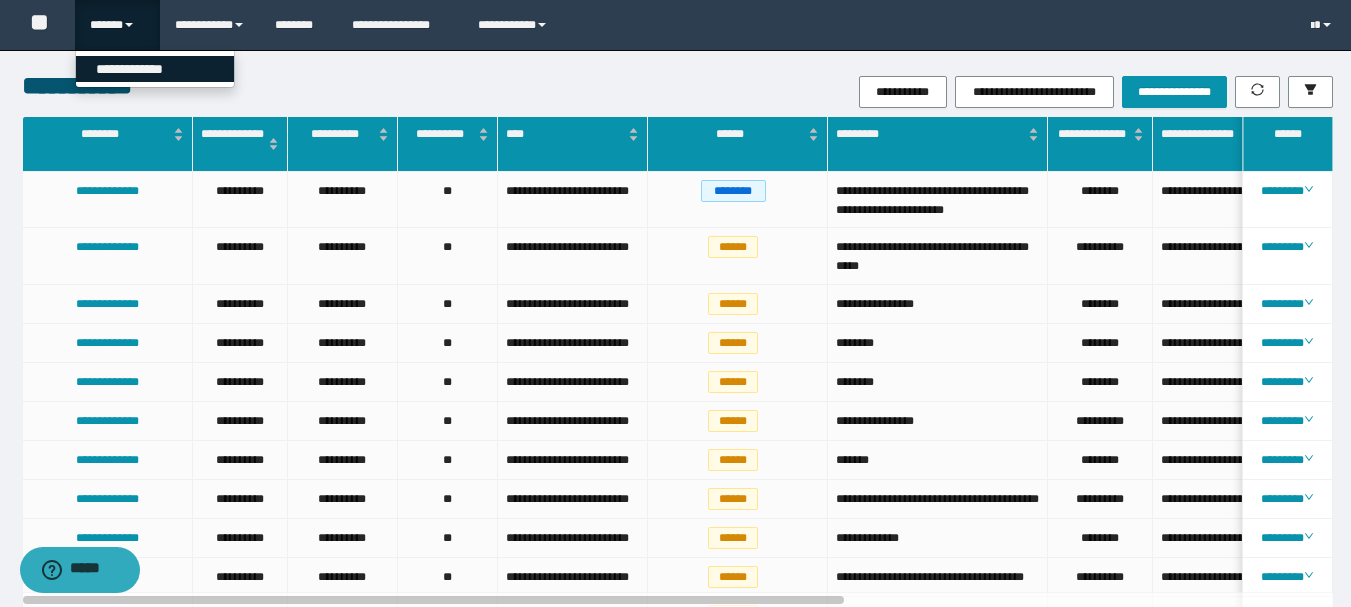 click on "**********" at bounding box center [155, 69] 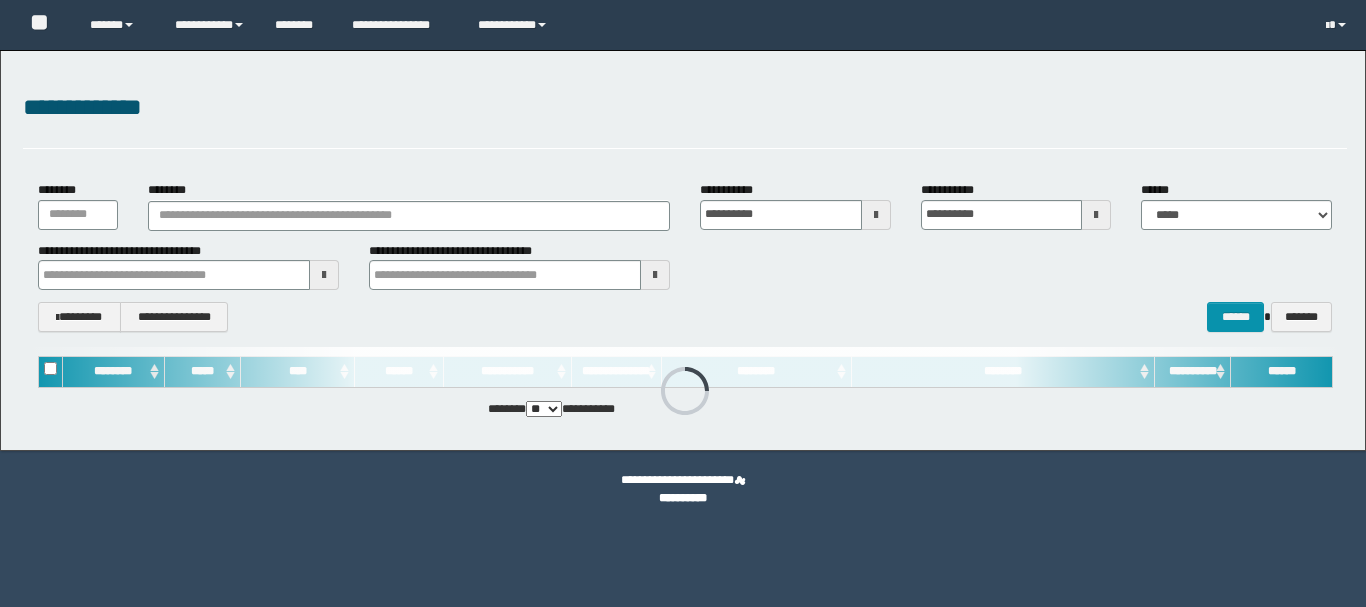 scroll, scrollTop: 0, scrollLeft: 0, axis: both 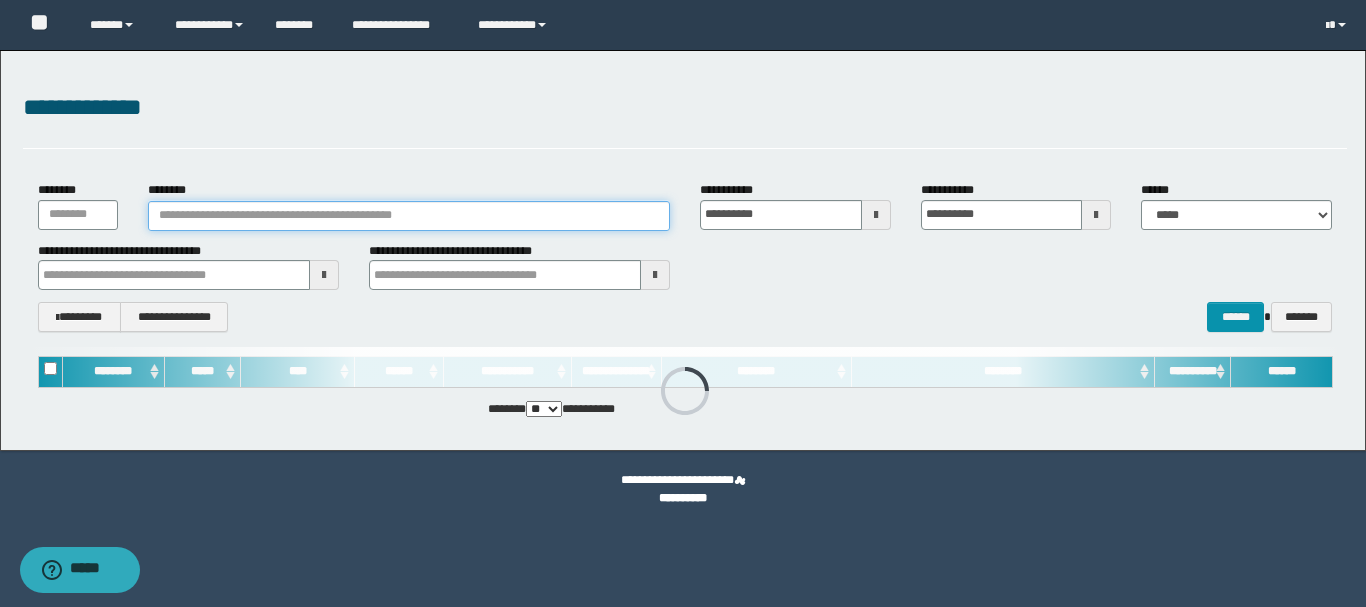 click on "********" at bounding box center [409, 216] 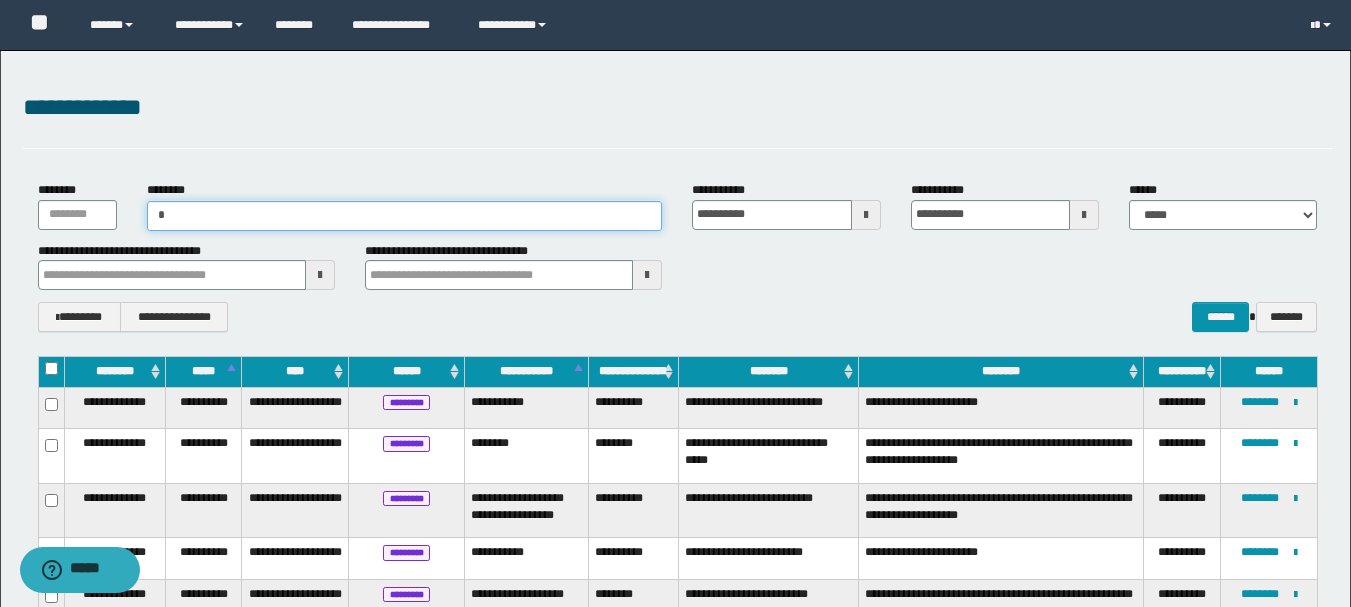 type on "**" 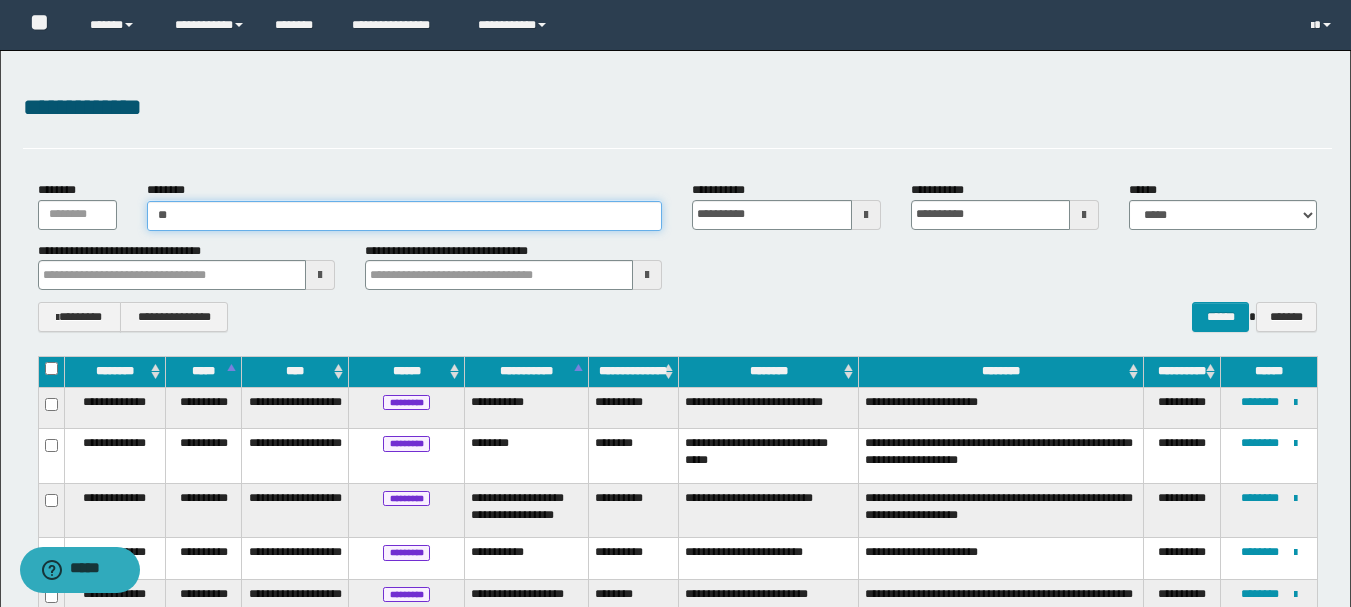 type on "**" 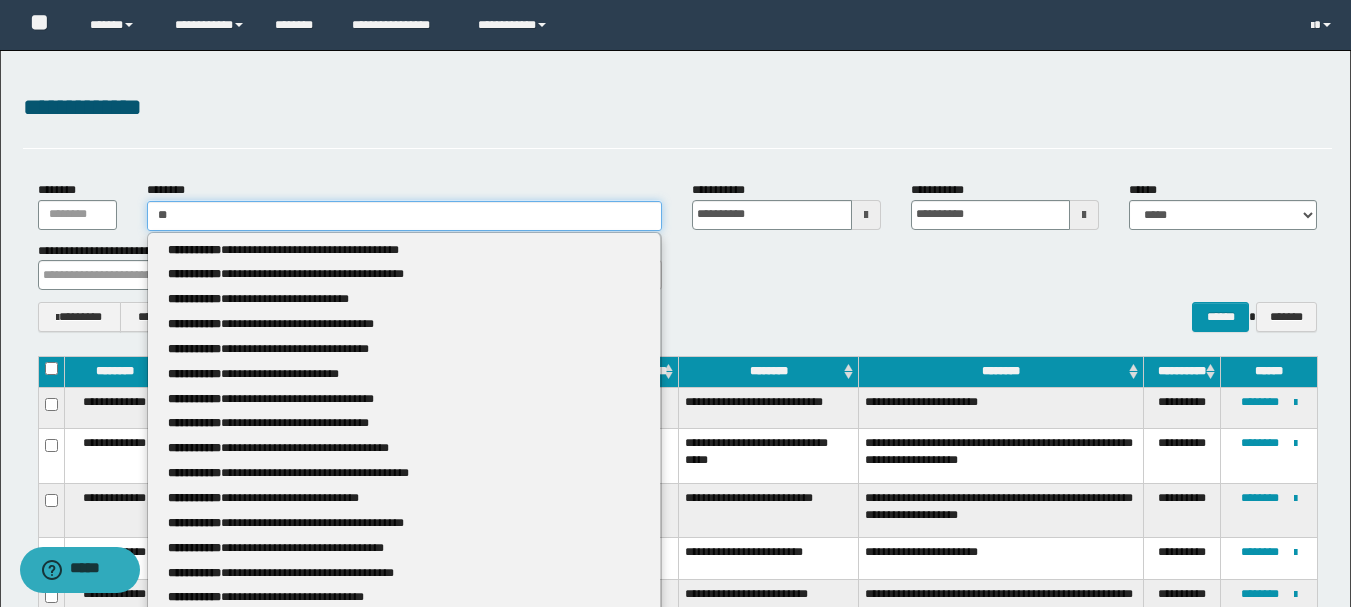 type 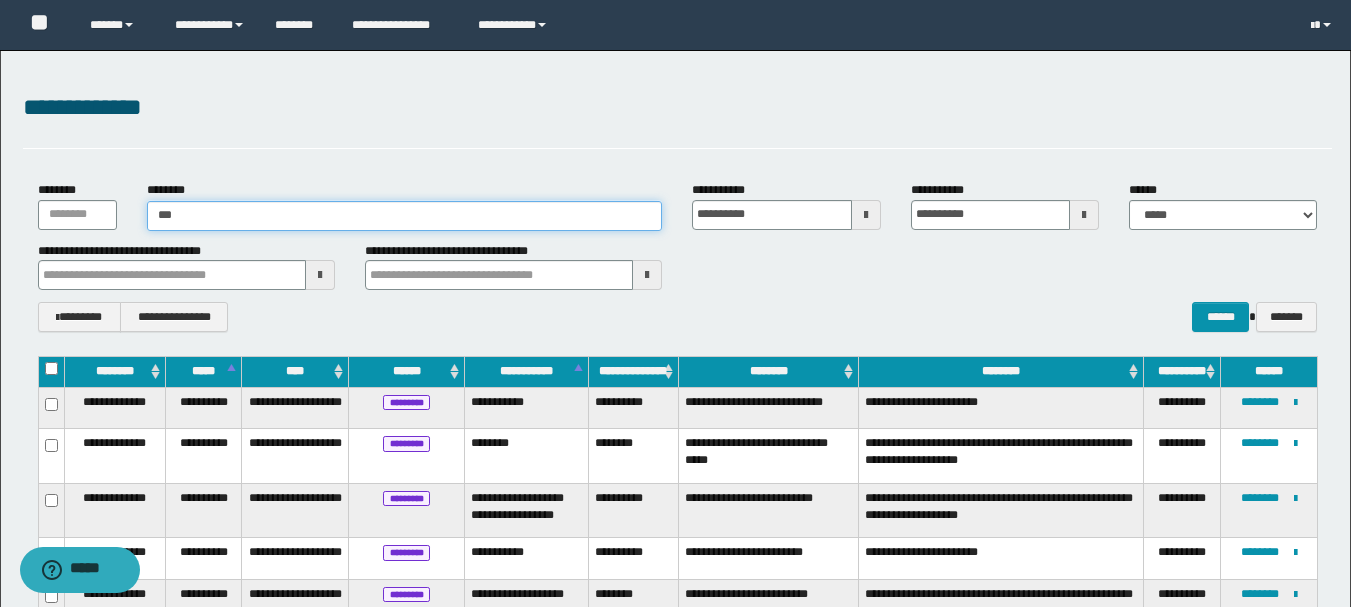 type on "***" 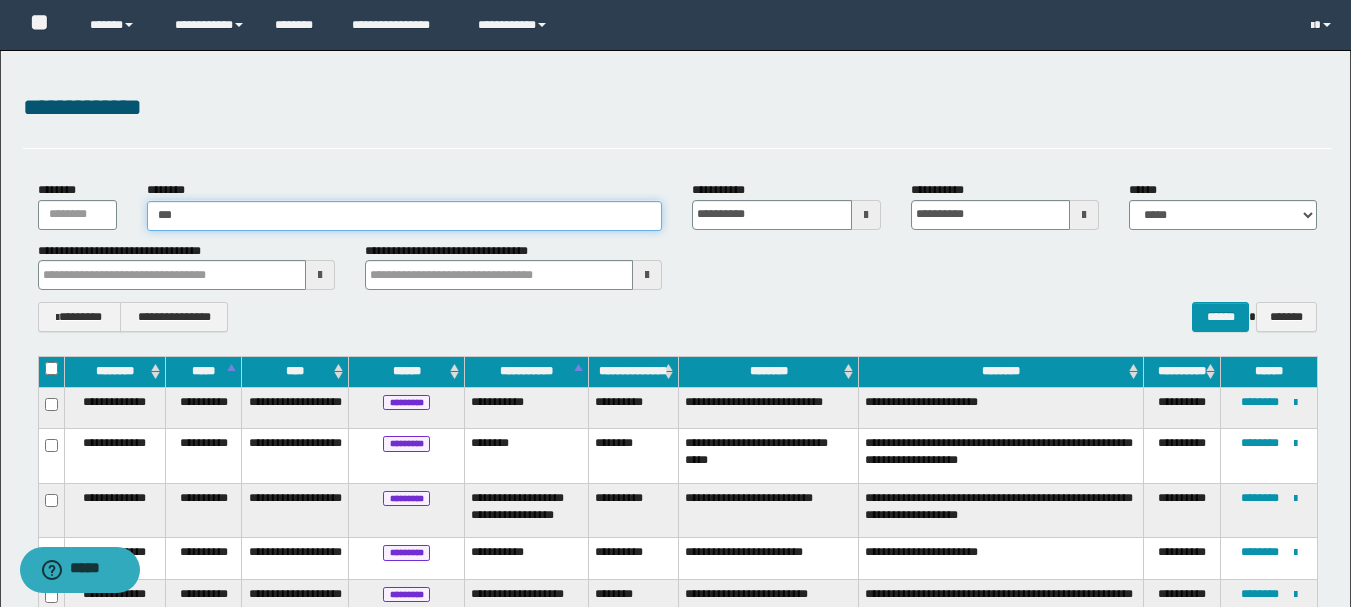 type 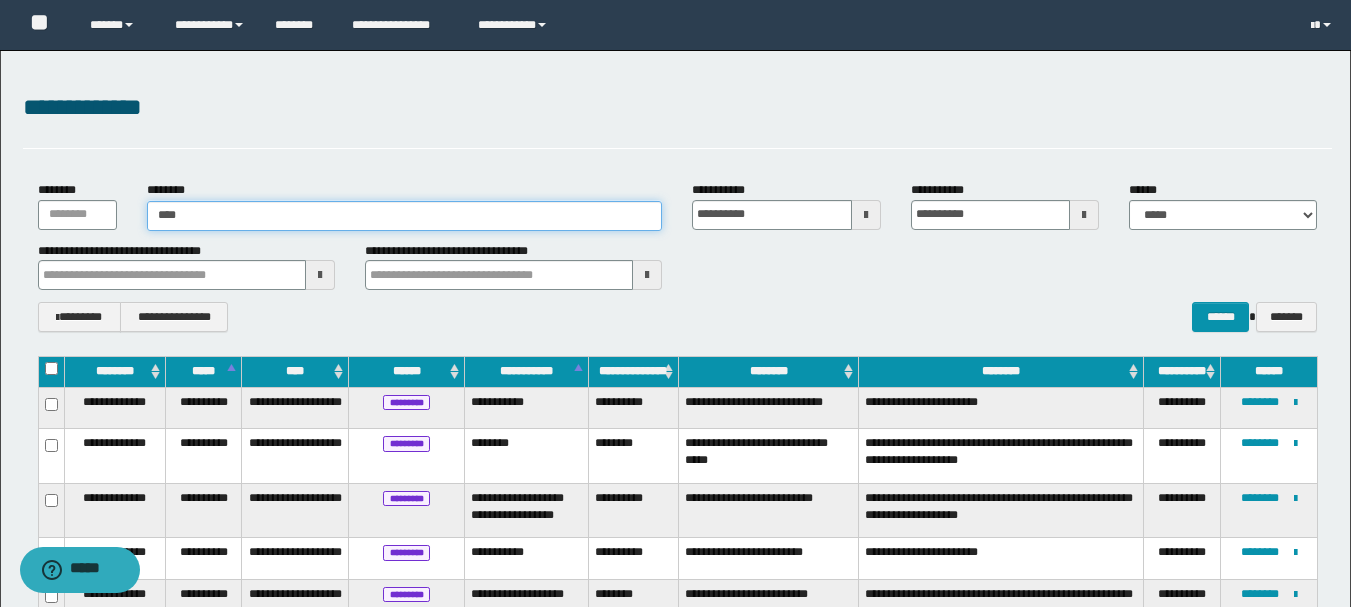 type on "****" 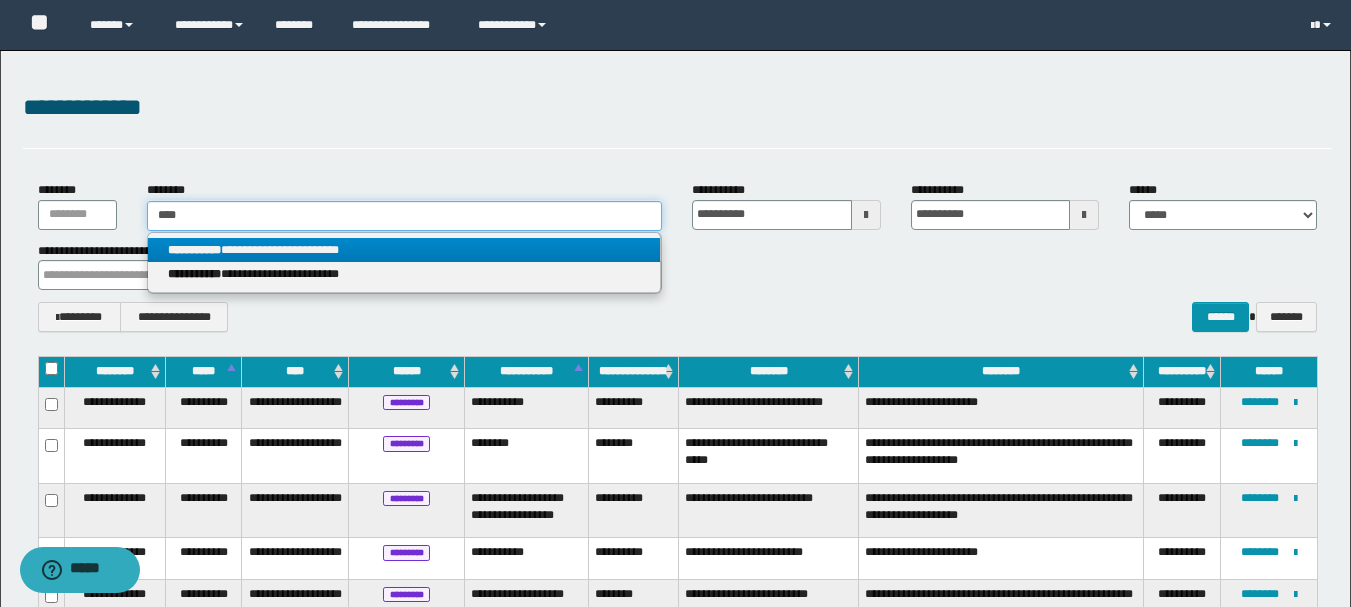 type on "****" 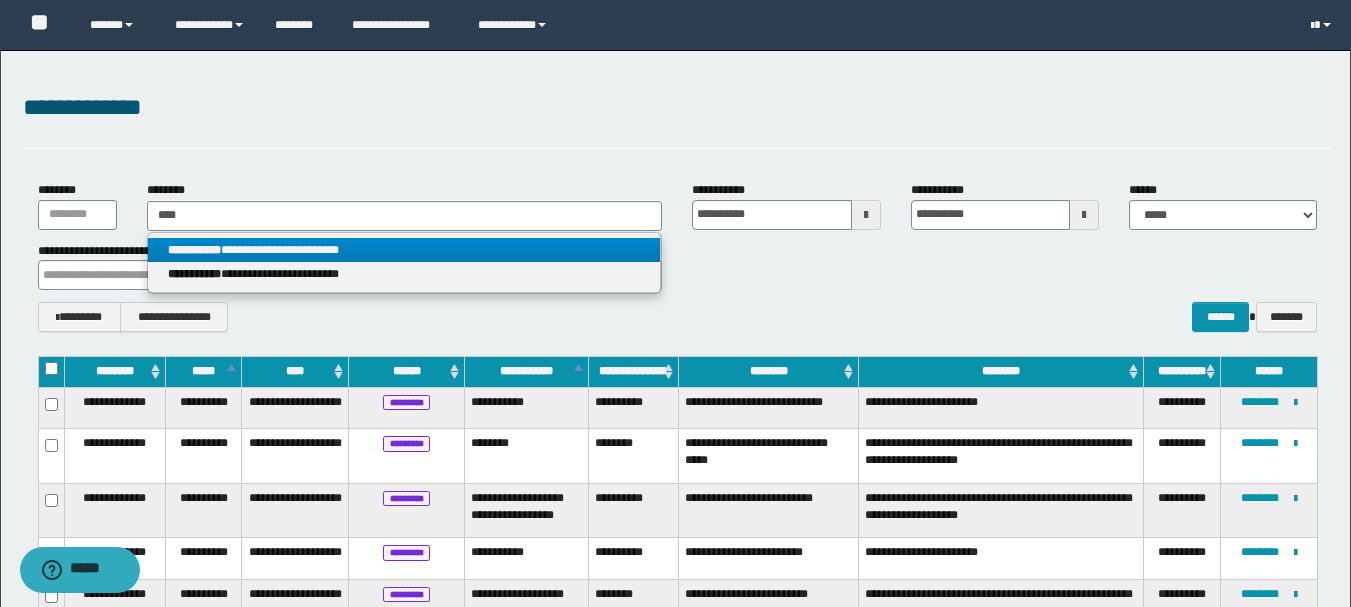 click on "**********" at bounding box center [404, 250] 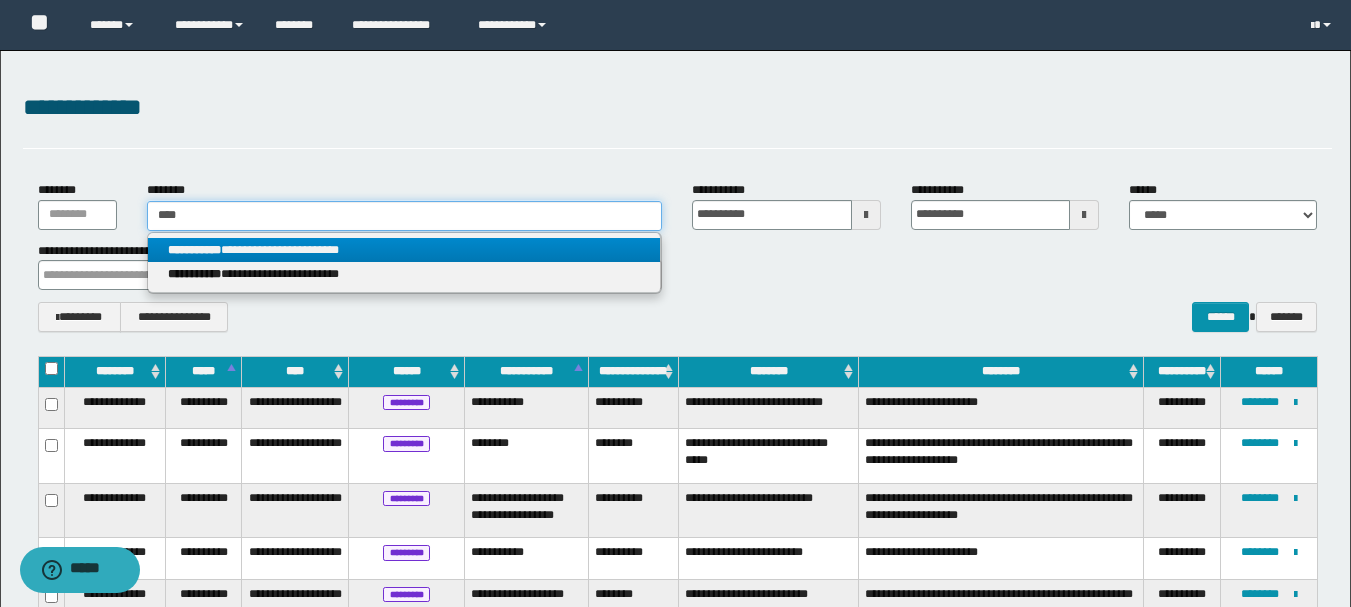 type 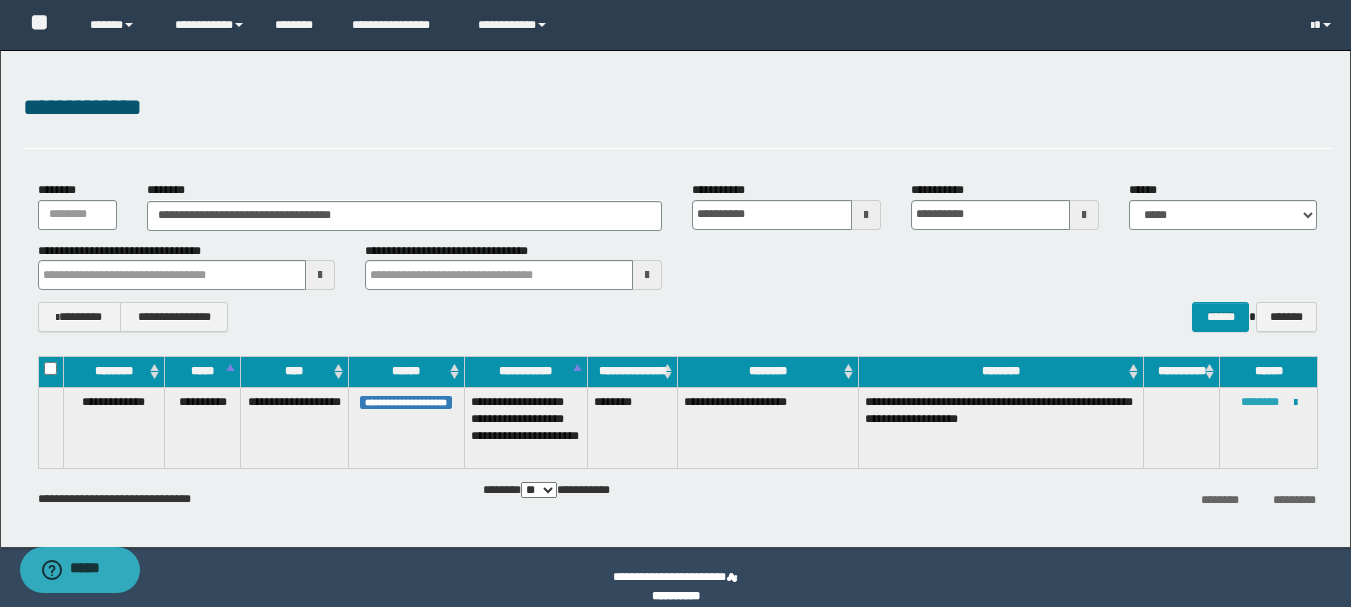 click on "********" at bounding box center (1260, 402) 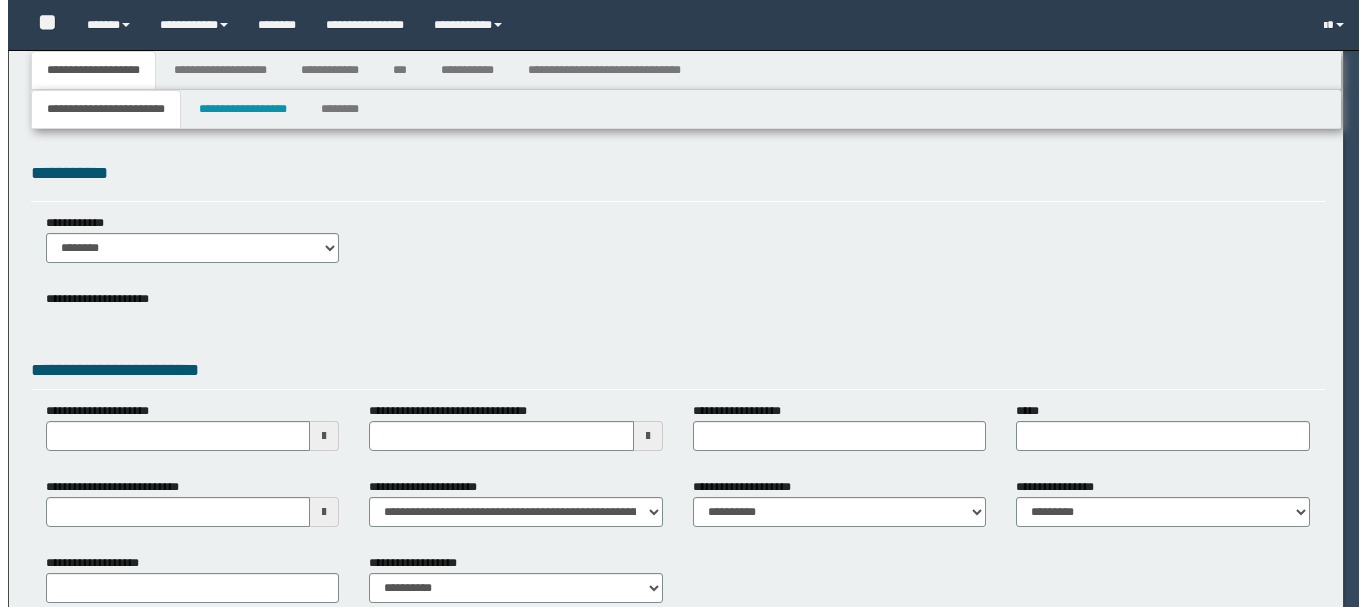 scroll, scrollTop: 0, scrollLeft: 0, axis: both 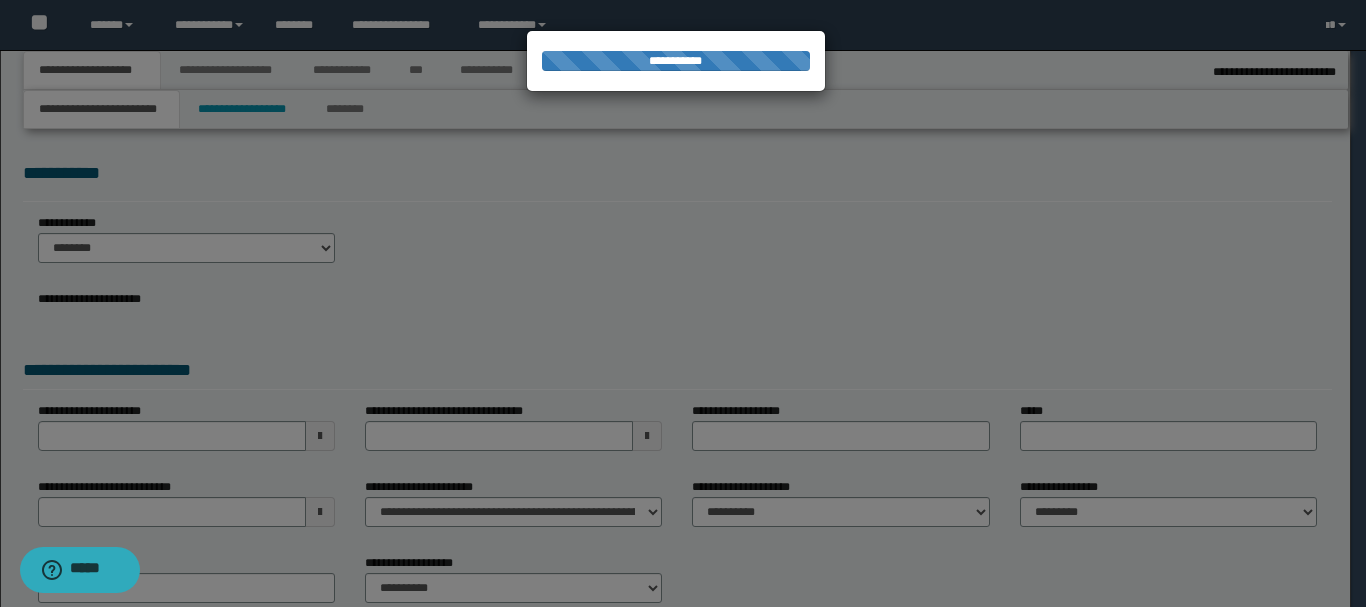 select on "**" 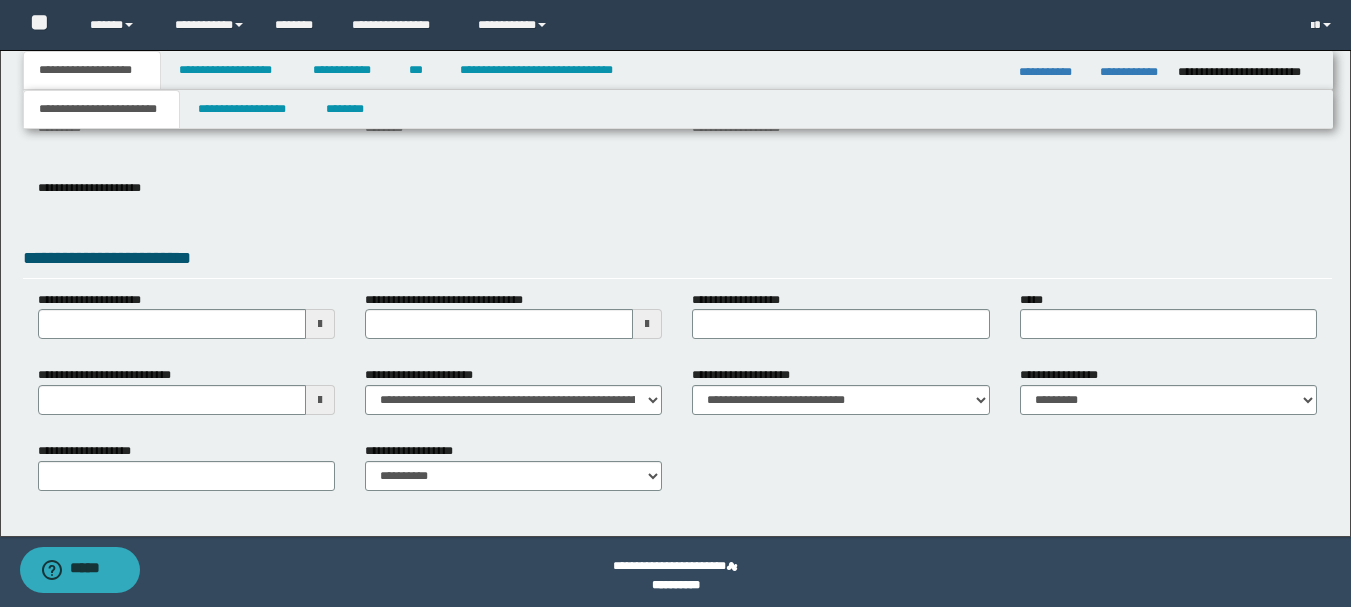 scroll, scrollTop: 277, scrollLeft: 0, axis: vertical 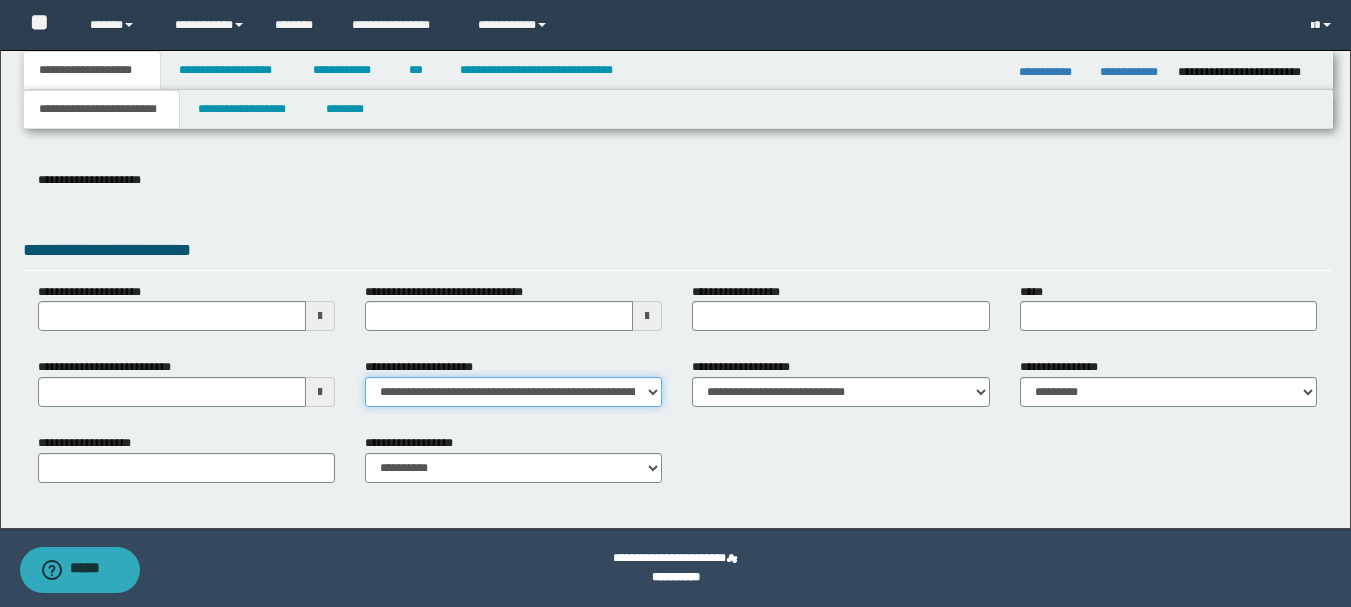 click on "**********" at bounding box center (513, 392) 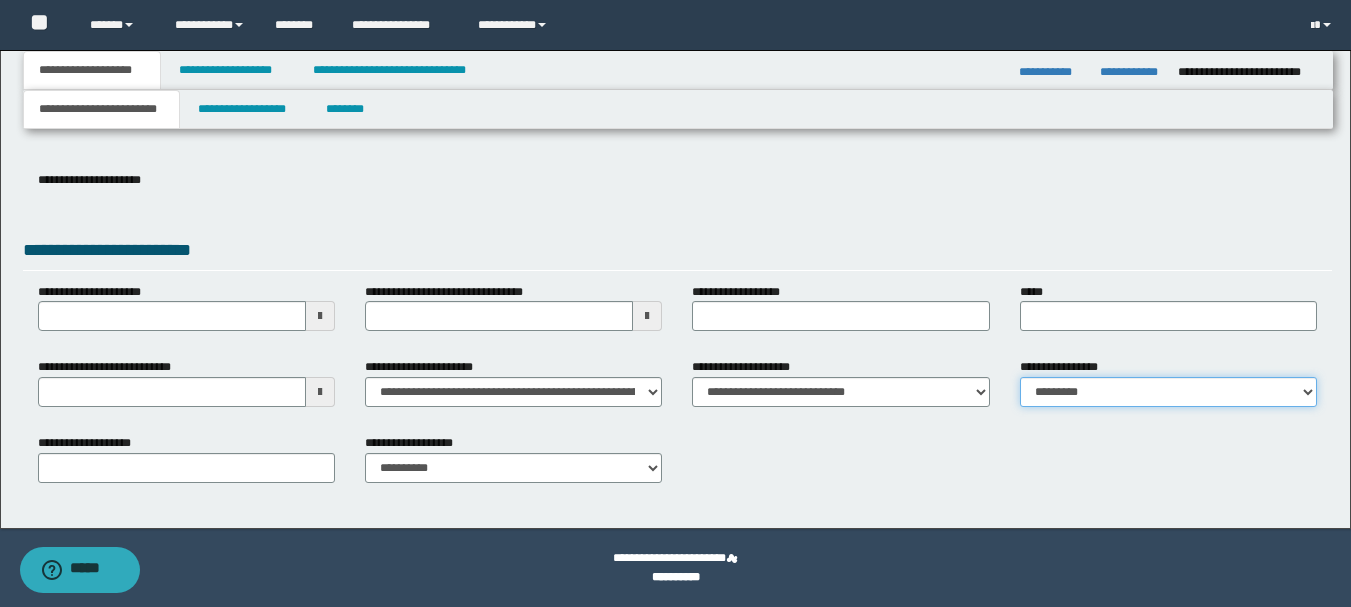 click on "**********" at bounding box center (1168, 392) 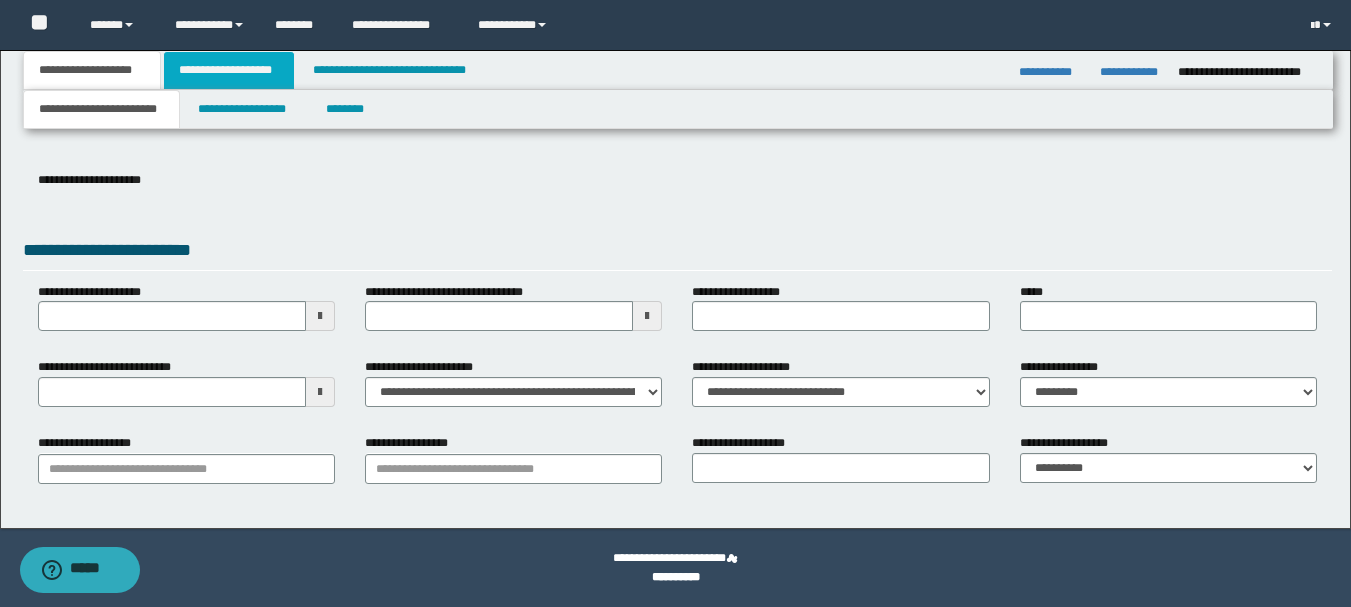 click on "**********" at bounding box center (229, 70) 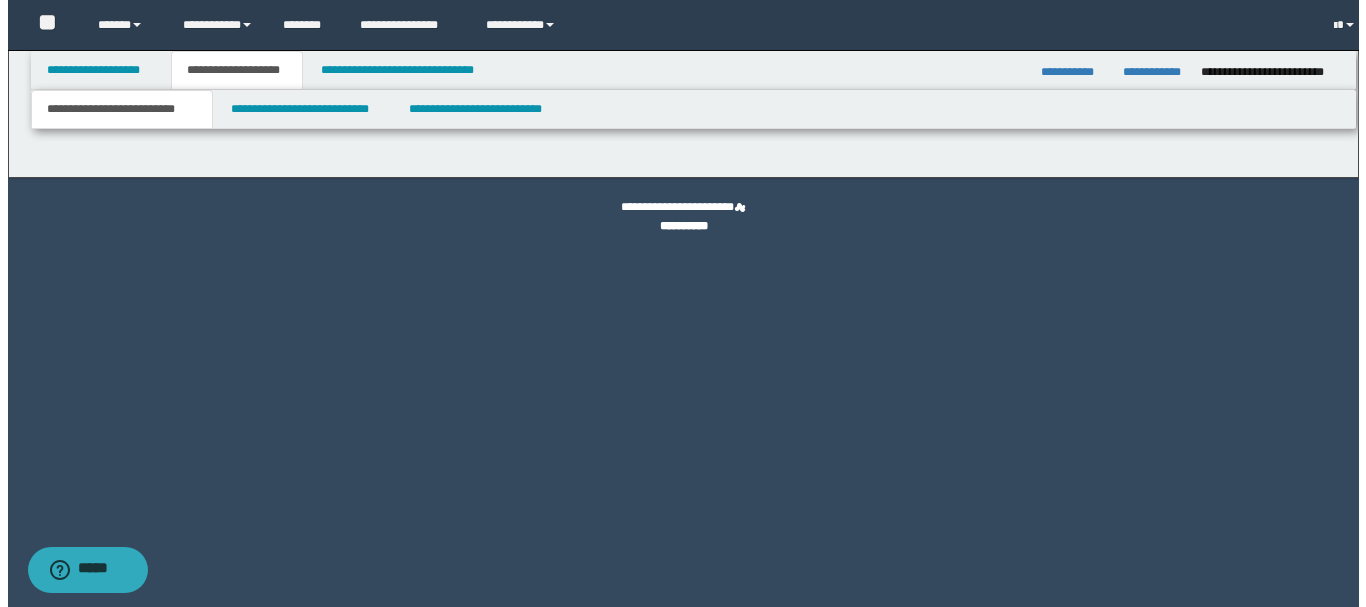 scroll, scrollTop: 0, scrollLeft: 0, axis: both 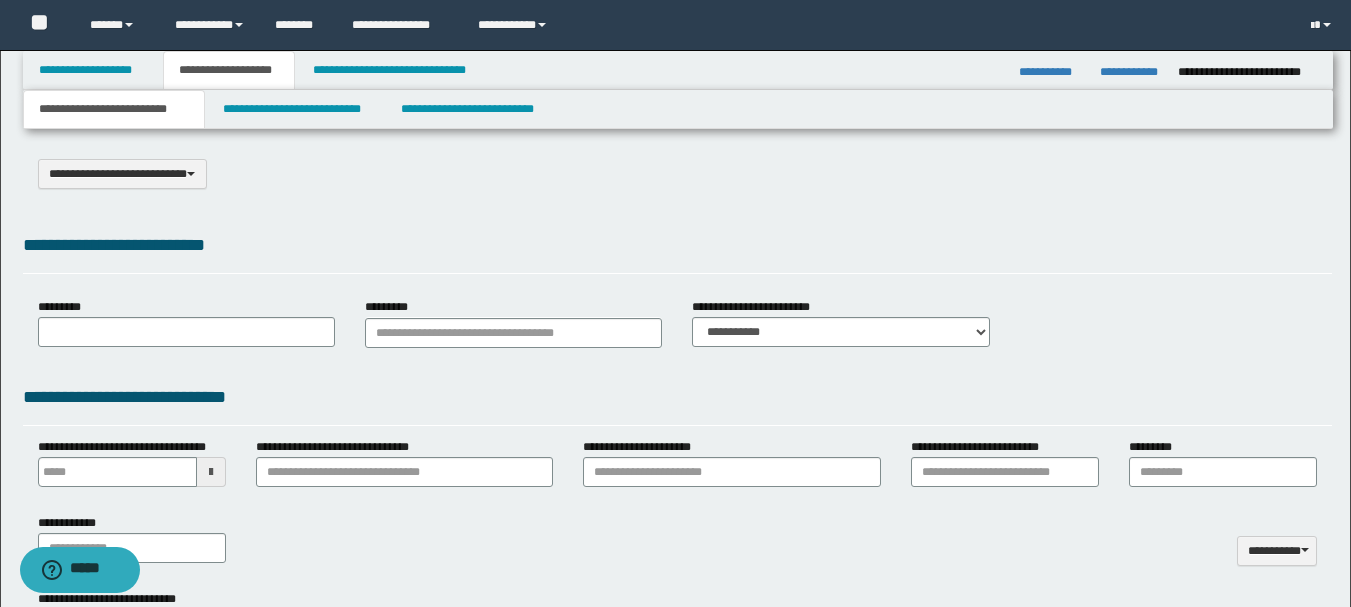 type on "**********" 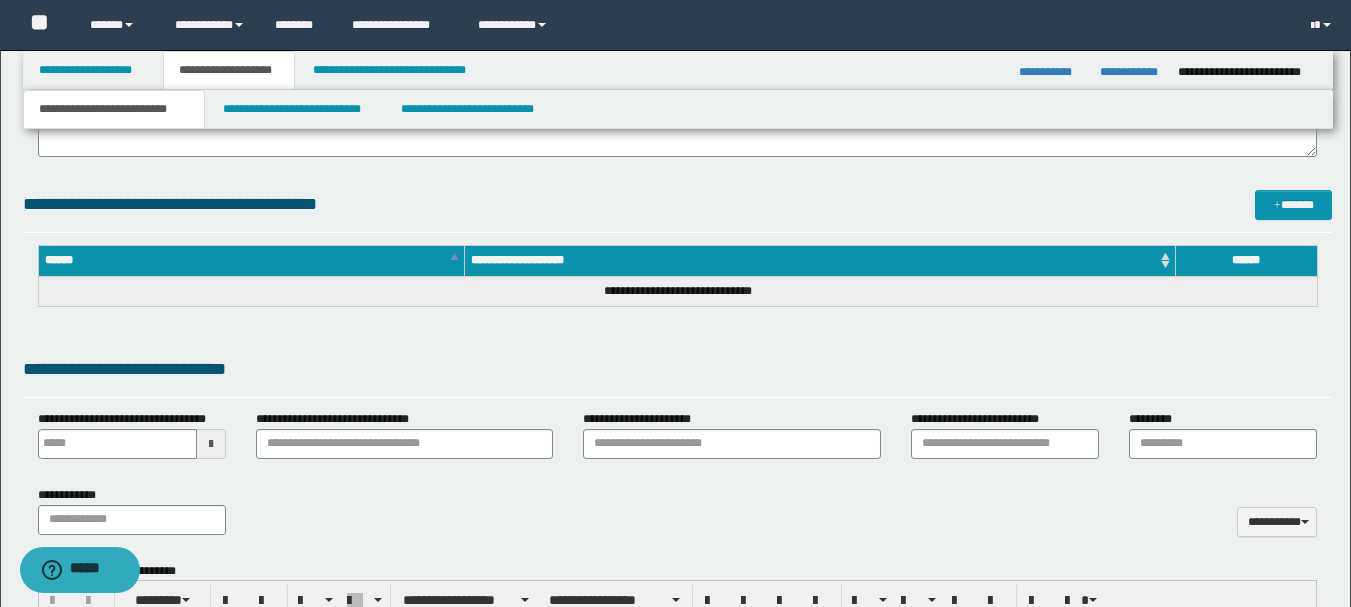 scroll, scrollTop: 531, scrollLeft: 0, axis: vertical 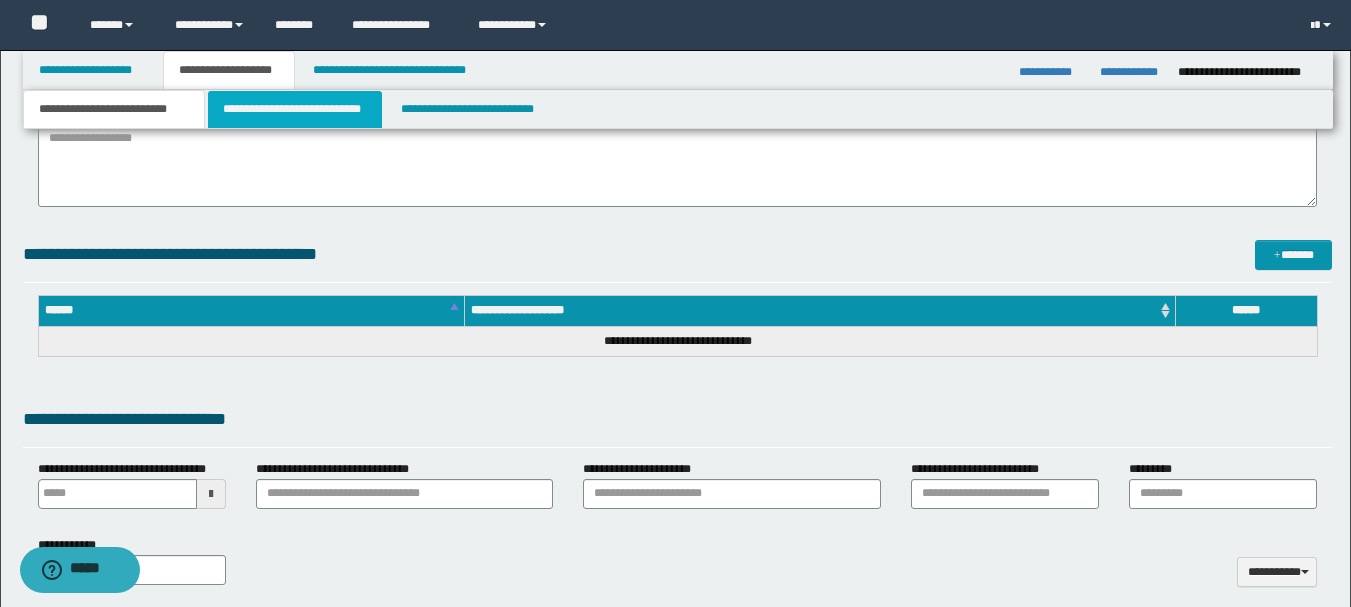 click on "**********" at bounding box center [295, 109] 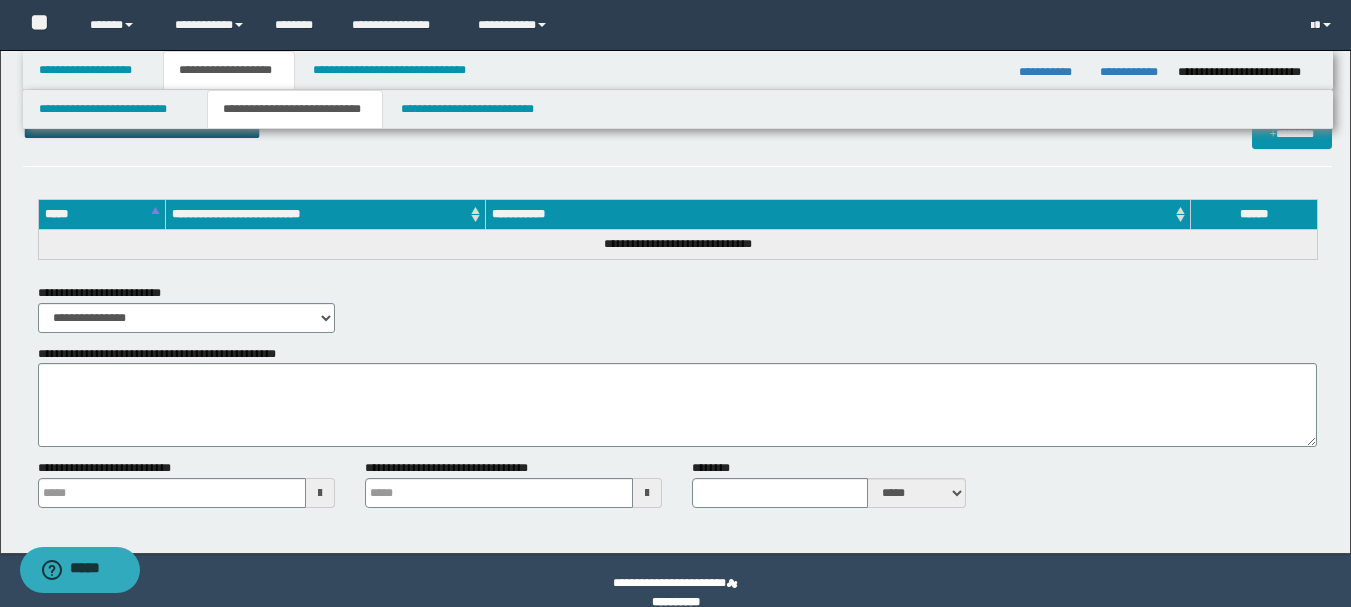 scroll, scrollTop: 1072, scrollLeft: 0, axis: vertical 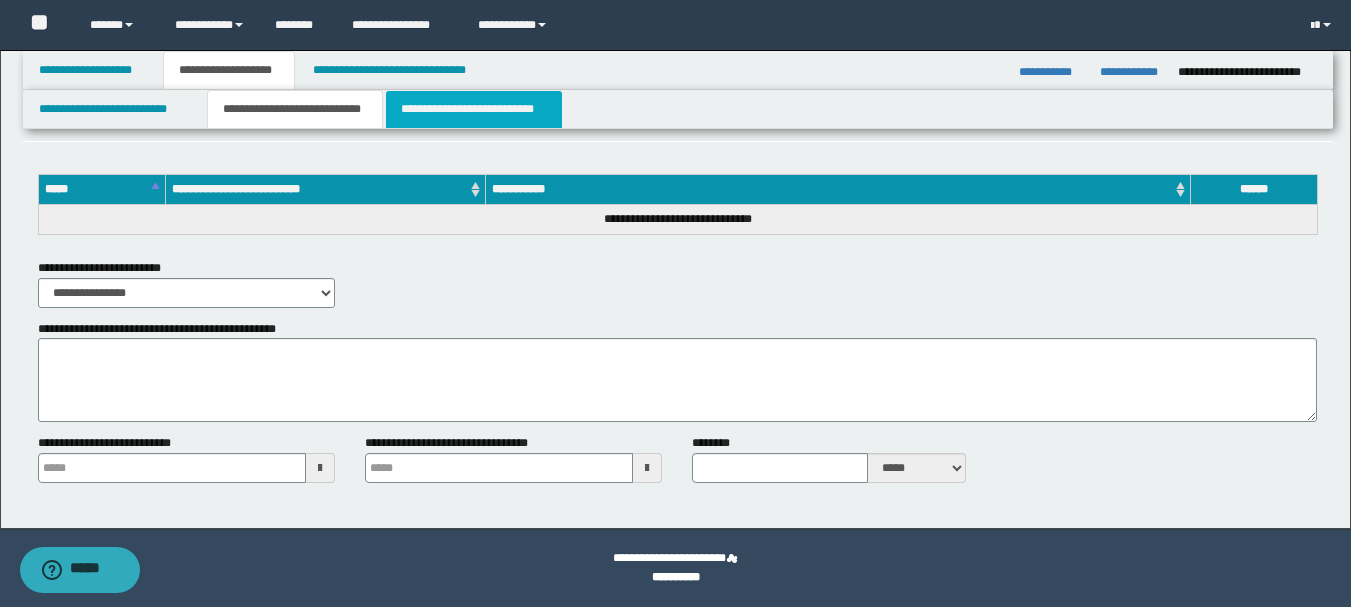 click on "**********" at bounding box center (474, 109) 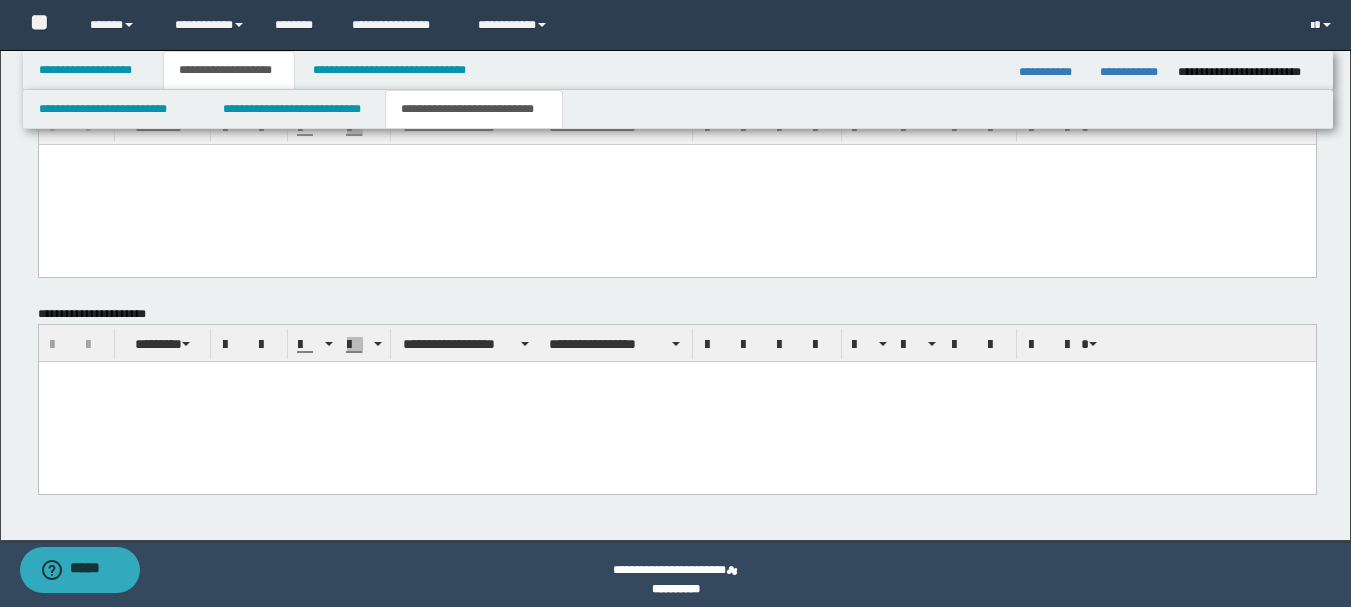 scroll, scrollTop: 911, scrollLeft: 0, axis: vertical 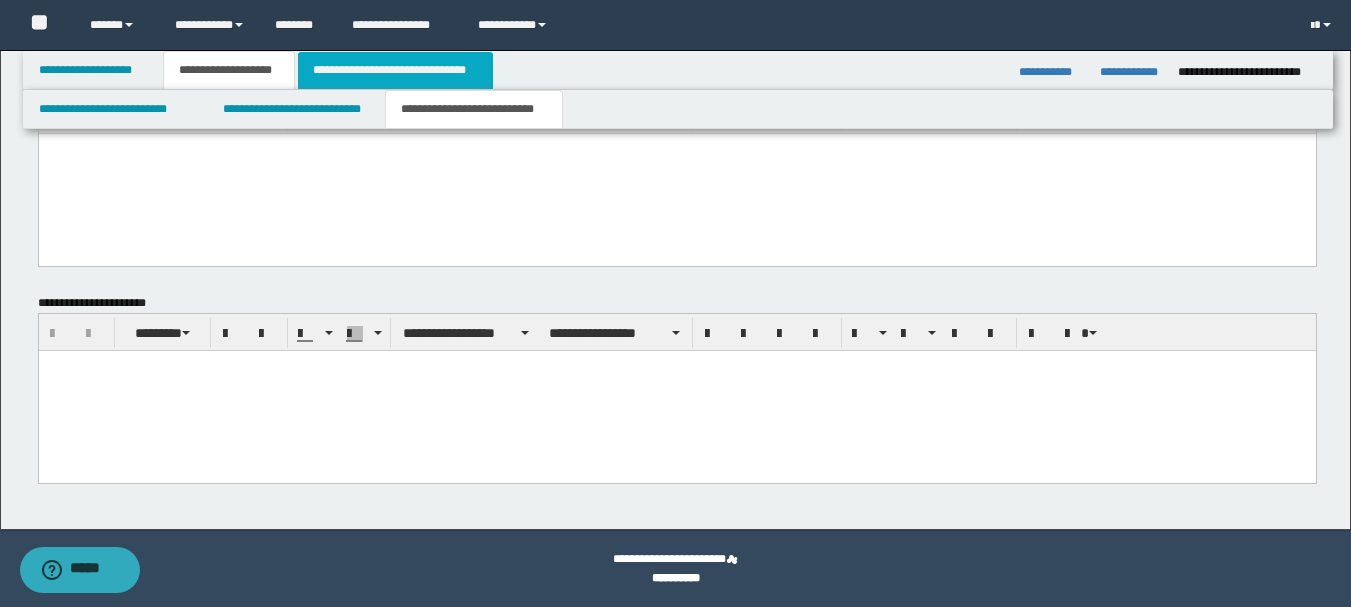 click on "**********" at bounding box center (395, 70) 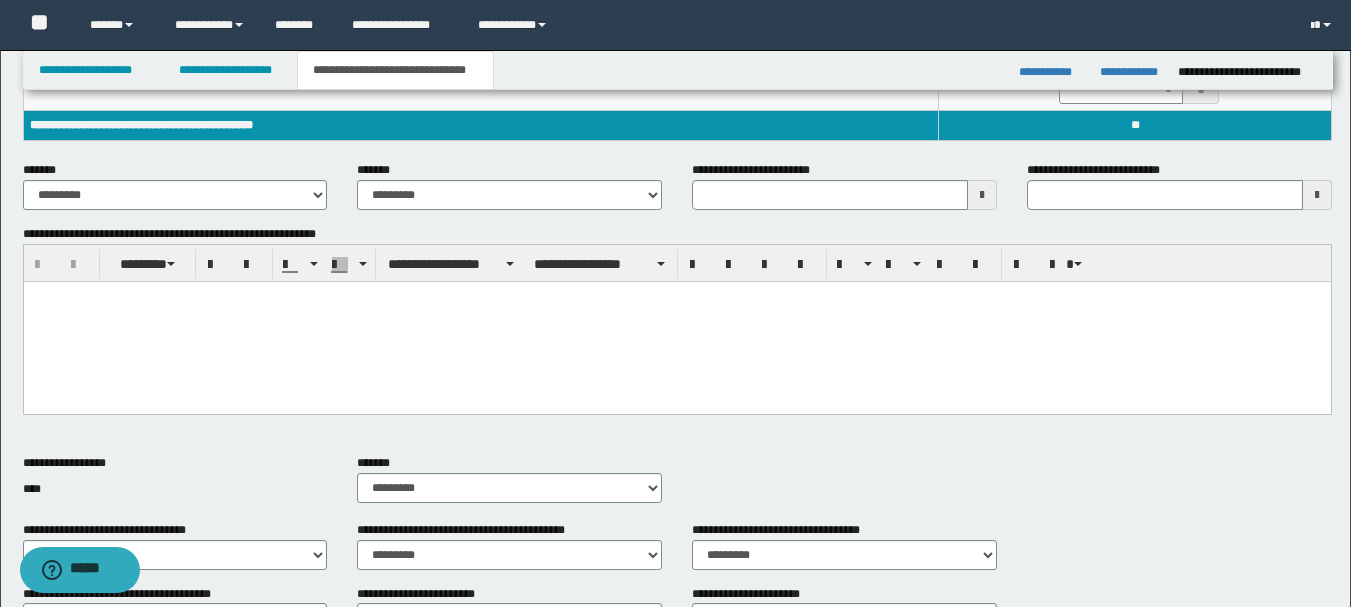 scroll, scrollTop: 0, scrollLeft: 0, axis: both 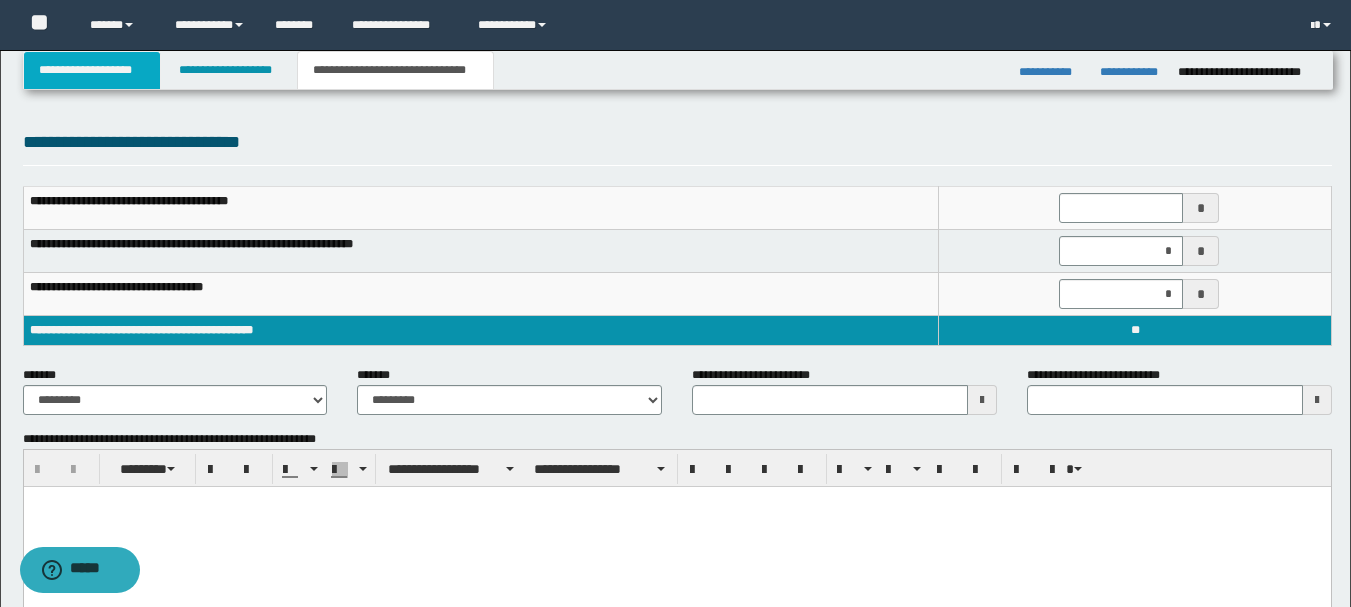 click on "**********" at bounding box center (92, 70) 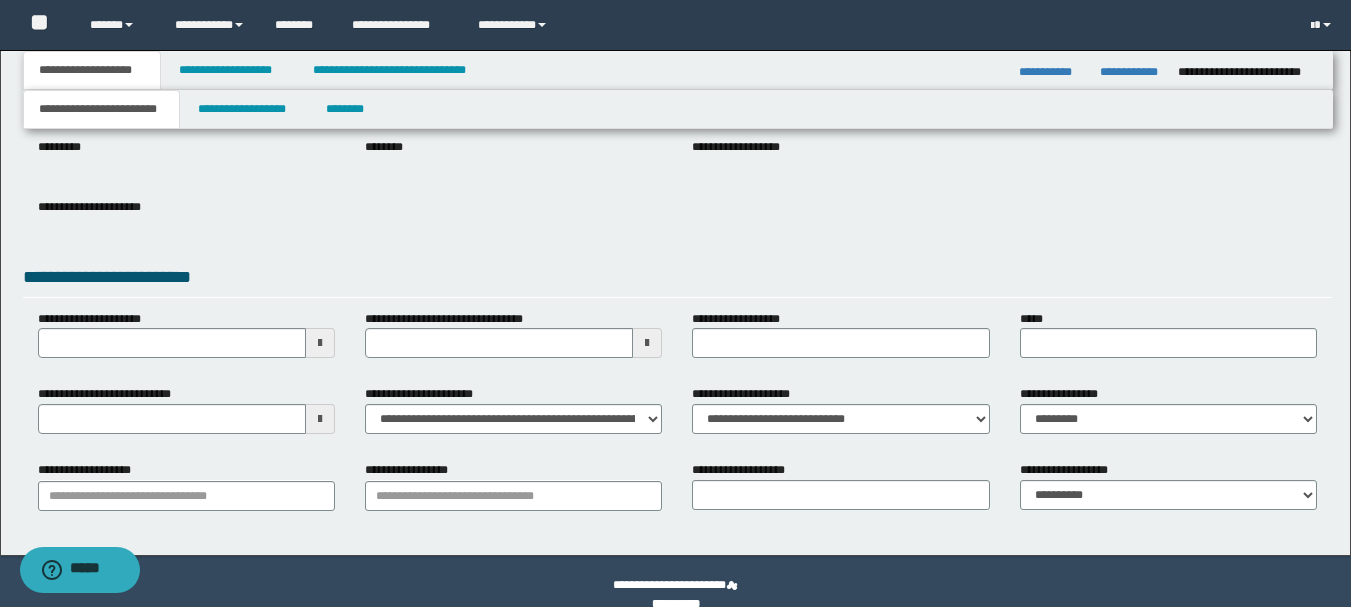 scroll, scrollTop: 277, scrollLeft: 0, axis: vertical 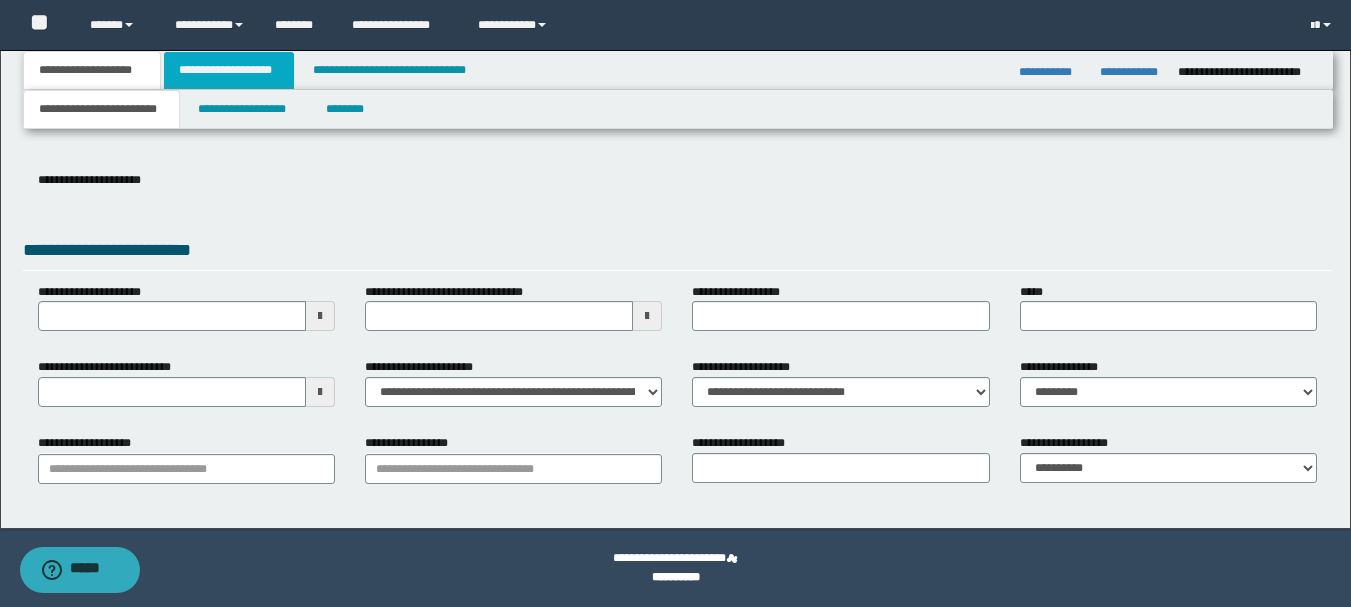 click on "**********" at bounding box center [229, 70] 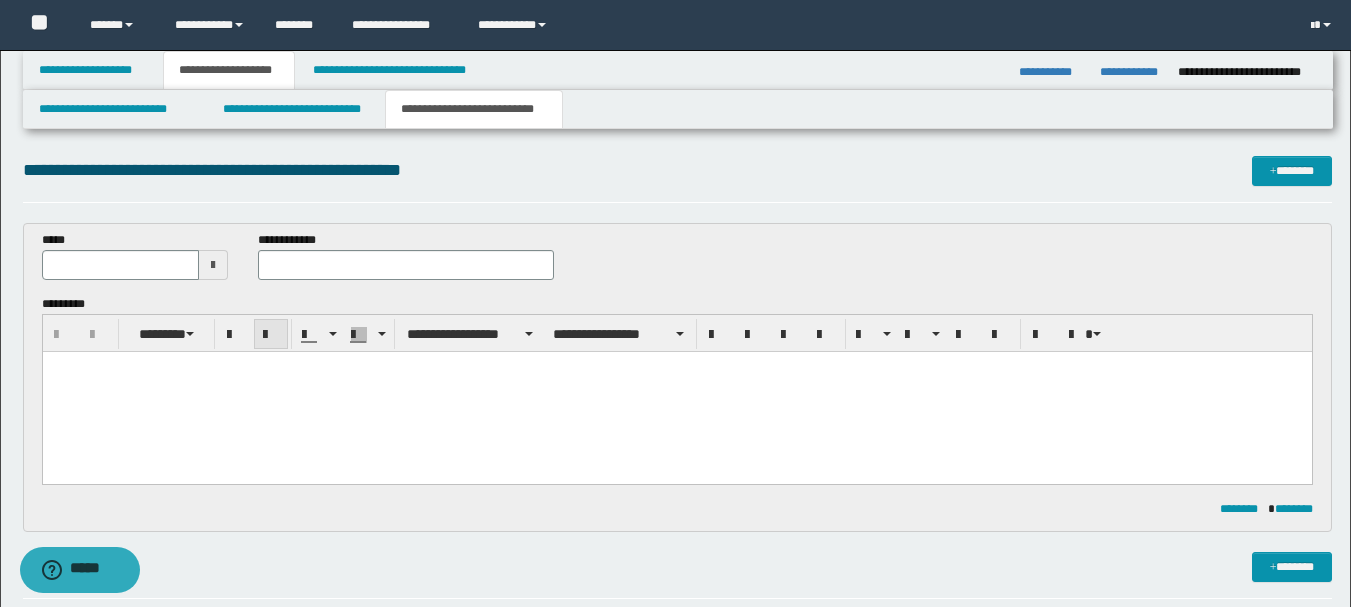 scroll, scrollTop: 0, scrollLeft: 0, axis: both 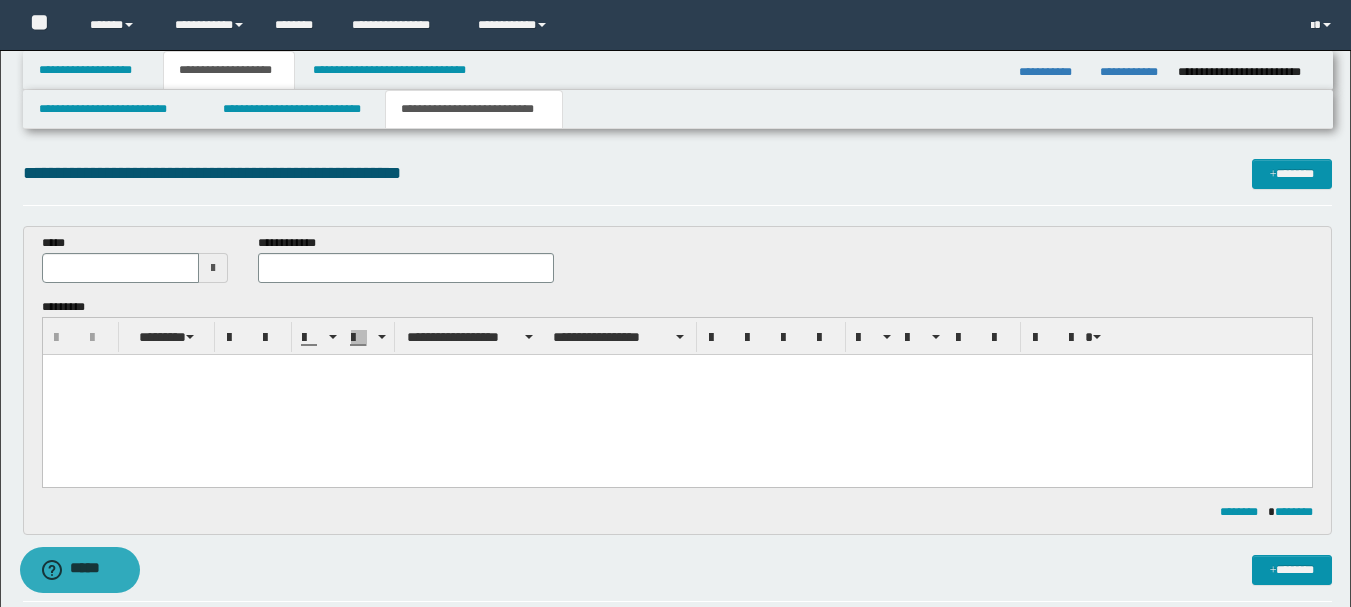 click on "**********" at bounding box center [474, 109] 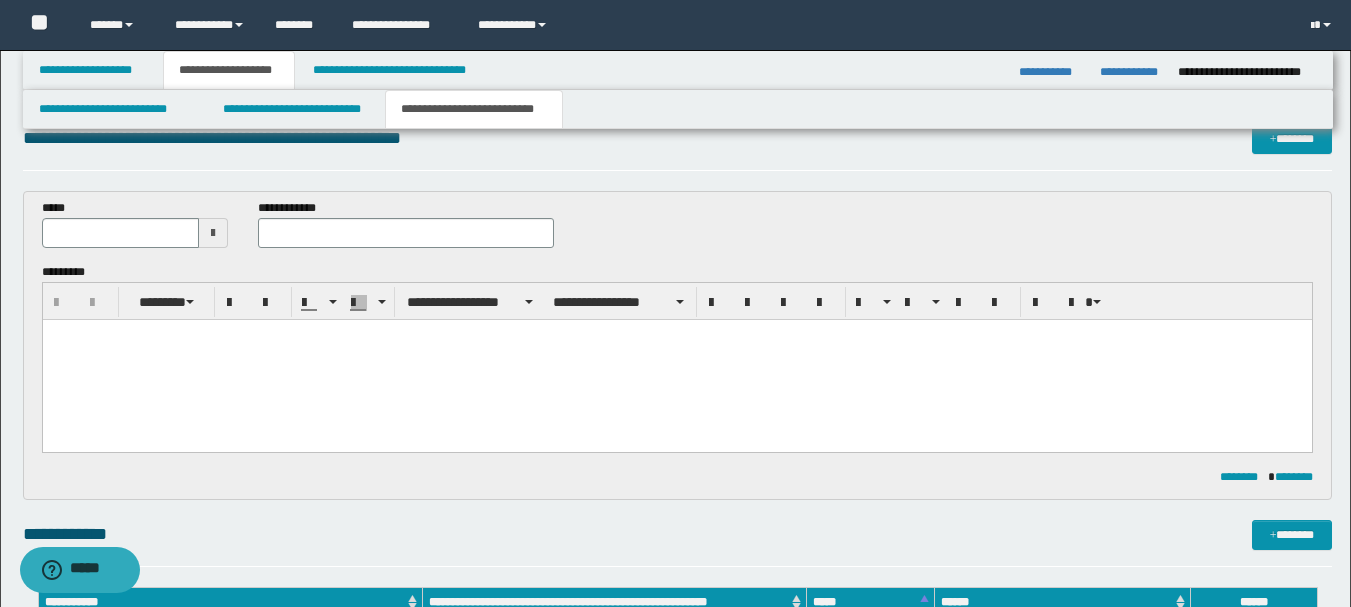 scroll, scrollTop: 0, scrollLeft: 0, axis: both 